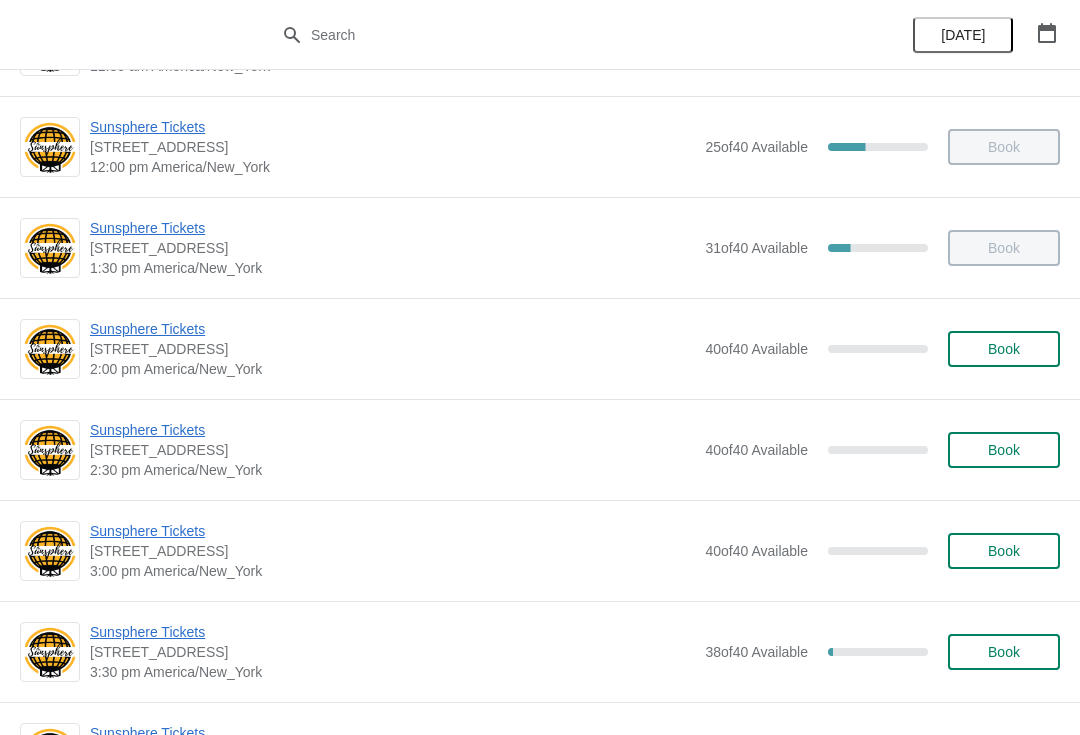 scroll, scrollTop: 493, scrollLeft: 0, axis: vertical 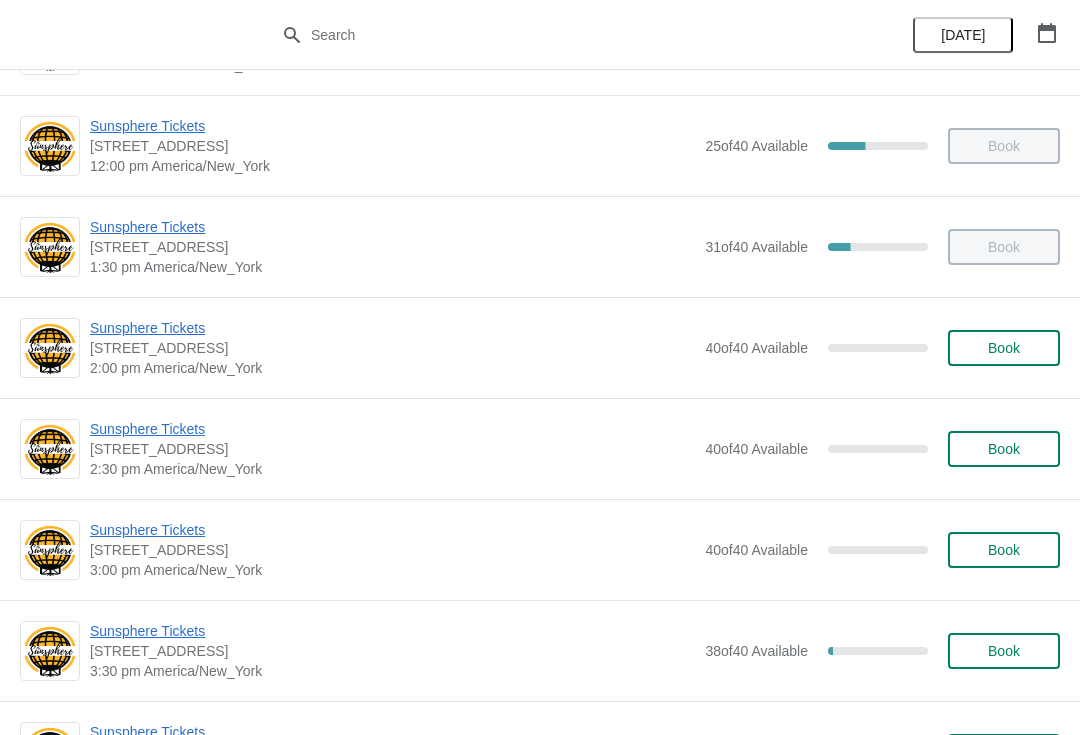 click on "Book" at bounding box center (1004, 348) 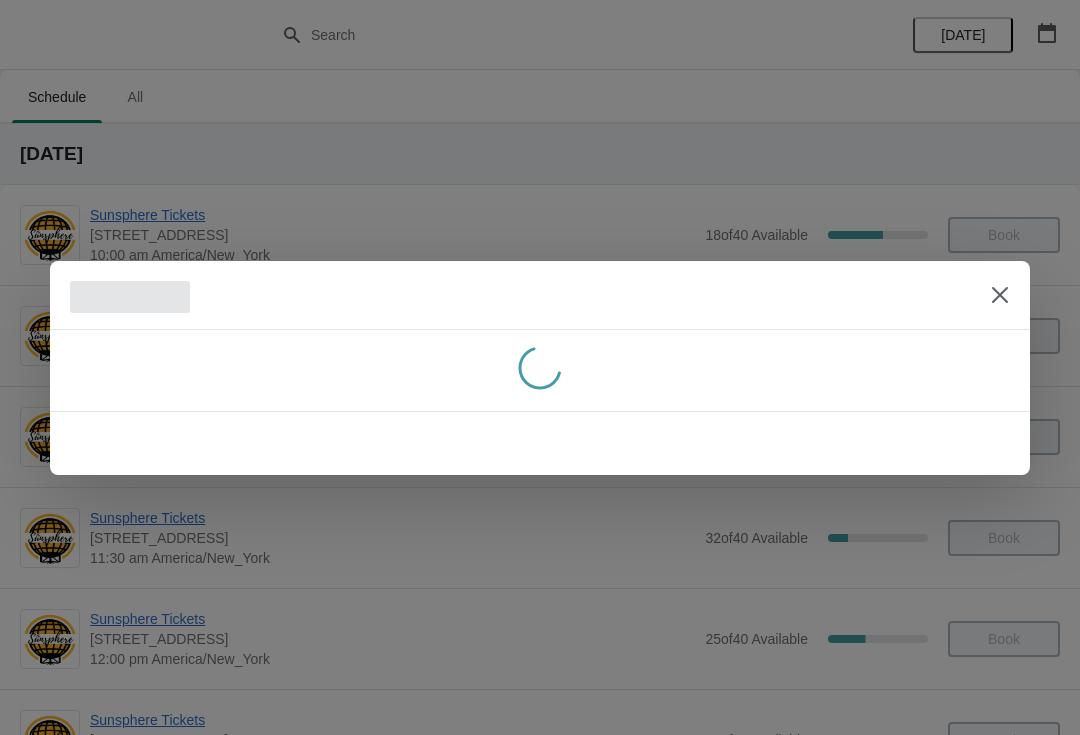 scroll, scrollTop: 0, scrollLeft: 0, axis: both 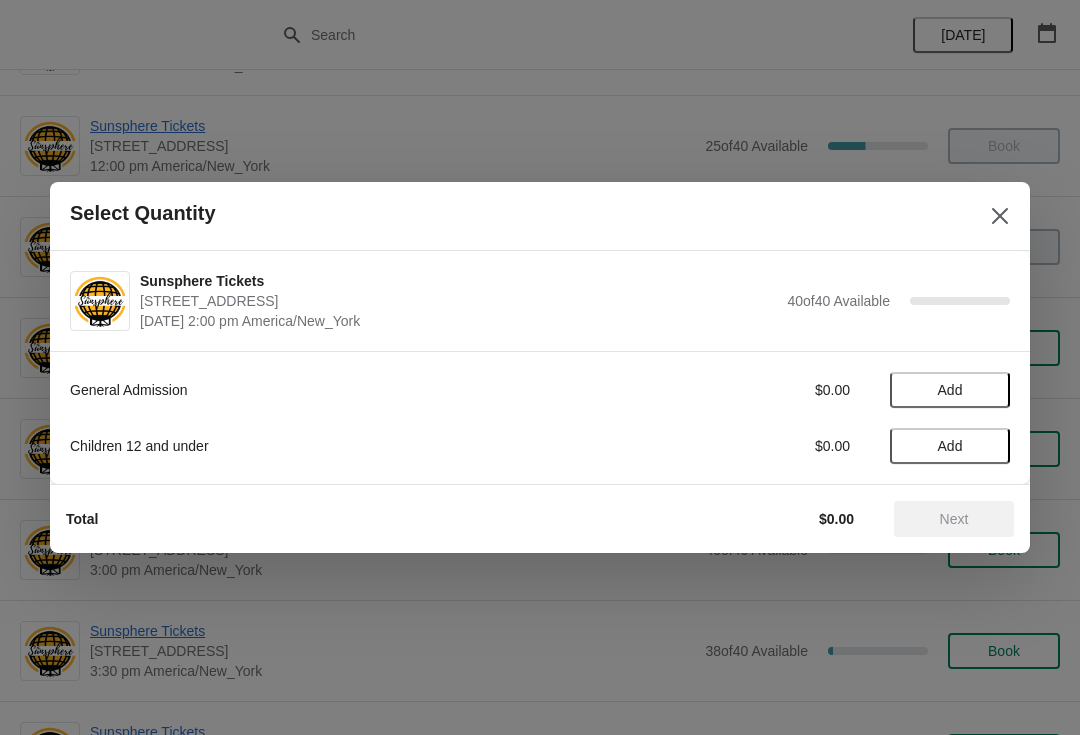 click on "Add" at bounding box center [950, 390] 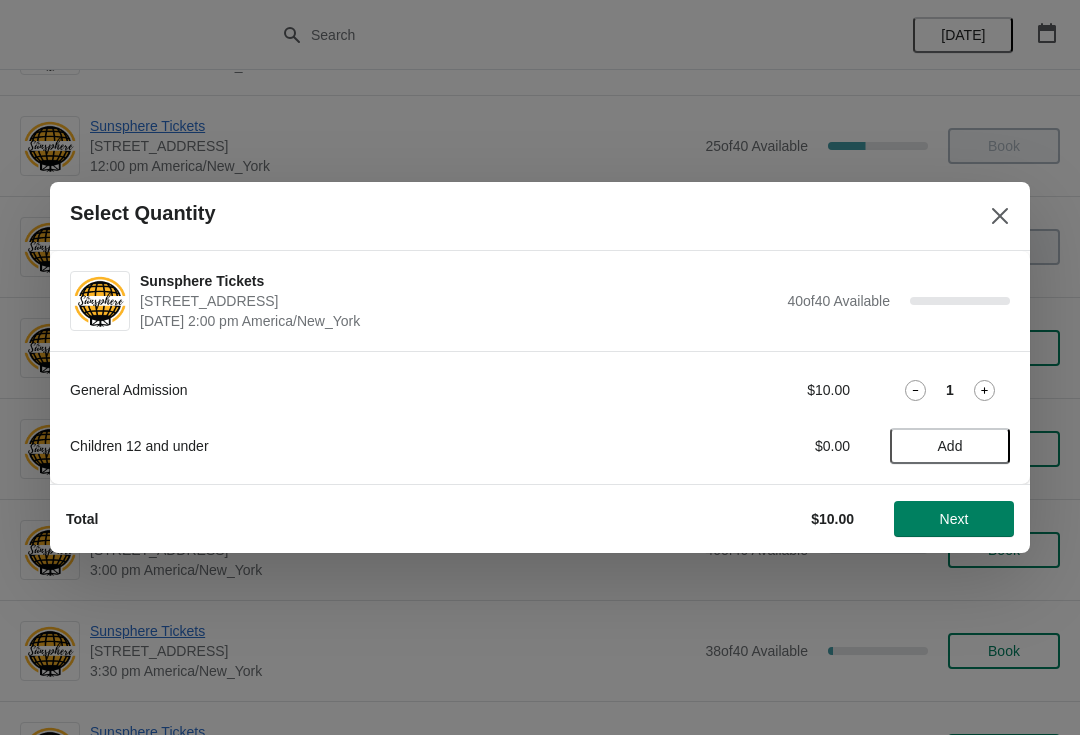 click on "Add" at bounding box center (950, 446) 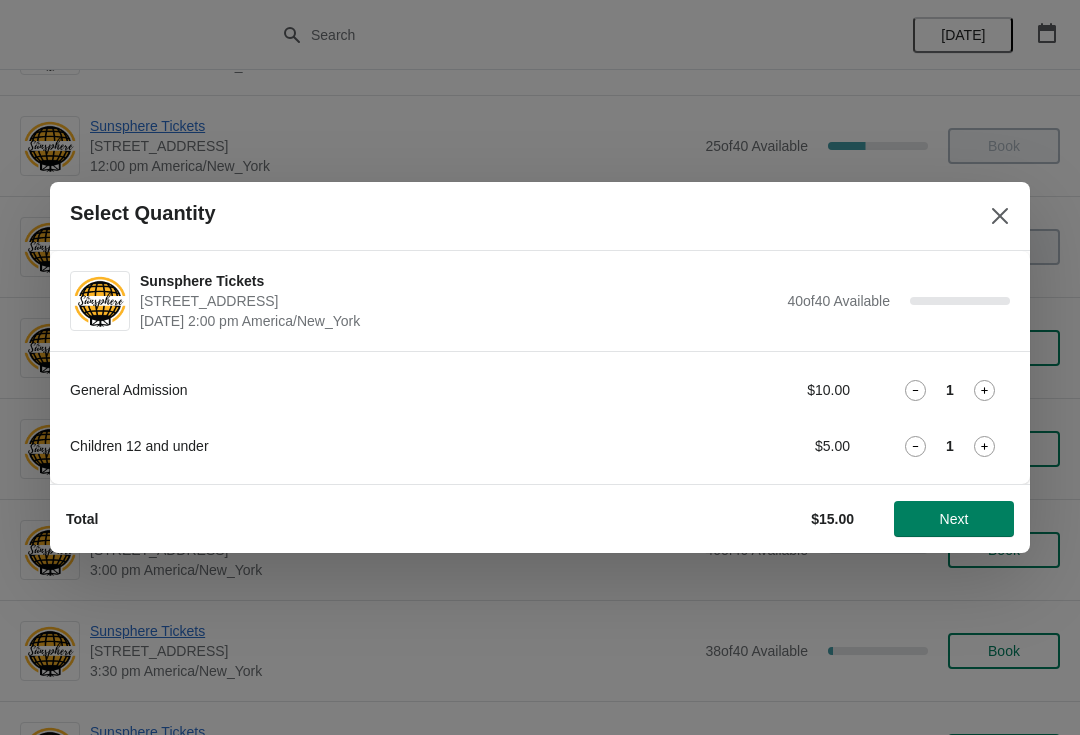 click on "Next" at bounding box center [954, 519] 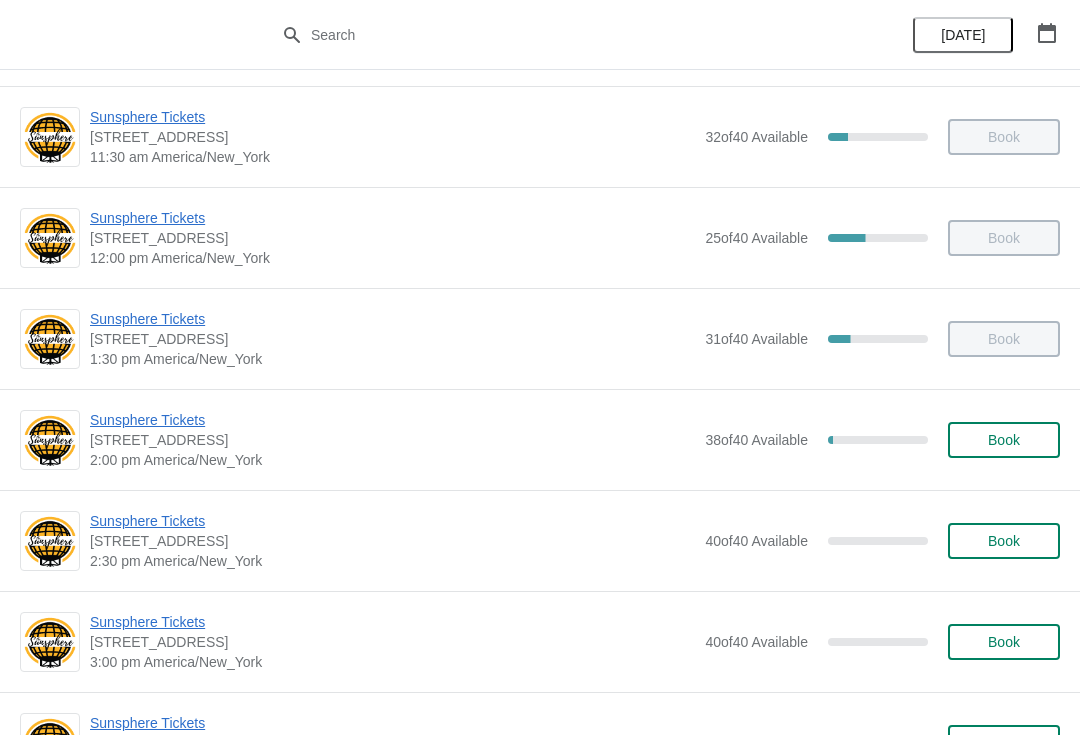scroll, scrollTop: 423, scrollLeft: 0, axis: vertical 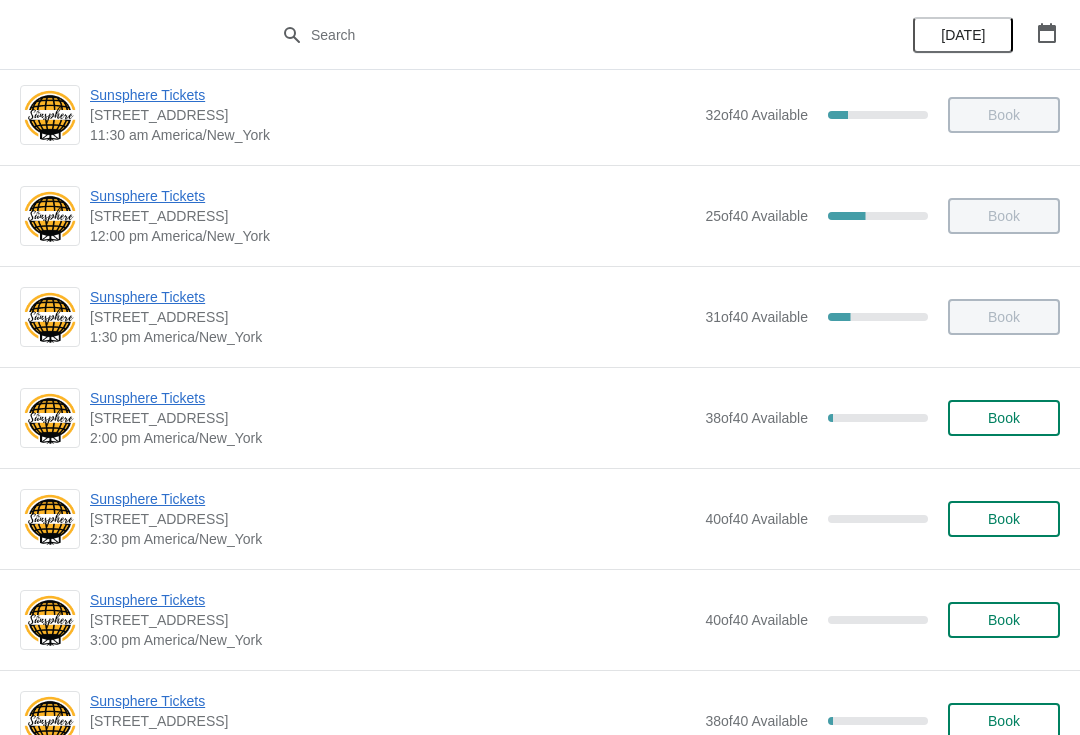 click on "Book" at bounding box center [1004, 418] 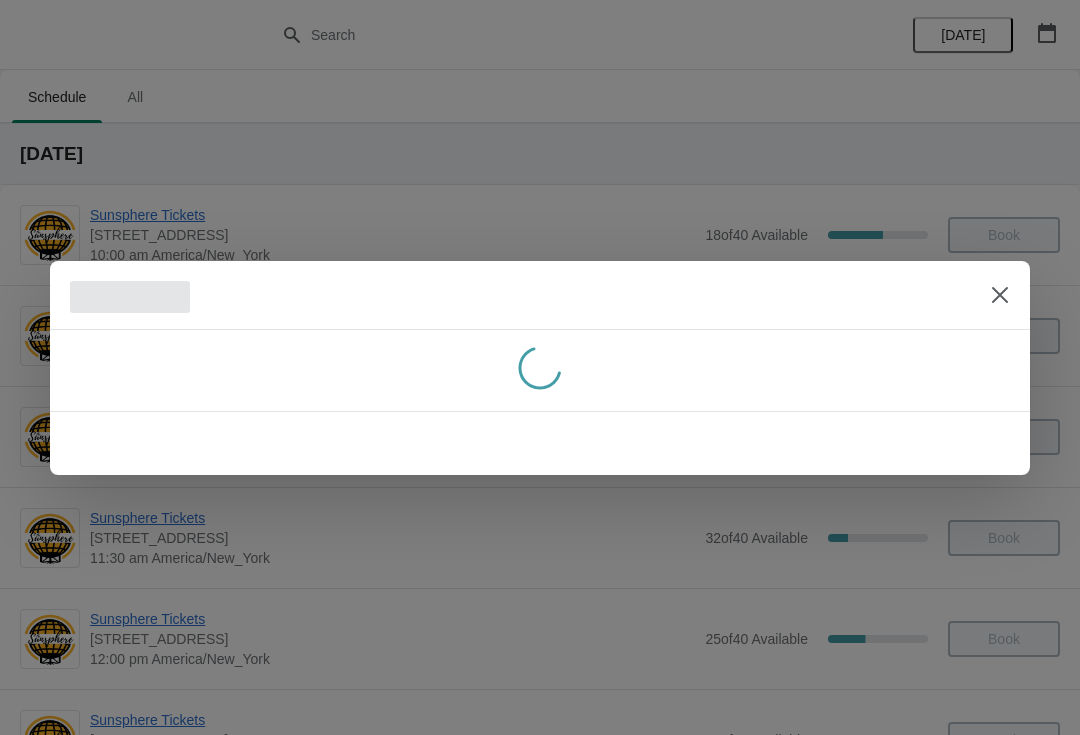 scroll, scrollTop: 0, scrollLeft: 0, axis: both 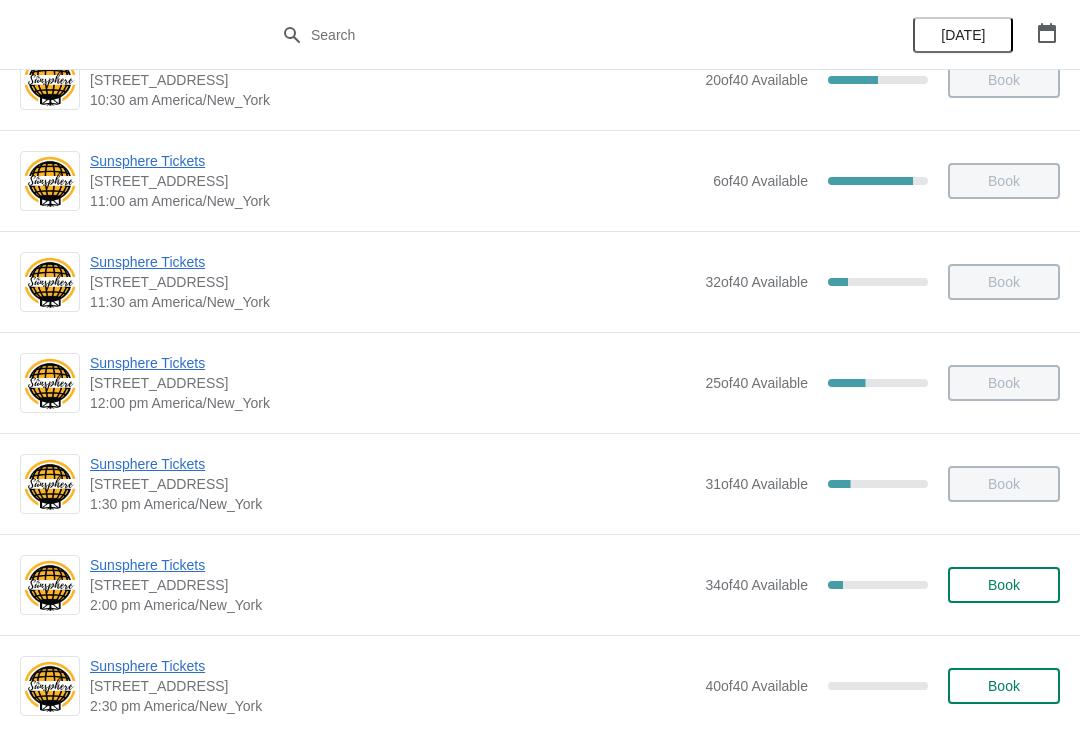 click on "Sunsphere Tickets" at bounding box center (392, 464) 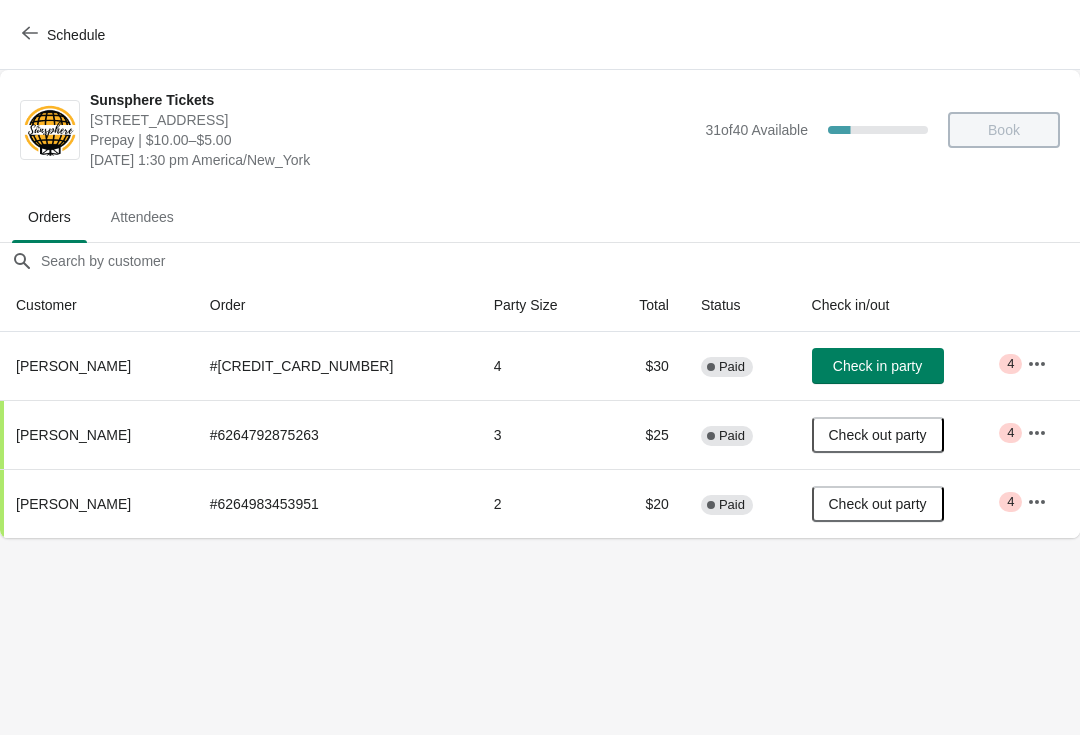 click on "Check in party" at bounding box center [878, 366] 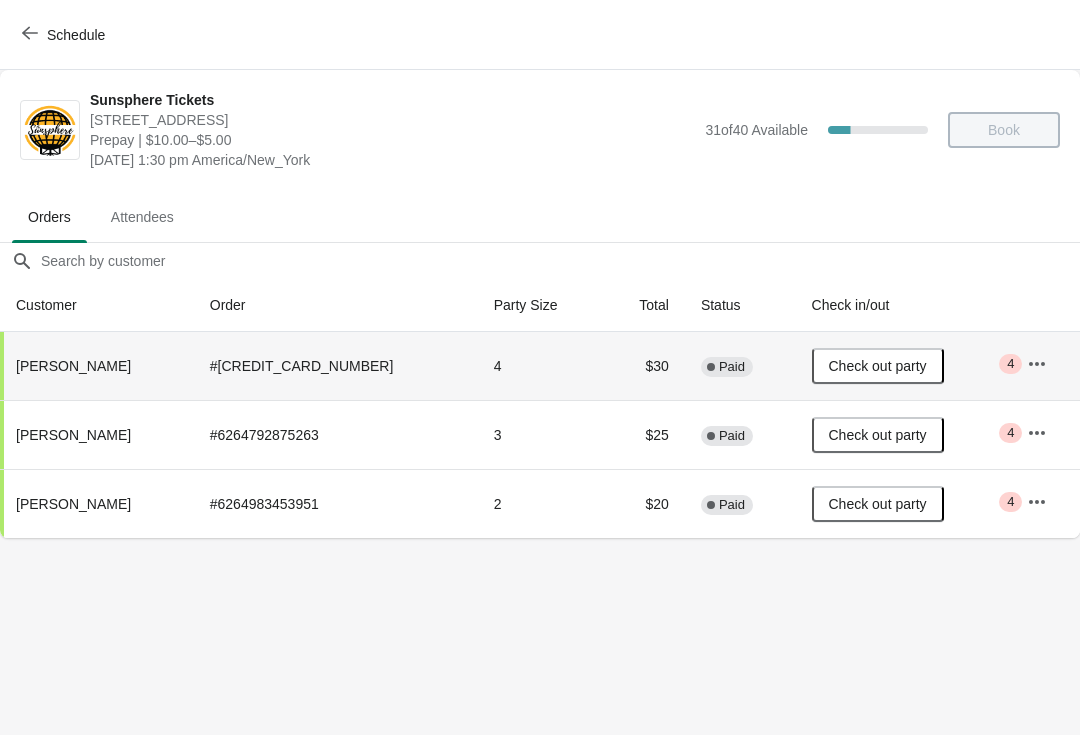 click on "Schedule" at bounding box center (76, 35) 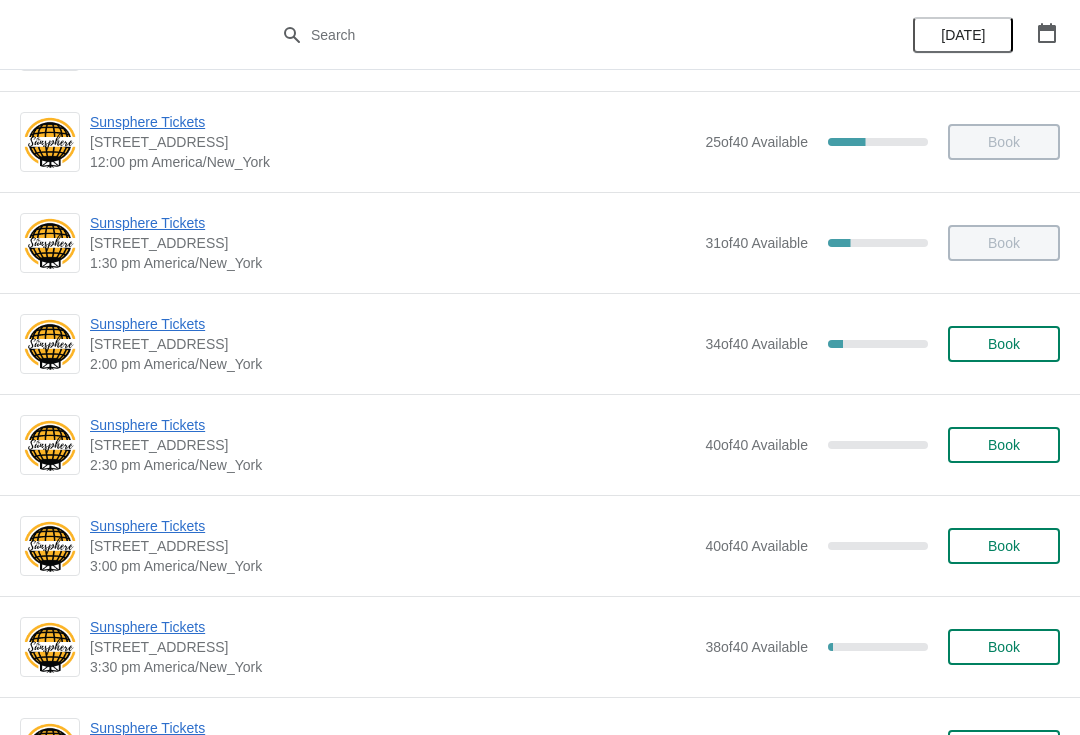 scroll, scrollTop: 497, scrollLeft: 0, axis: vertical 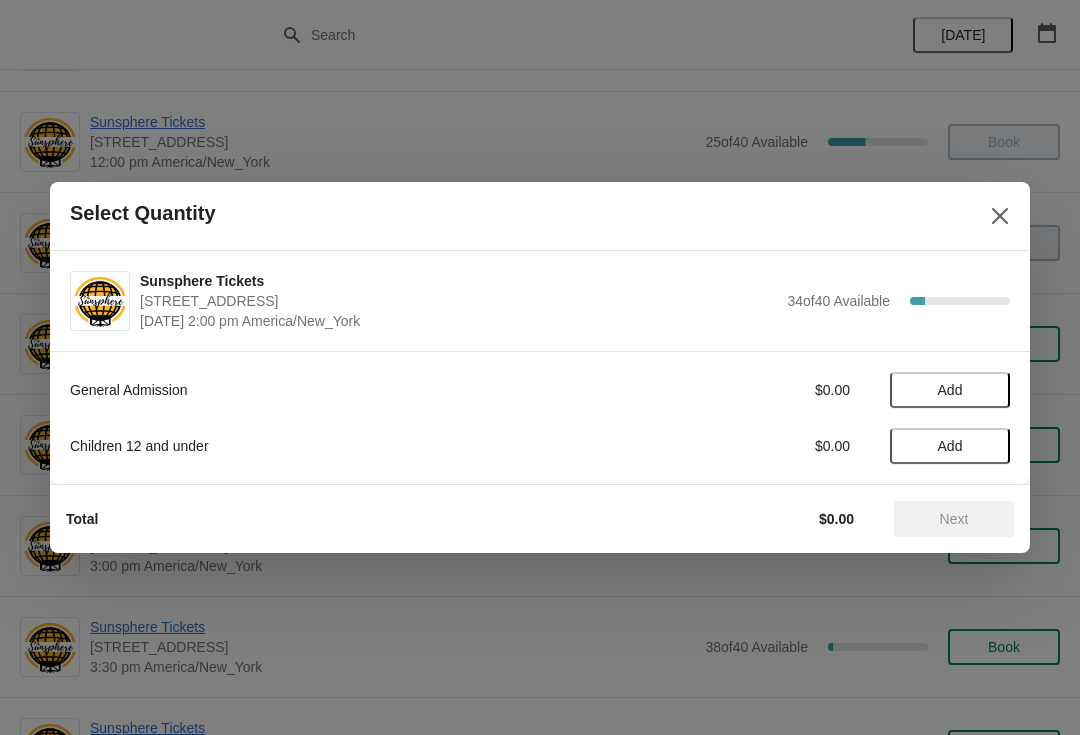 click on "Add" at bounding box center (950, 390) 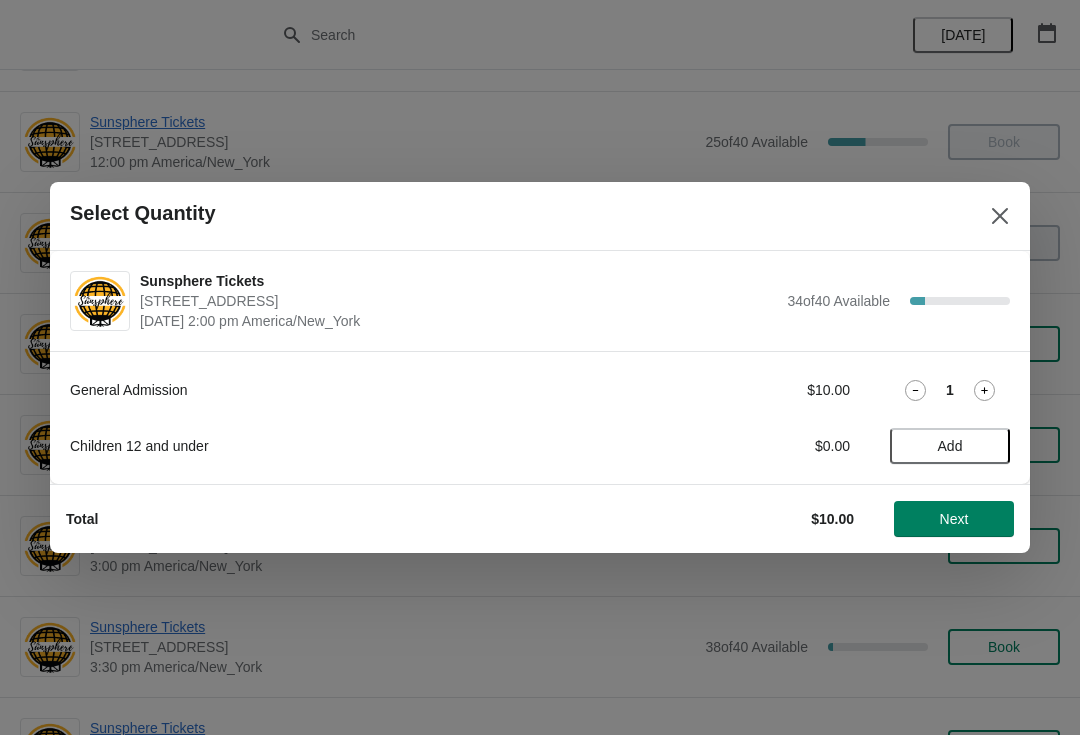 click 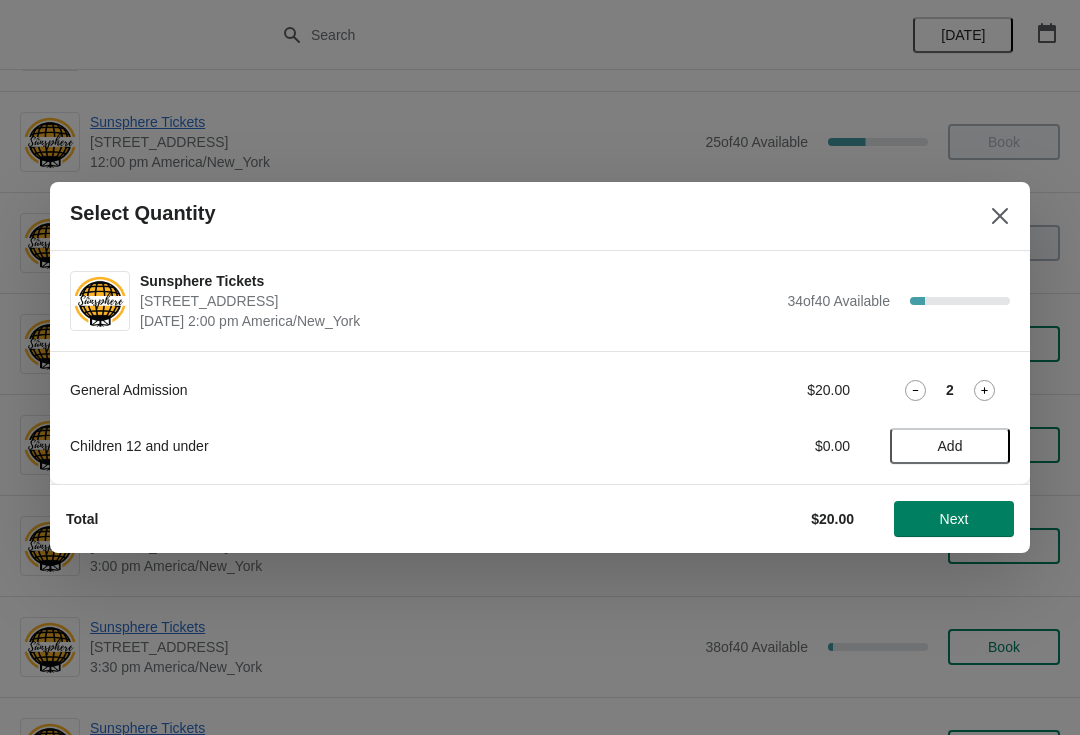 click on "Next" at bounding box center (954, 519) 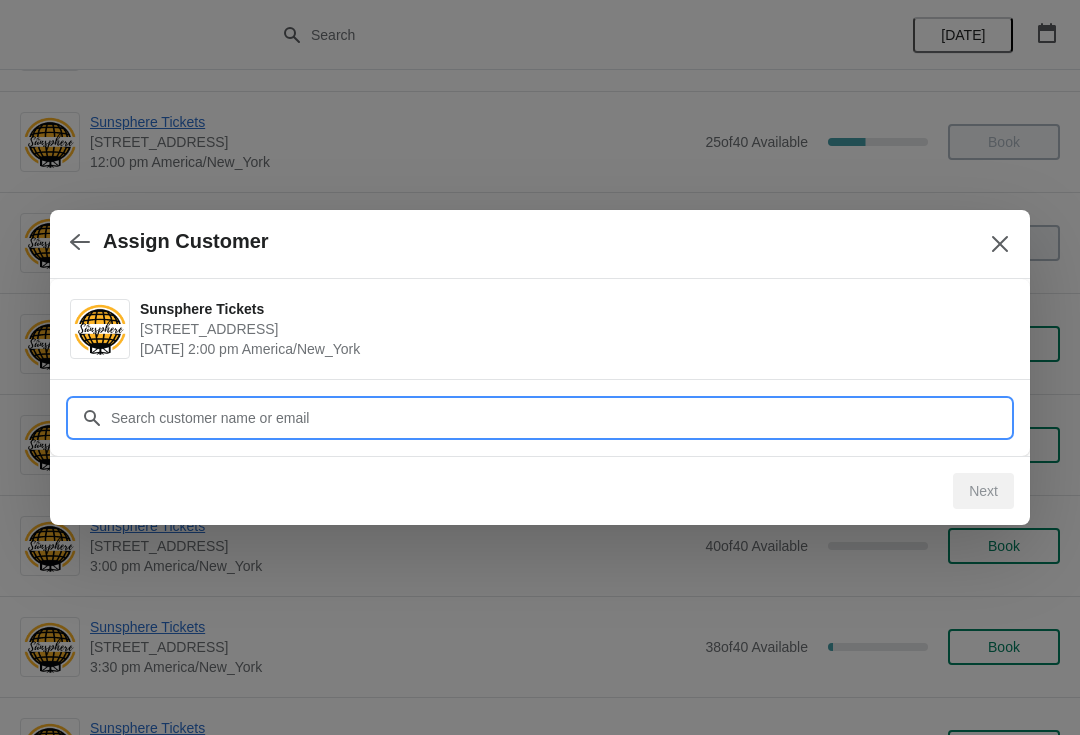 click on "Customer" at bounding box center (560, 418) 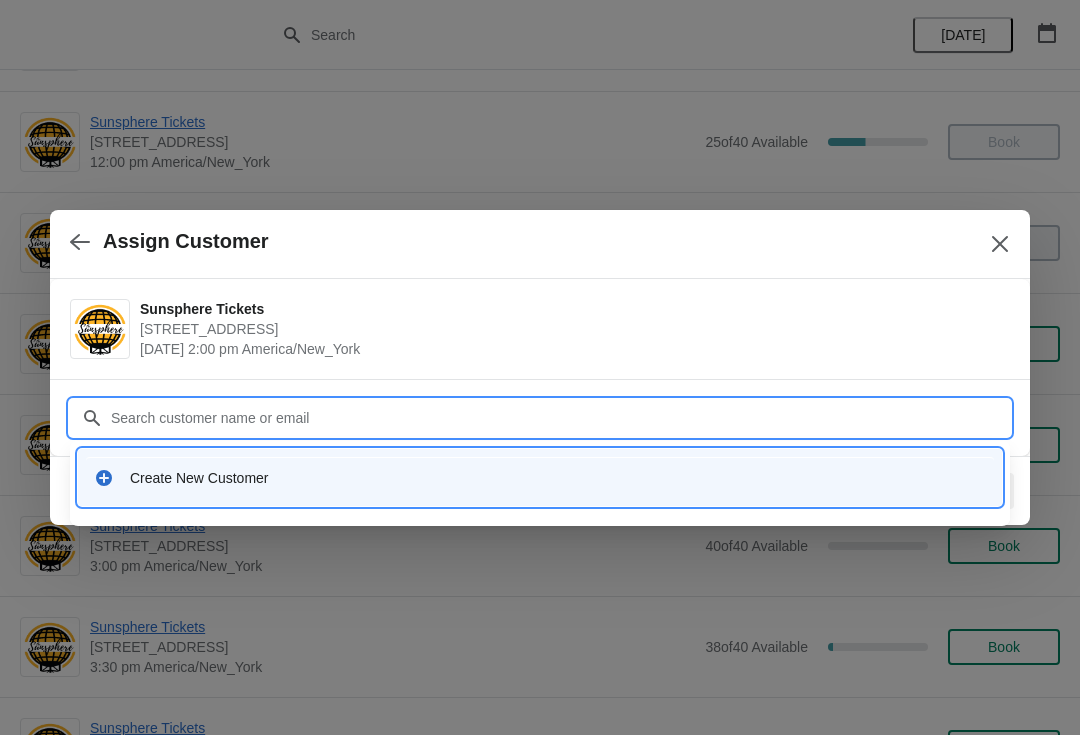 click on "Create New Customer" at bounding box center [558, 478] 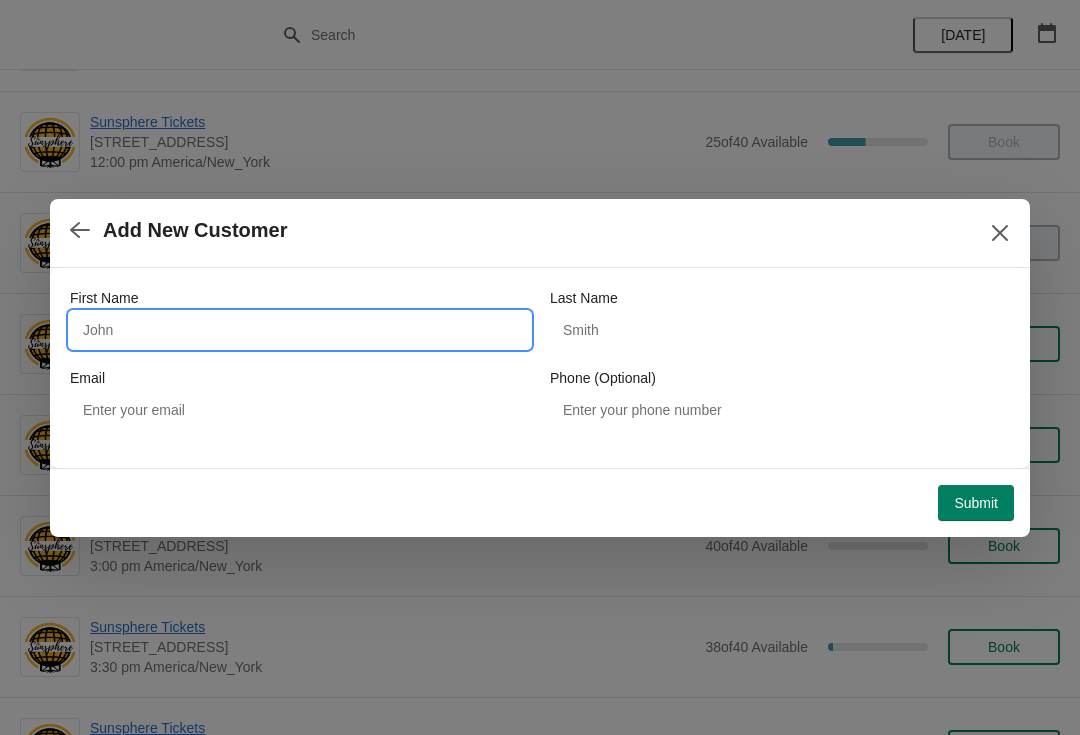 click on "First Name" at bounding box center [300, 330] 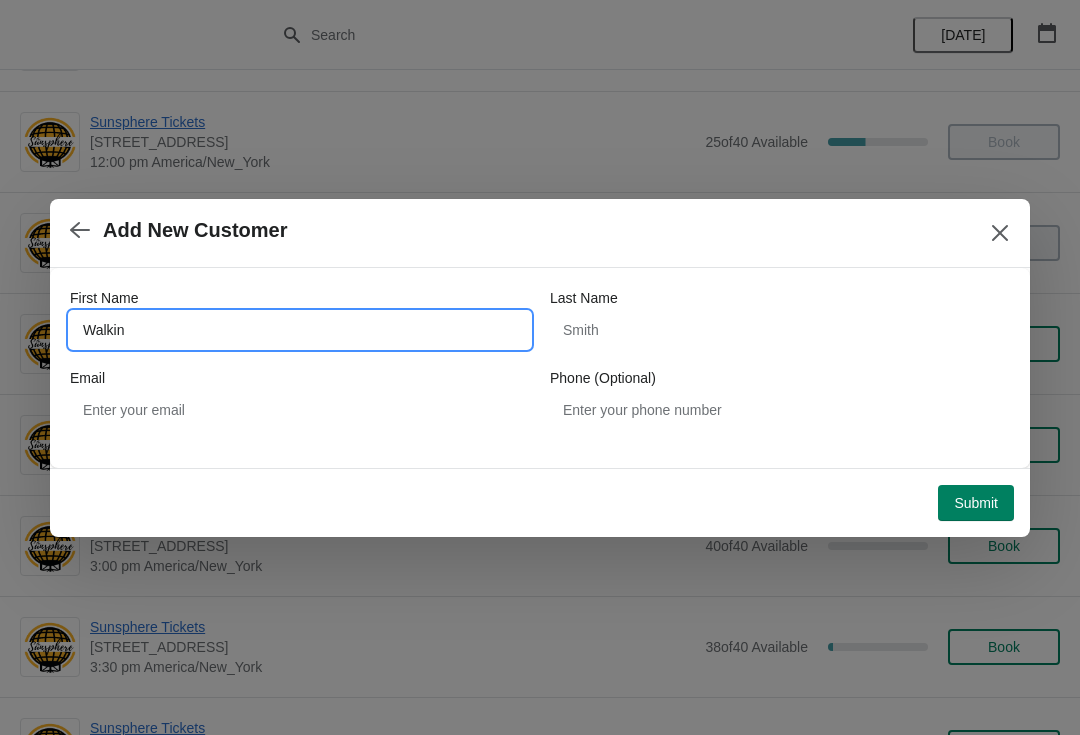 type on "Walkin" 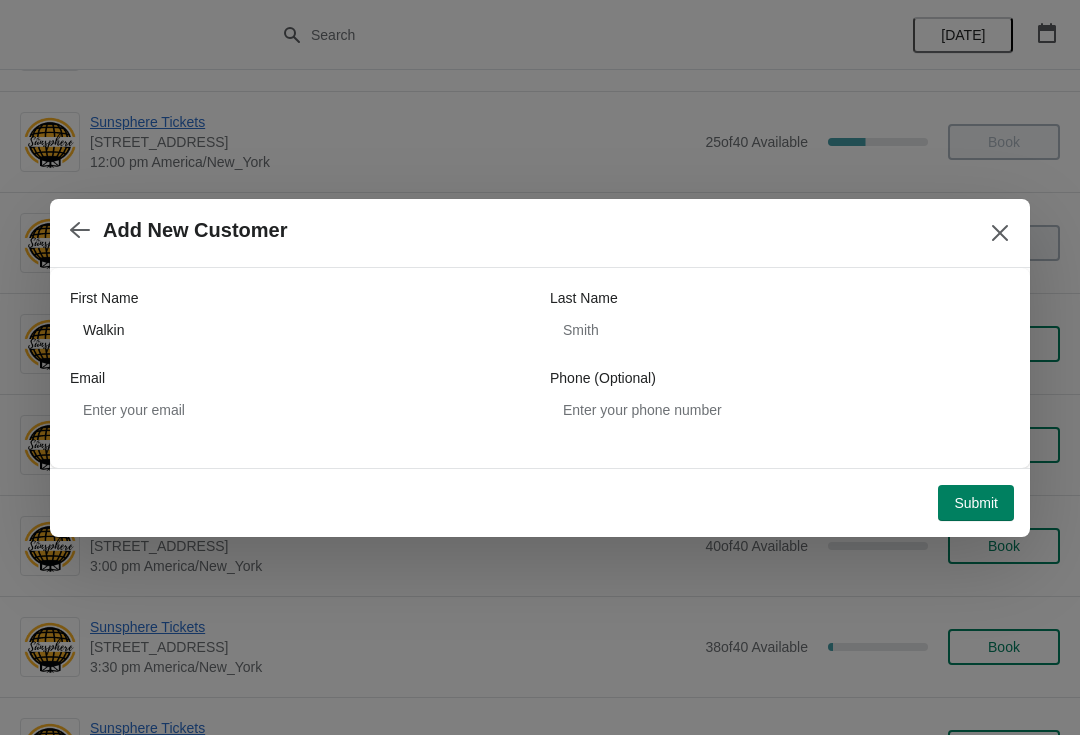click on "Submit" at bounding box center [976, 503] 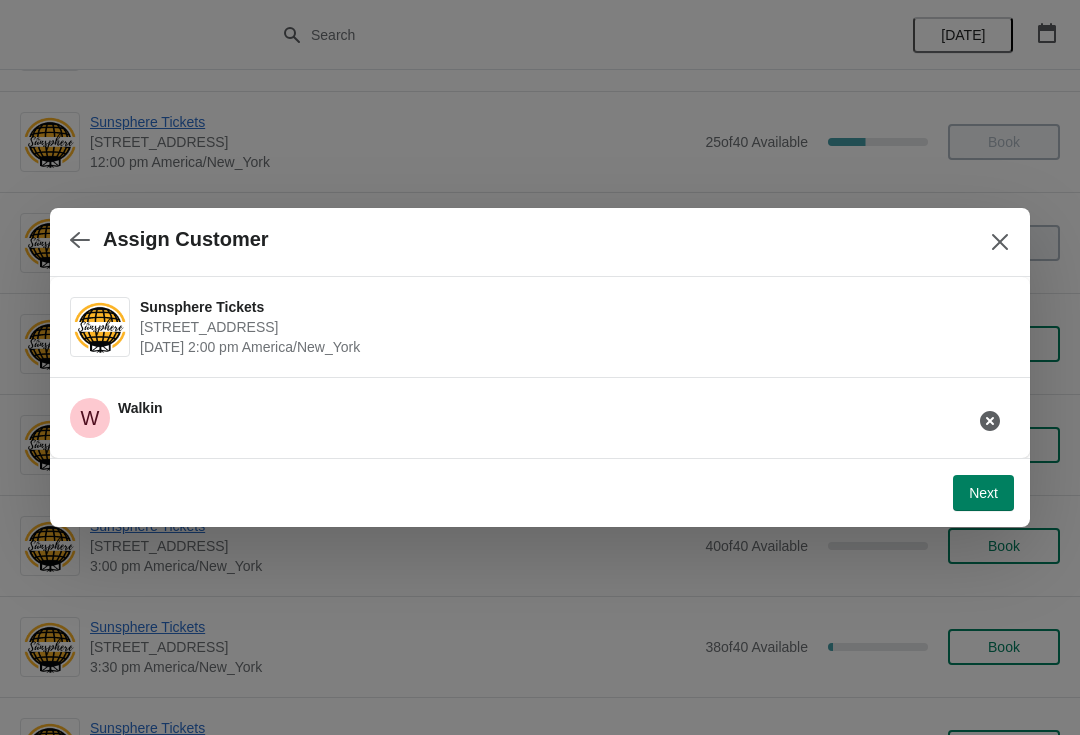 click on "Next" at bounding box center [983, 493] 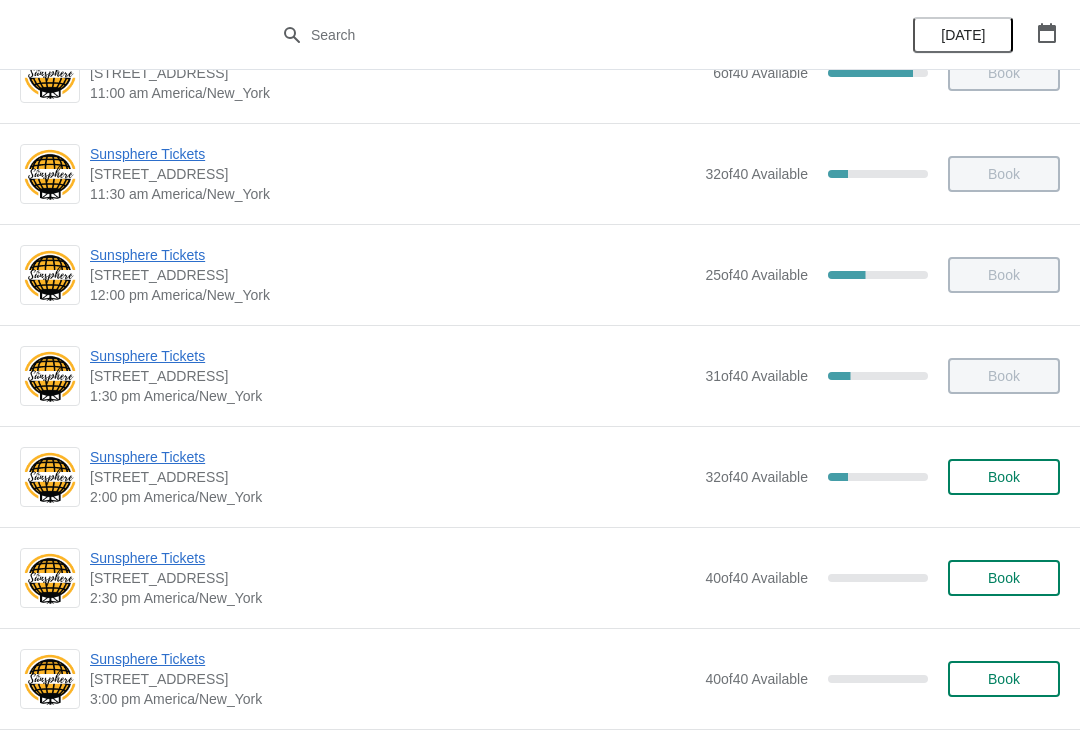 scroll, scrollTop: 490, scrollLeft: 0, axis: vertical 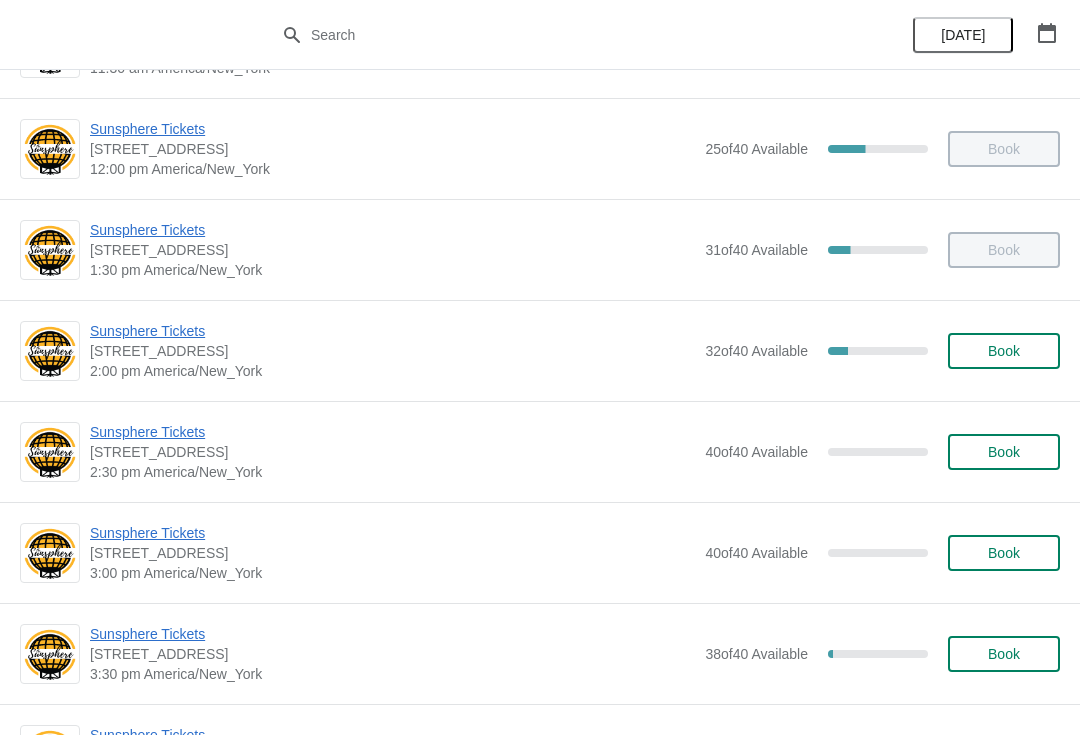 click on "Book" at bounding box center (1004, 351) 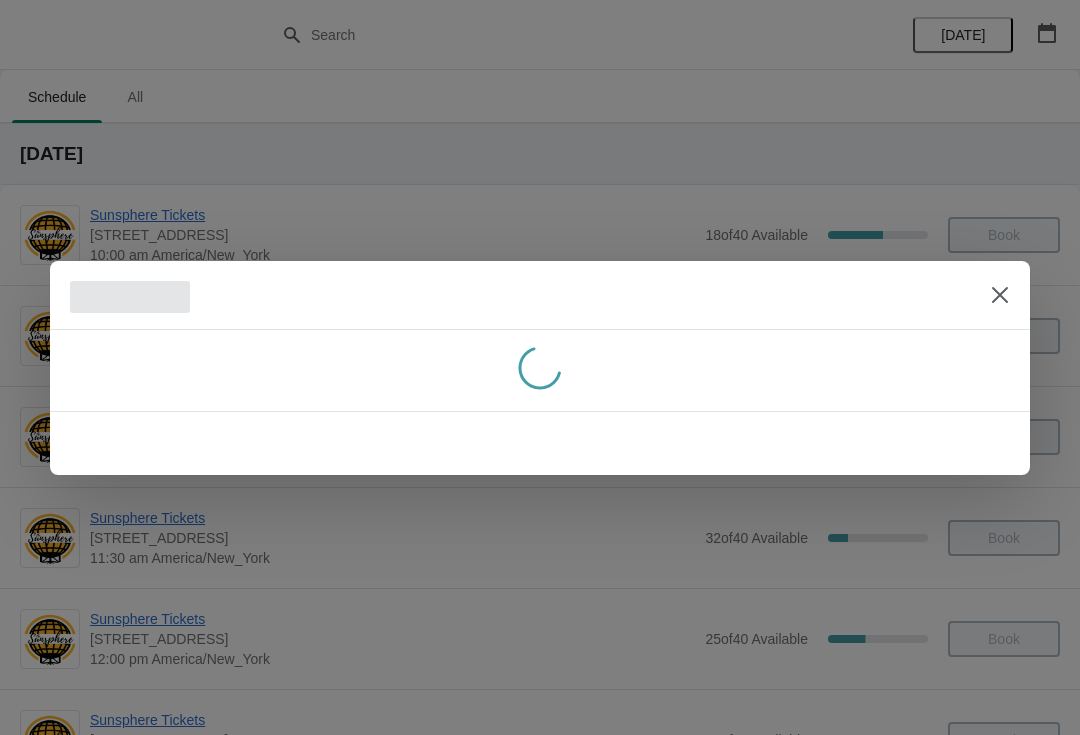 scroll, scrollTop: 0, scrollLeft: 0, axis: both 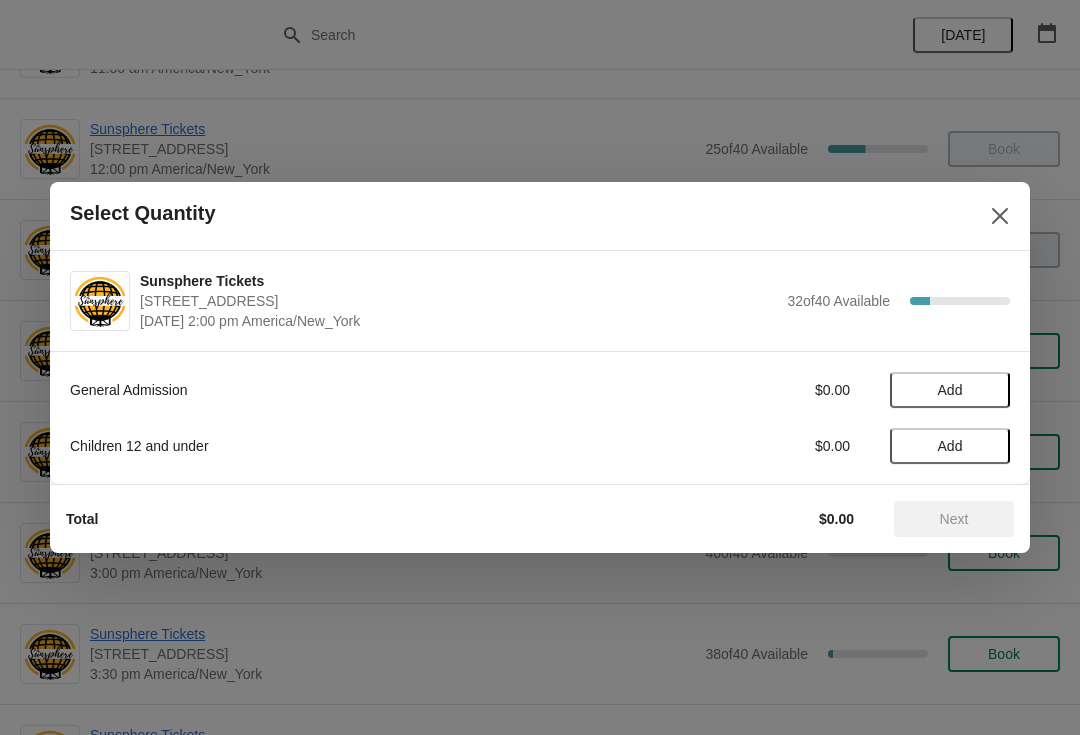 click on "Add" at bounding box center [950, 390] 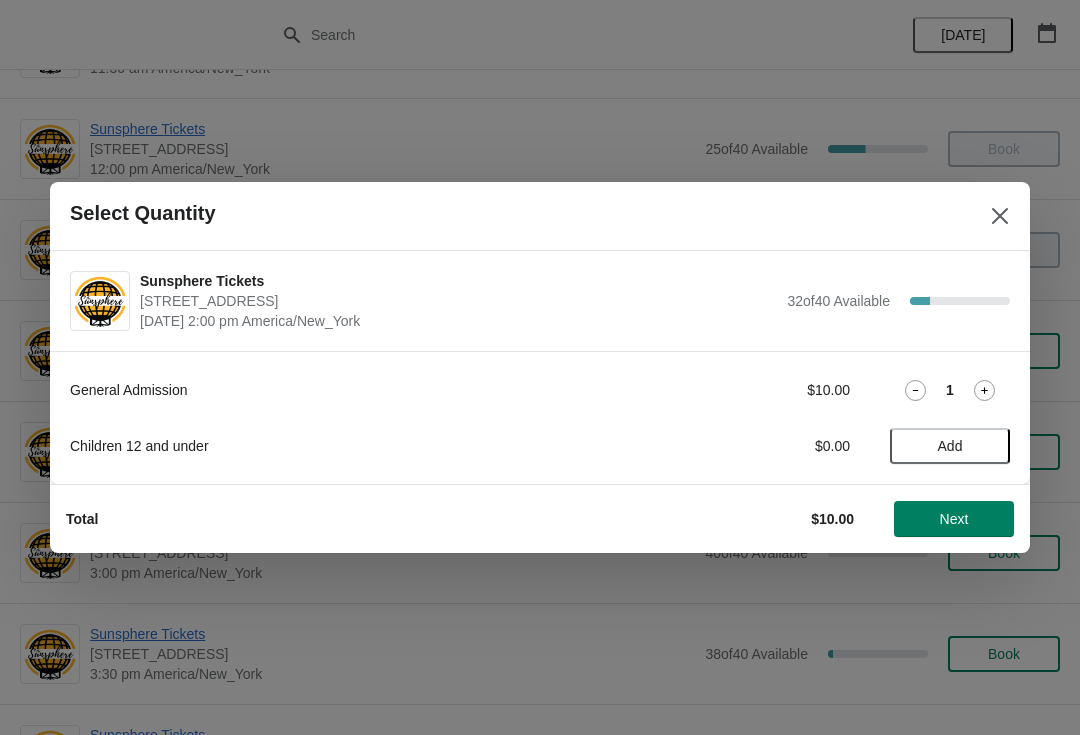 click 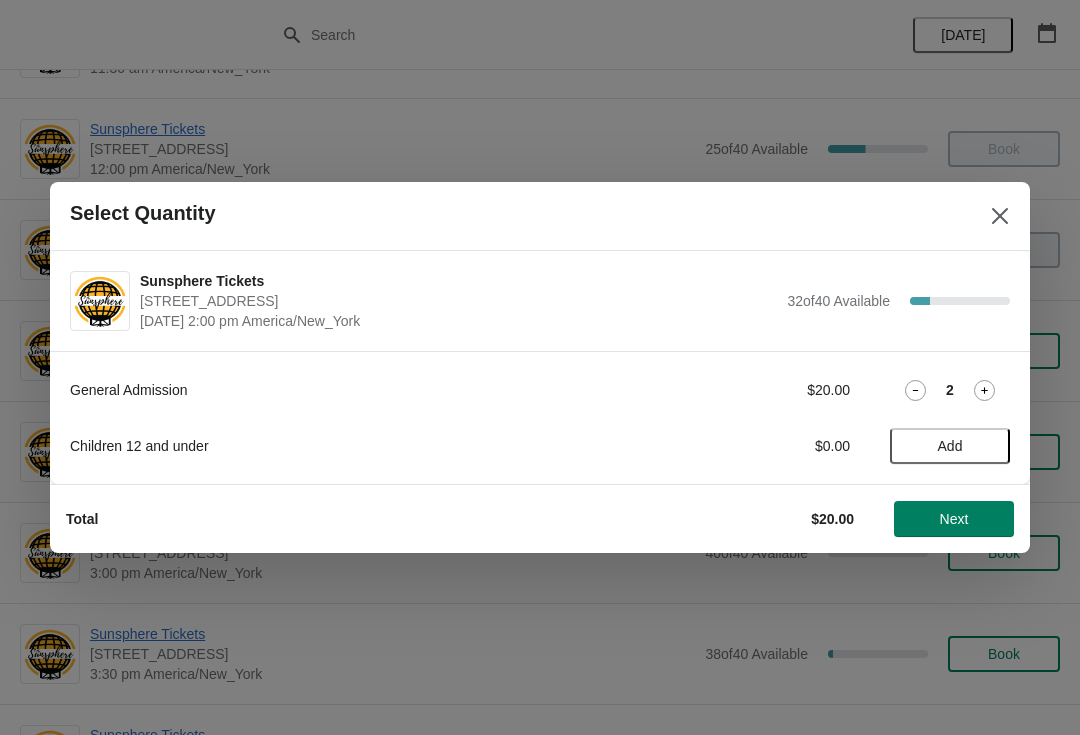 click on "Next" at bounding box center (954, 519) 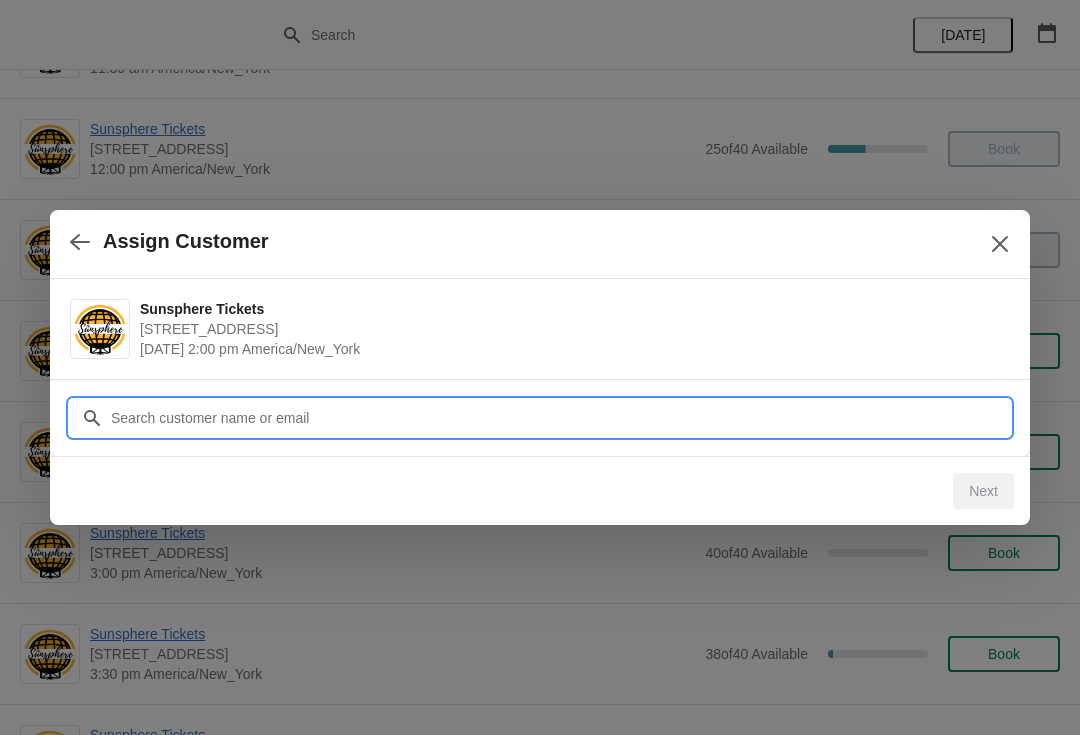 click on "Customer" at bounding box center [560, 418] 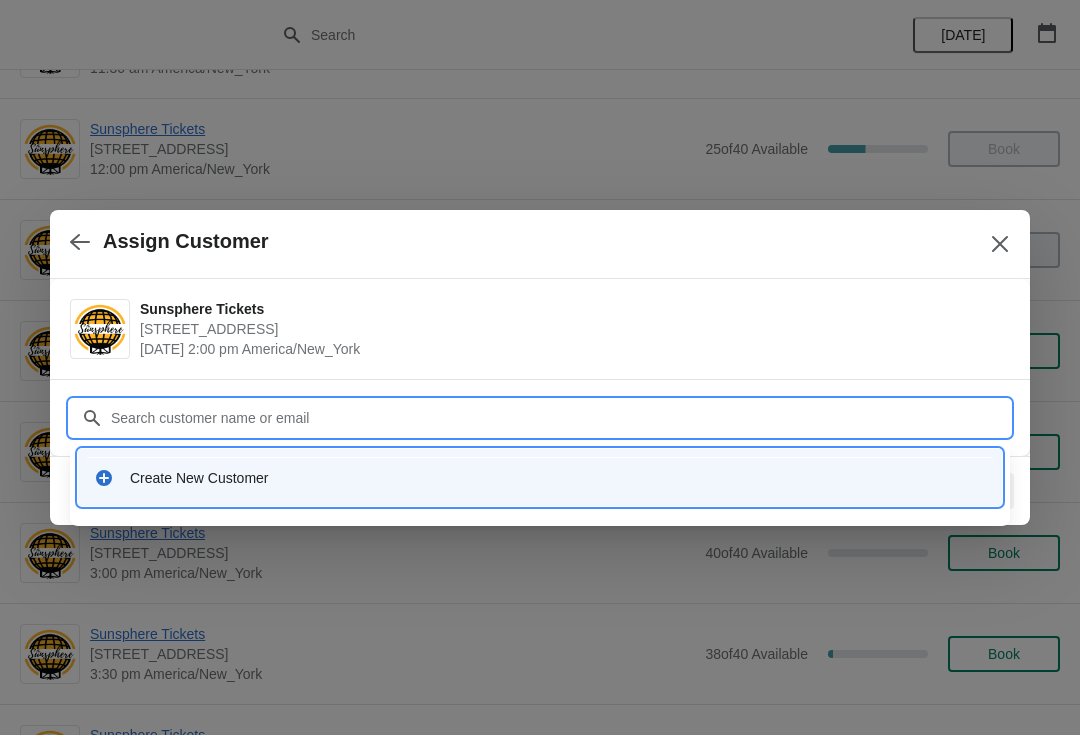 click on "Create New Customer" at bounding box center (558, 478) 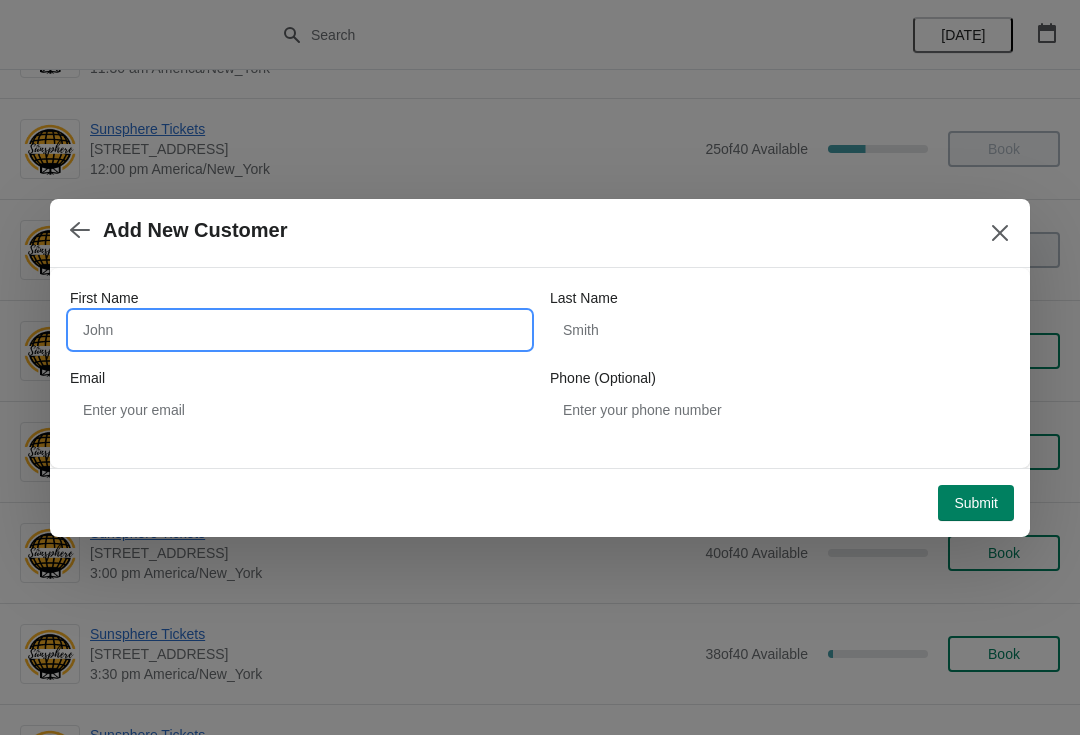 click on "First Name" at bounding box center [300, 330] 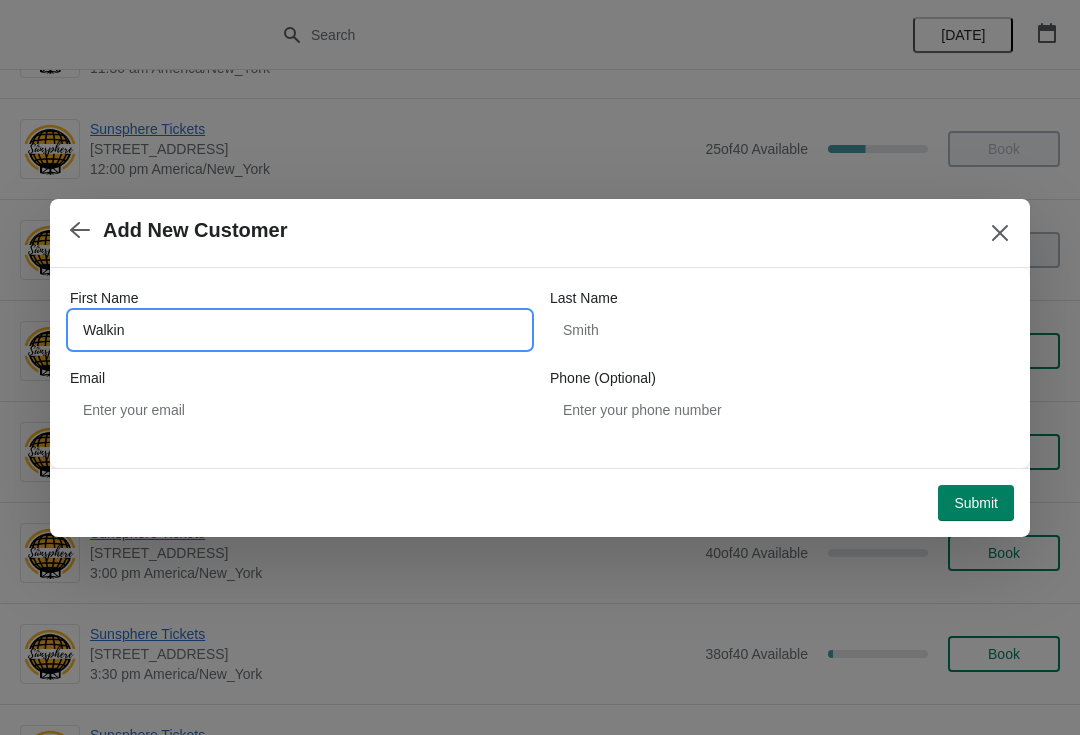 type on "Walkin" 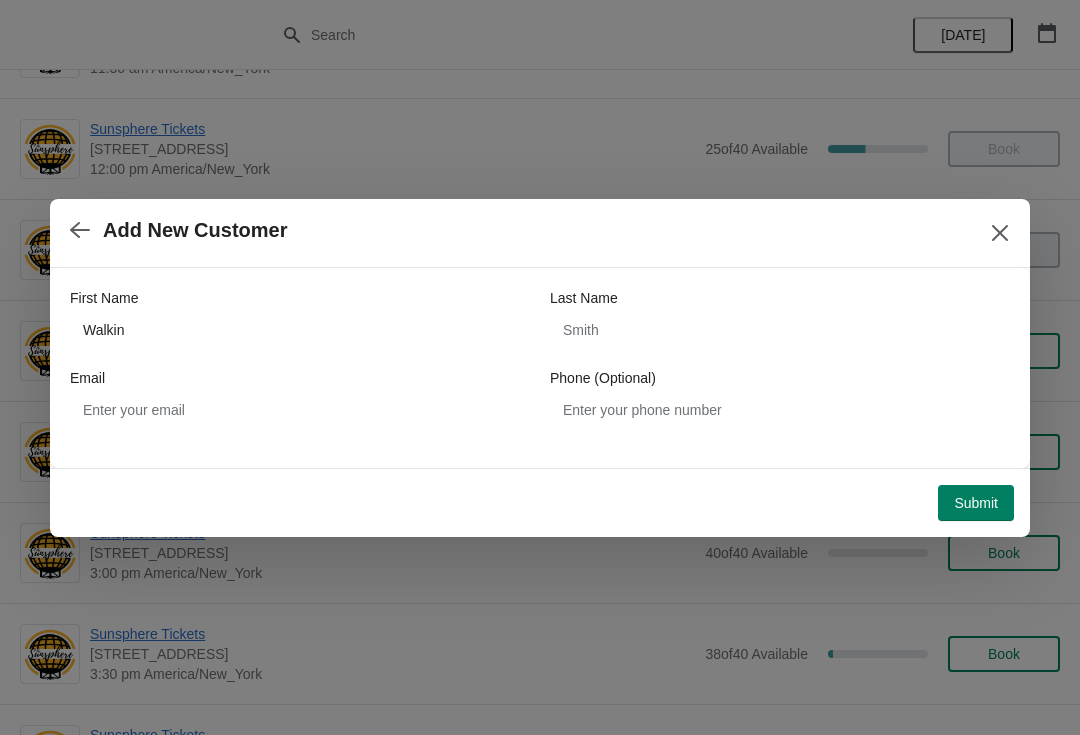 click on "Submit" at bounding box center (976, 503) 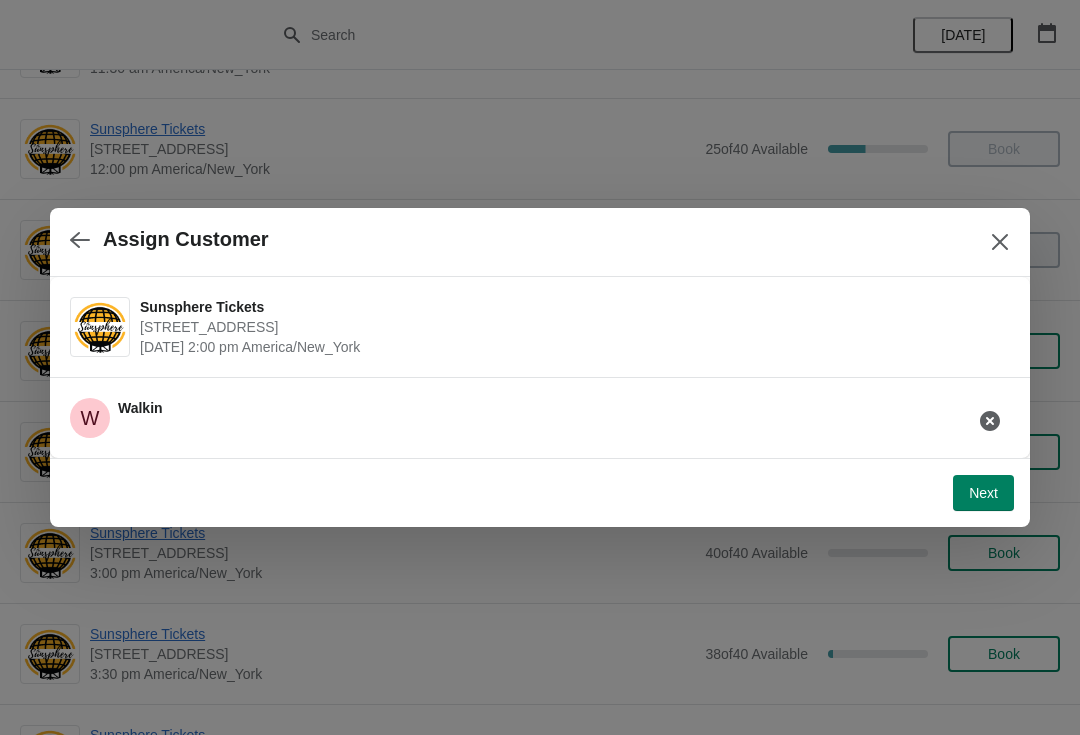 click on "Next" at bounding box center (983, 493) 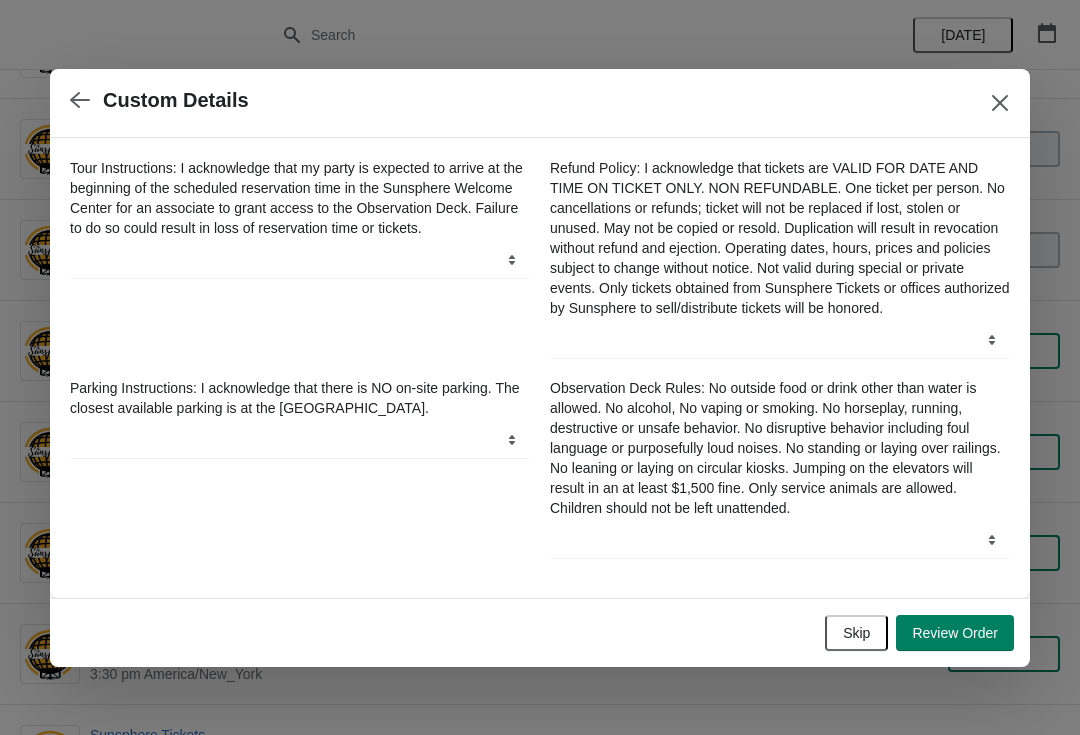 click on "Skip Review Order" at bounding box center [536, 629] 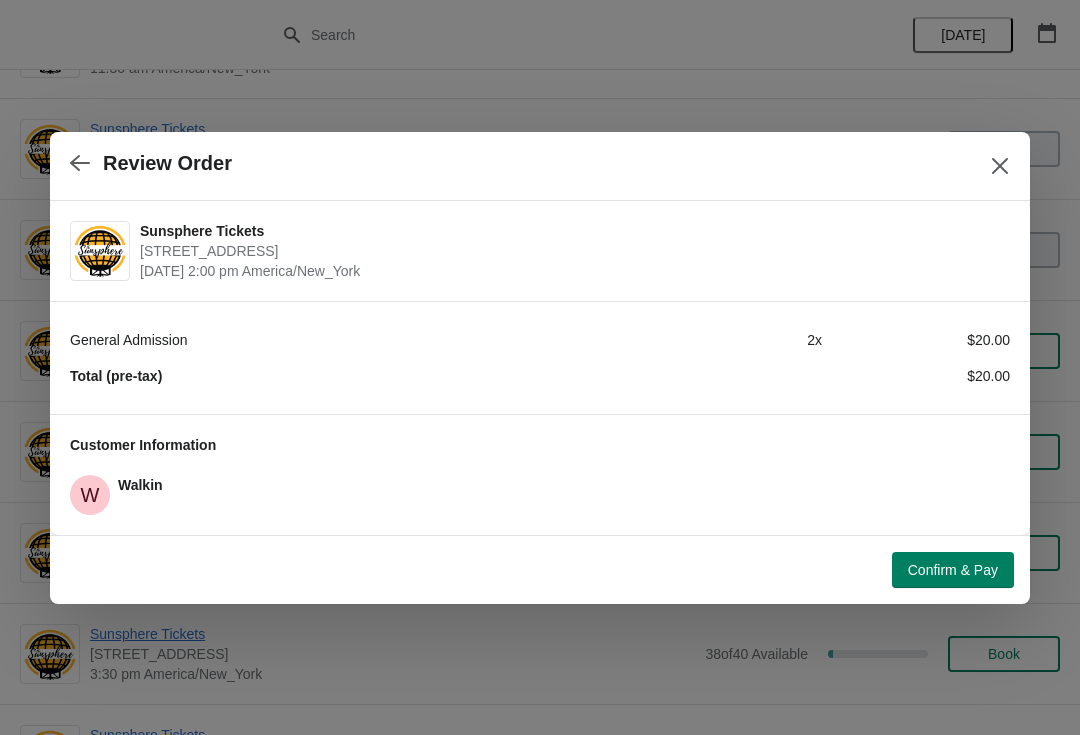 click on "Confirm & Pay" at bounding box center (953, 570) 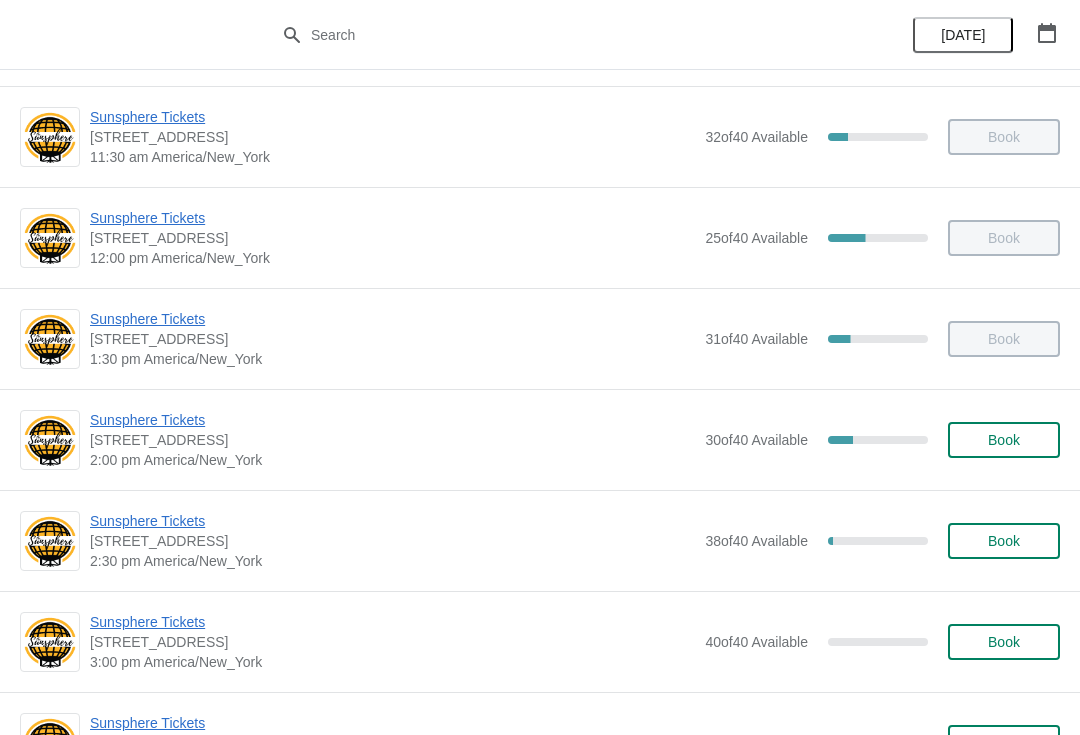 scroll, scrollTop: 454, scrollLeft: 0, axis: vertical 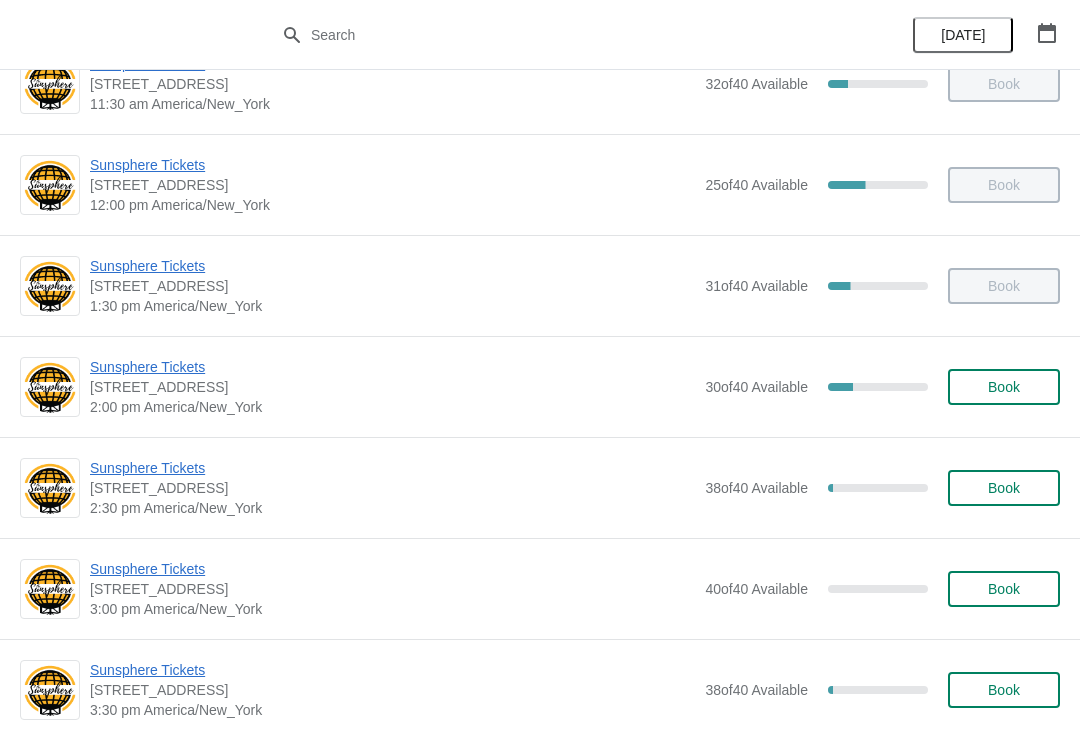 click on "Book" at bounding box center (1004, 387) 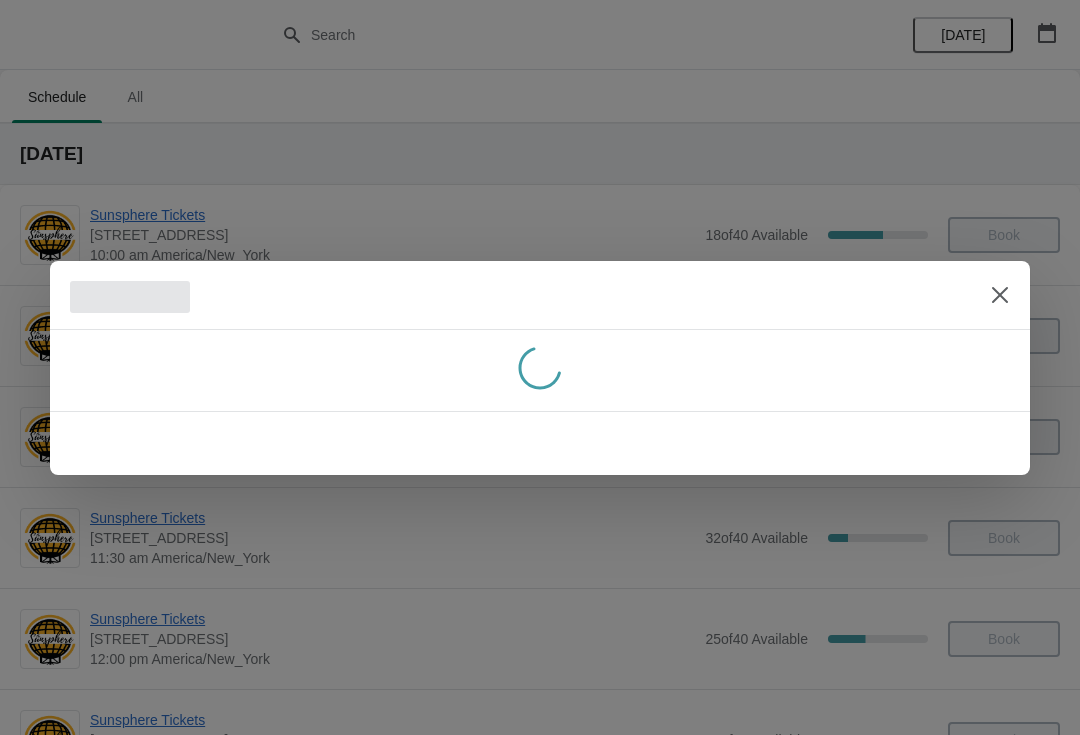 scroll, scrollTop: 454, scrollLeft: 0, axis: vertical 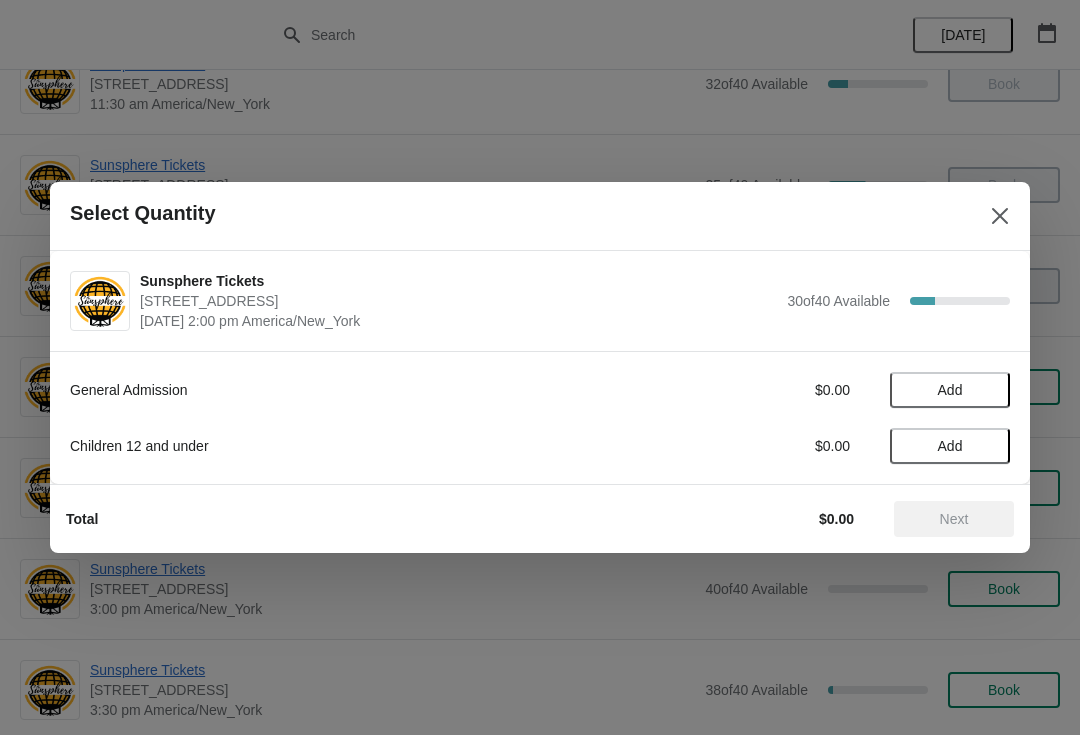 click at bounding box center [540, 367] 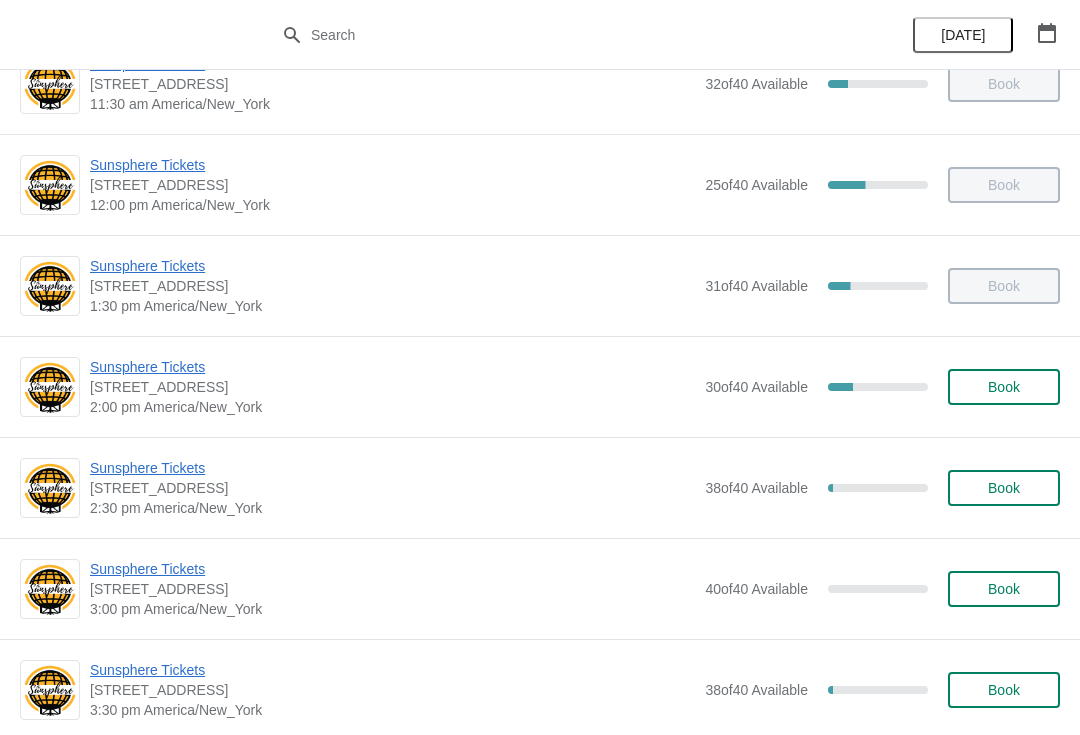 click on "Book" at bounding box center [1004, 387] 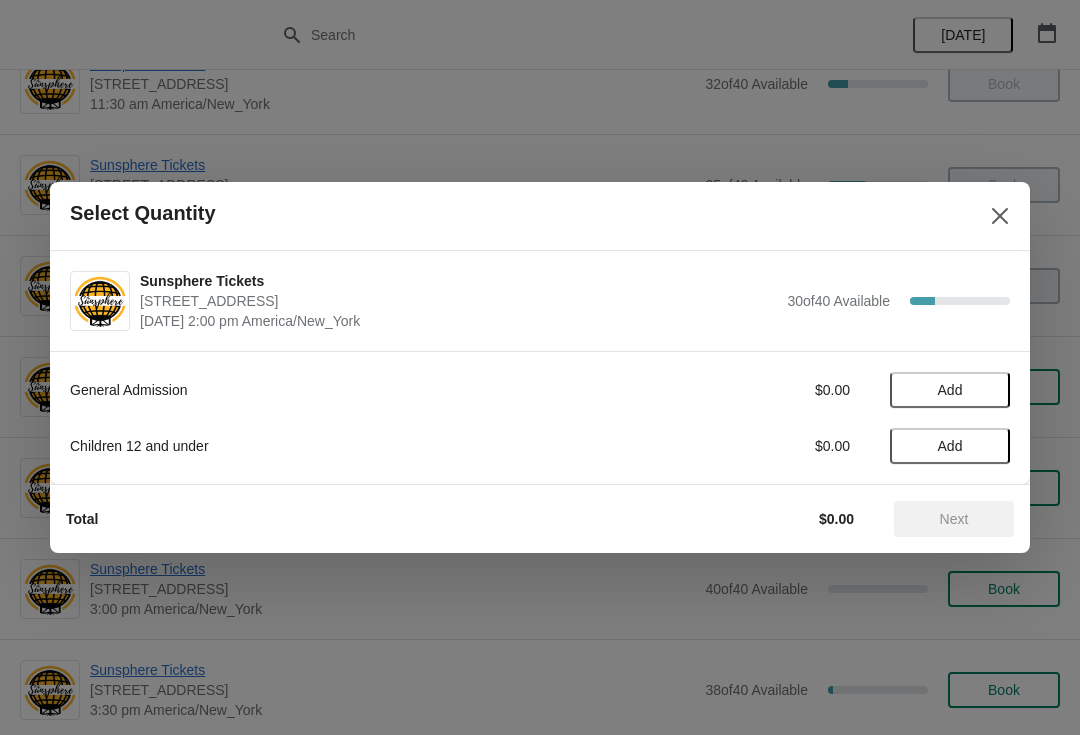click on "Add" at bounding box center [950, 390] 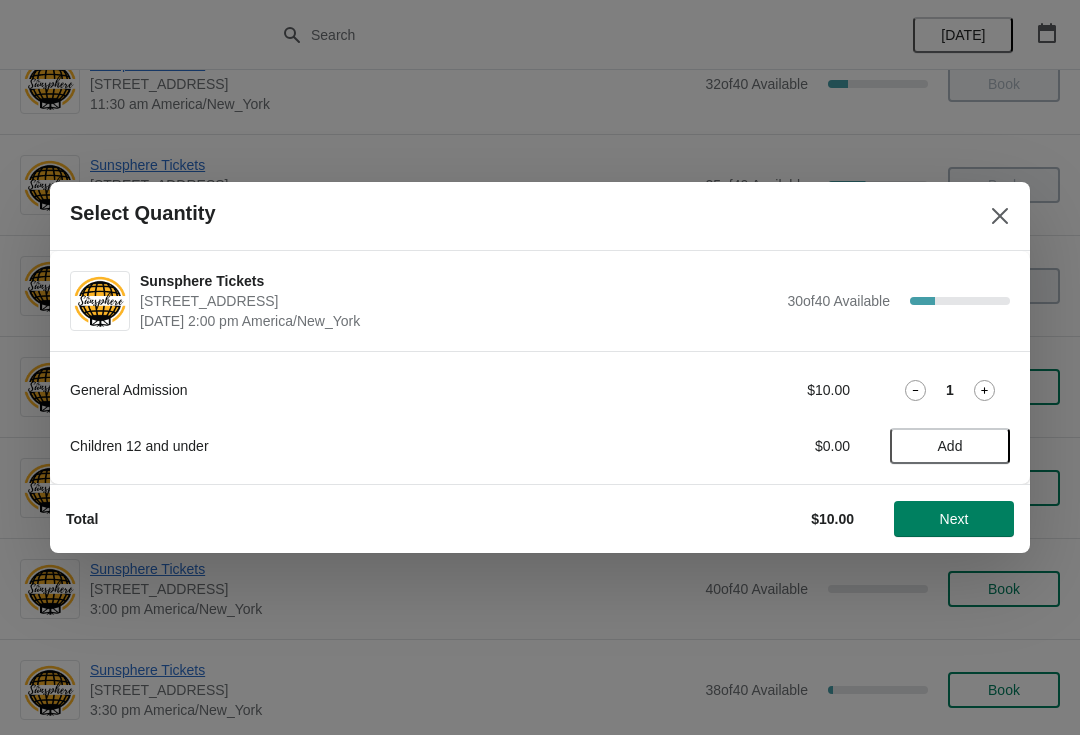 click on "Next" at bounding box center (954, 519) 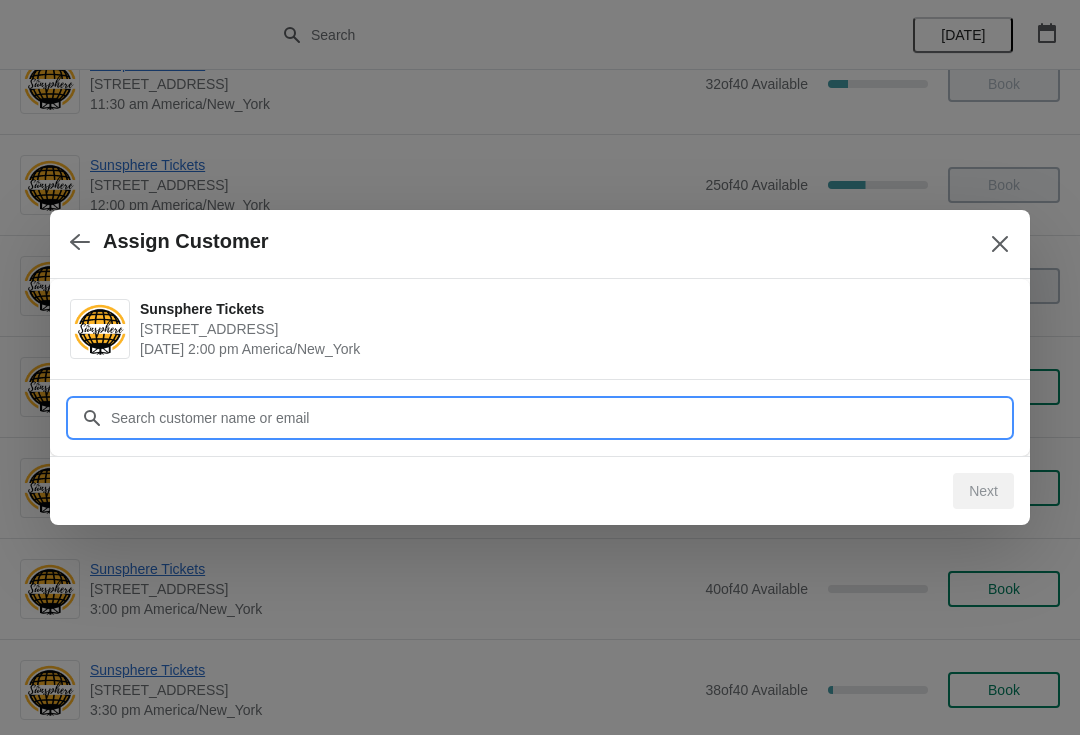 click on "Customer" at bounding box center [560, 418] 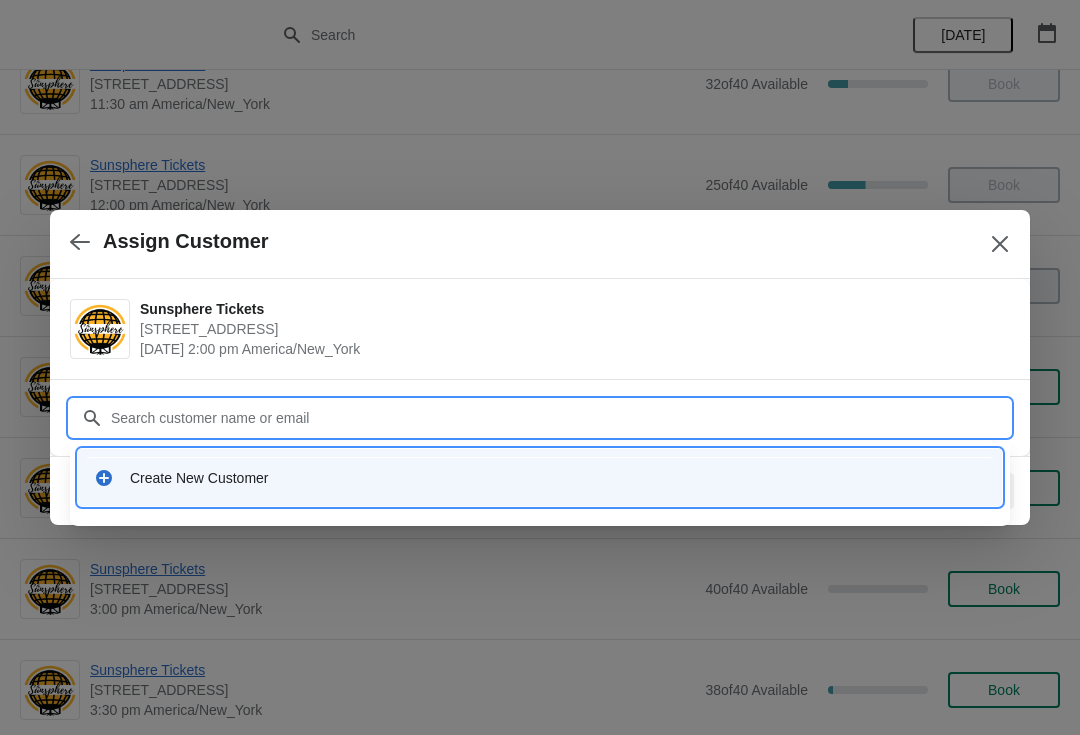 click on "Create New Customer" at bounding box center (558, 478) 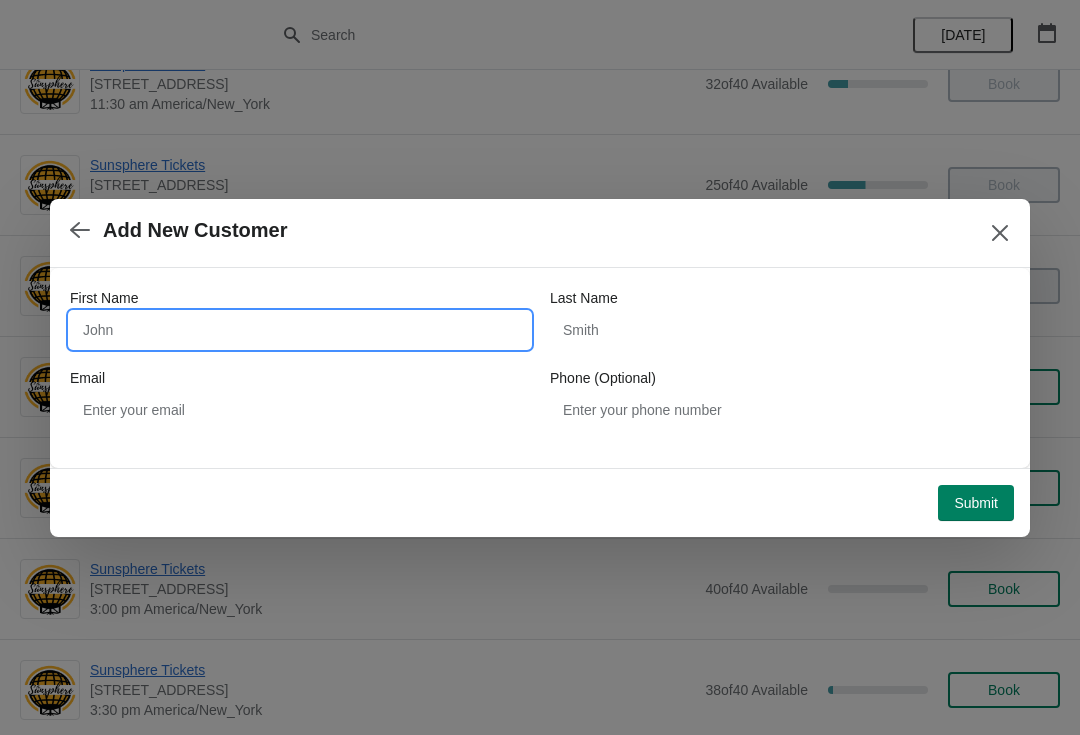 click on "First Name" at bounding box center (300, 330) 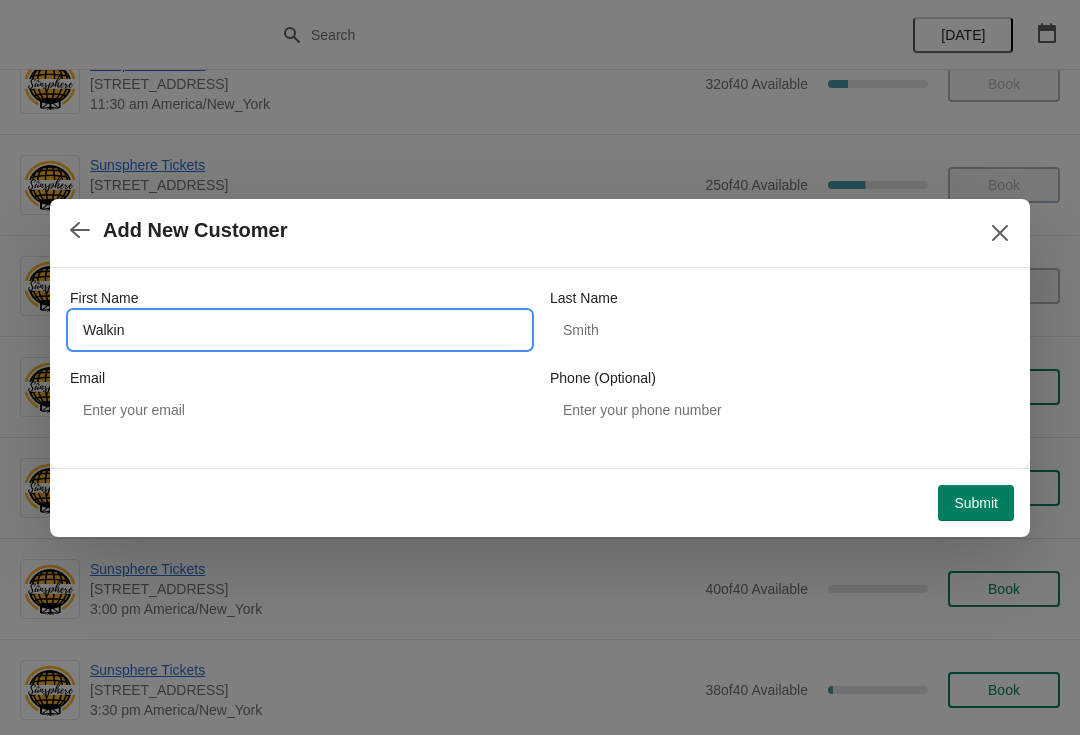 type on "Walkin" 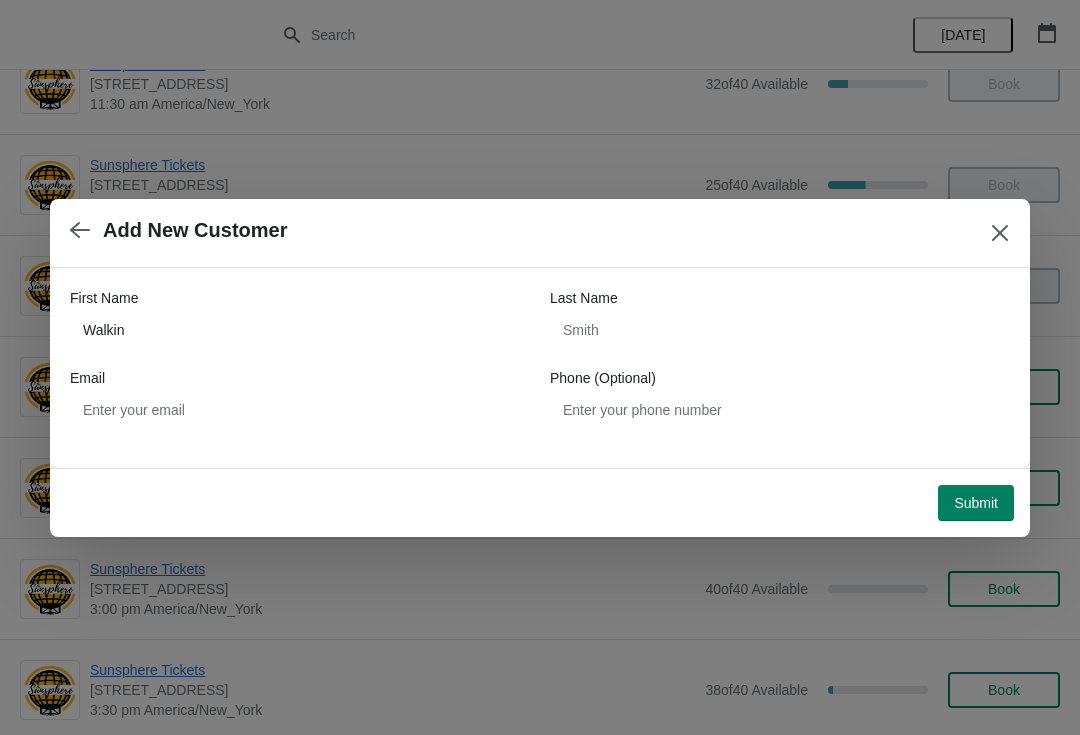 click on "Submit" at bounding box center (976, 503) 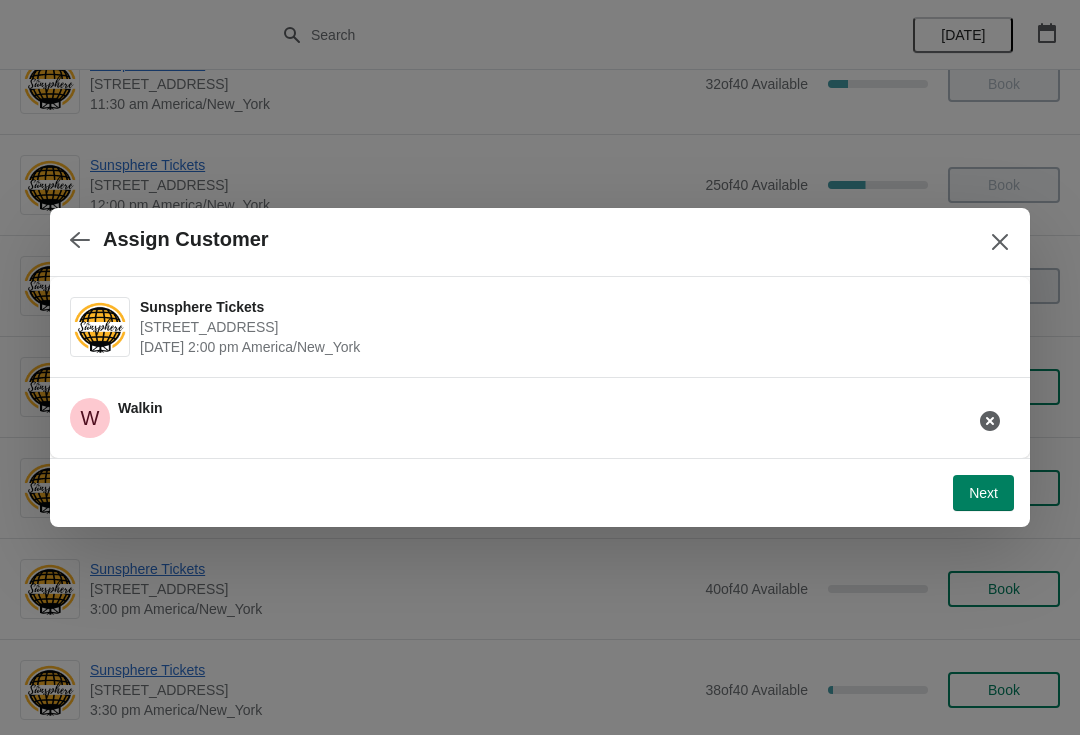 click on "Next" at bounding box center (983, 493) 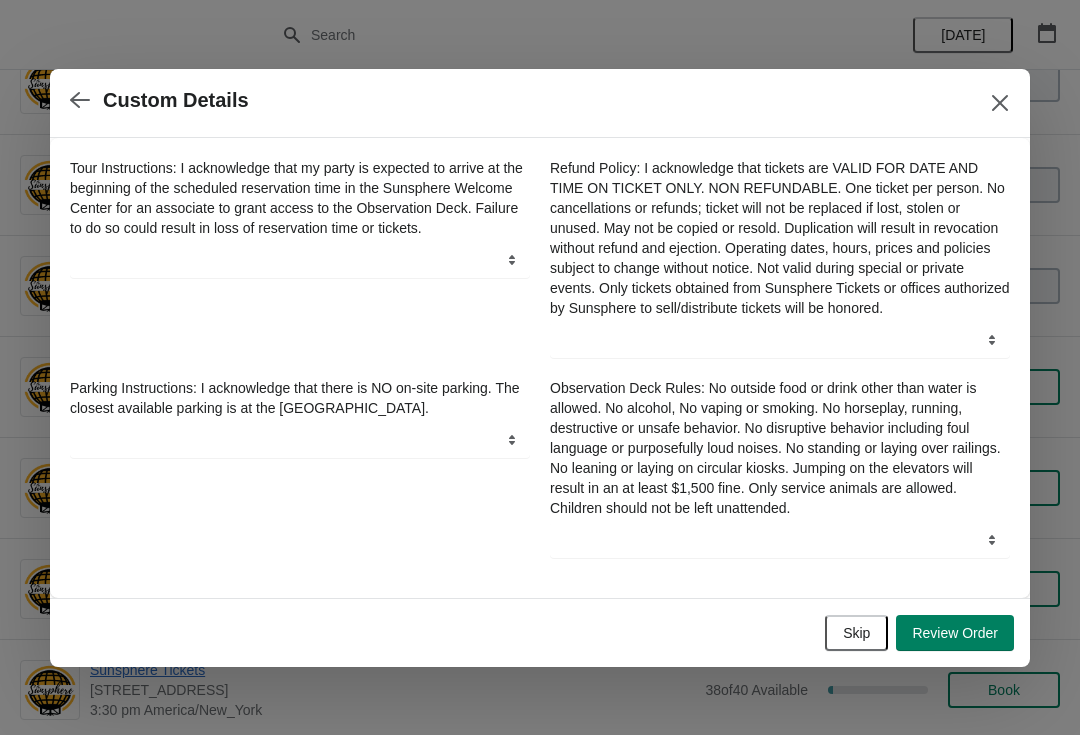 click on "Skip" at bounding box center [856, 633] 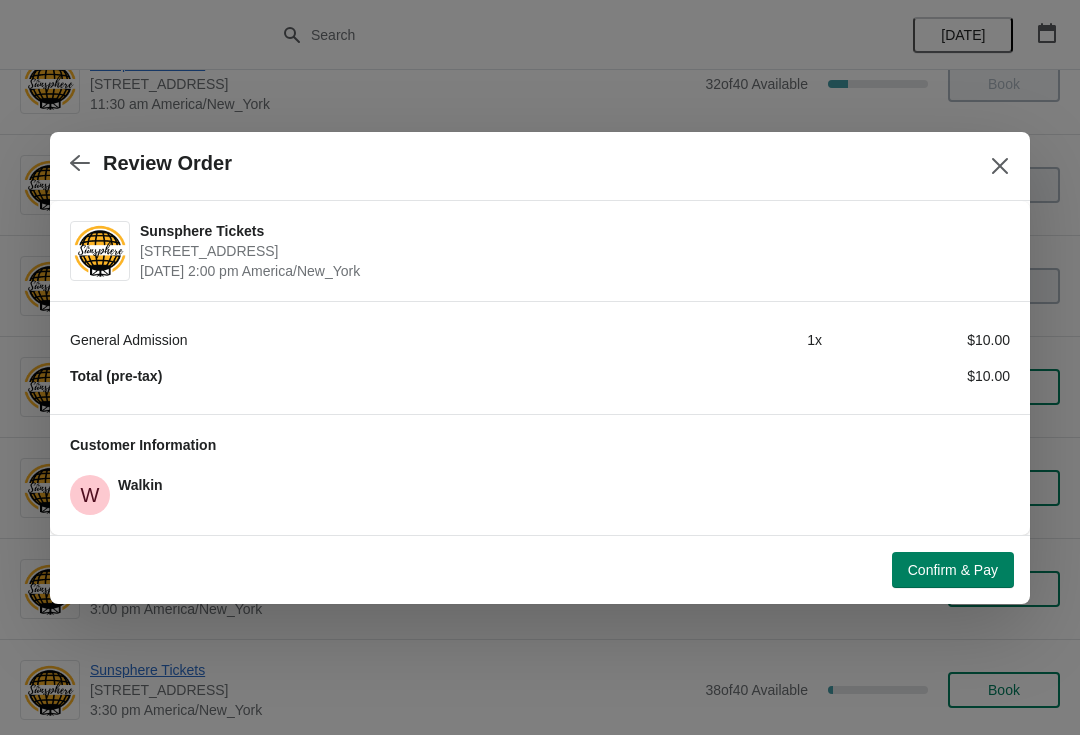click on "Confirm & Pay" at bounding box center [953, 570] 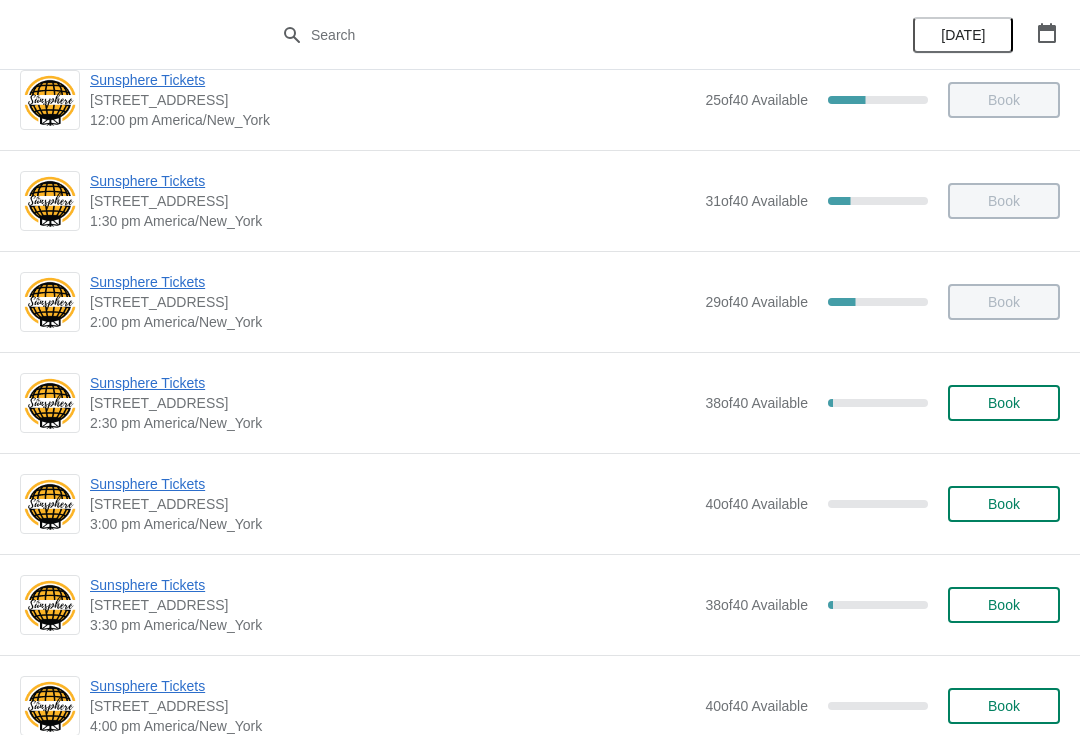 scroll, scrollTop: 541, scrollLeft: 0, axis: vertical 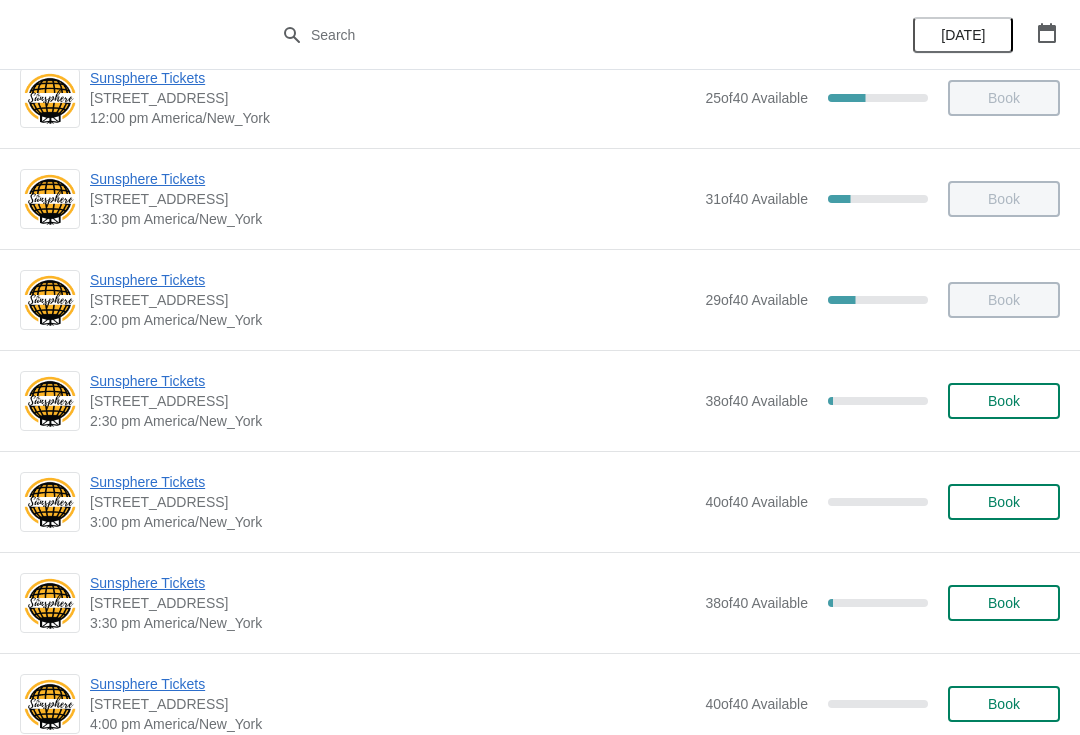 click on "Book" at bounding box center (1004, 401) 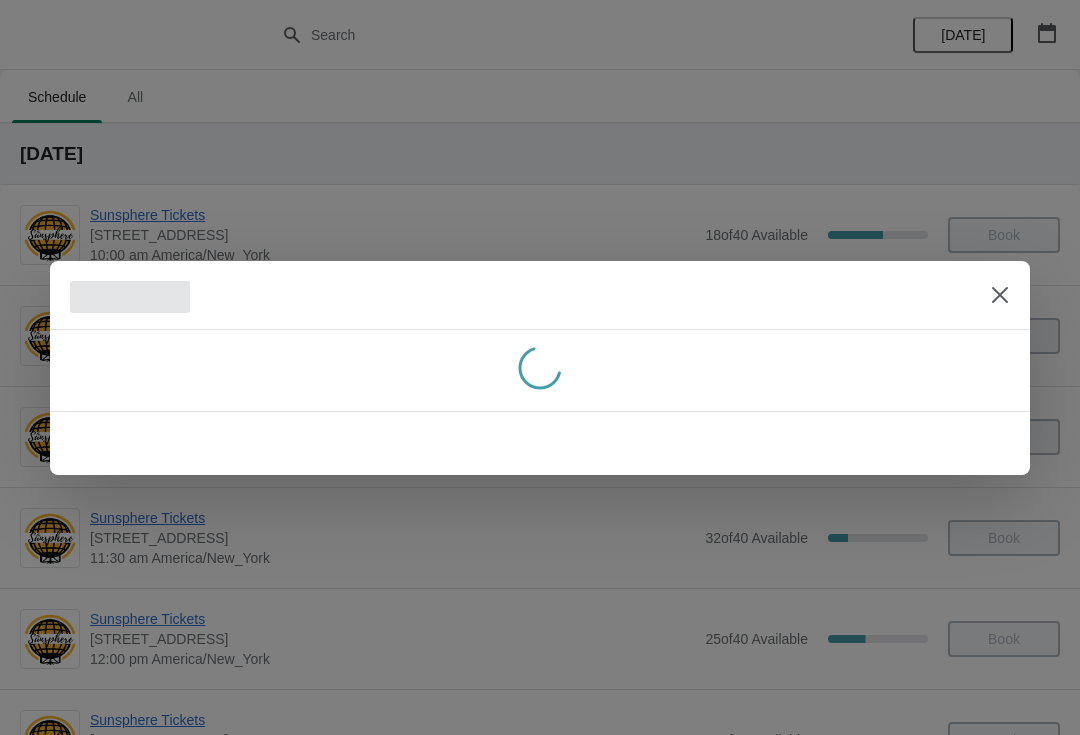 scroll, scrollTop: 0, scrollLeft: 0, axis: both 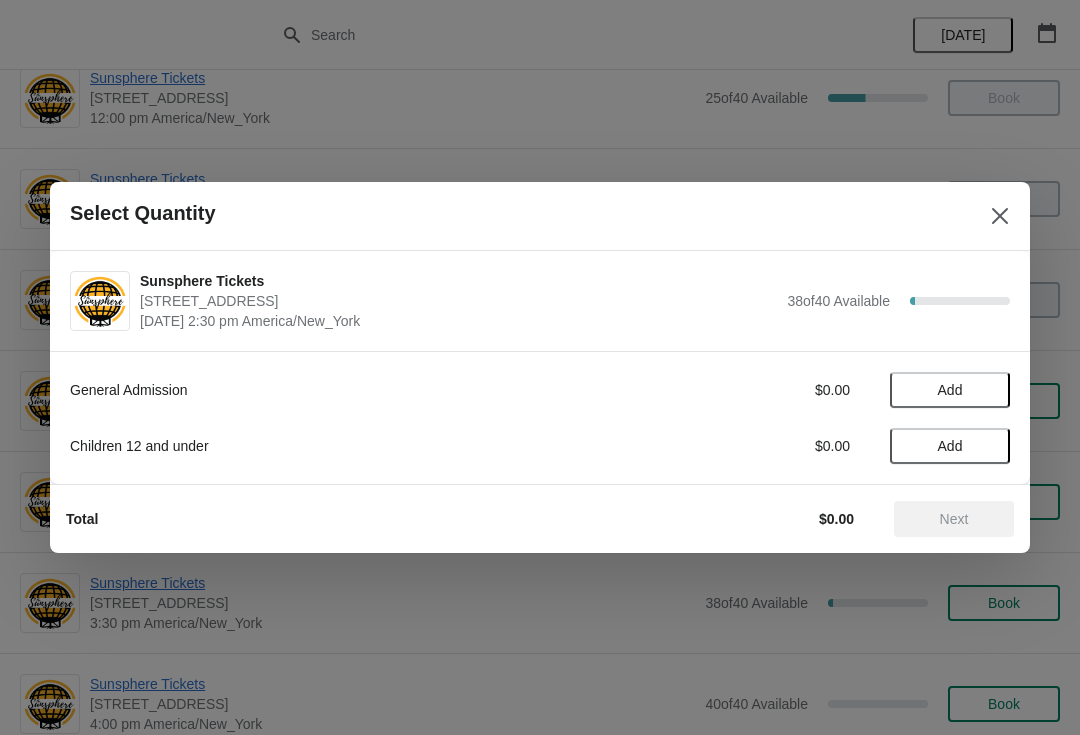 click on "Add" at bounding box center (950, 390) 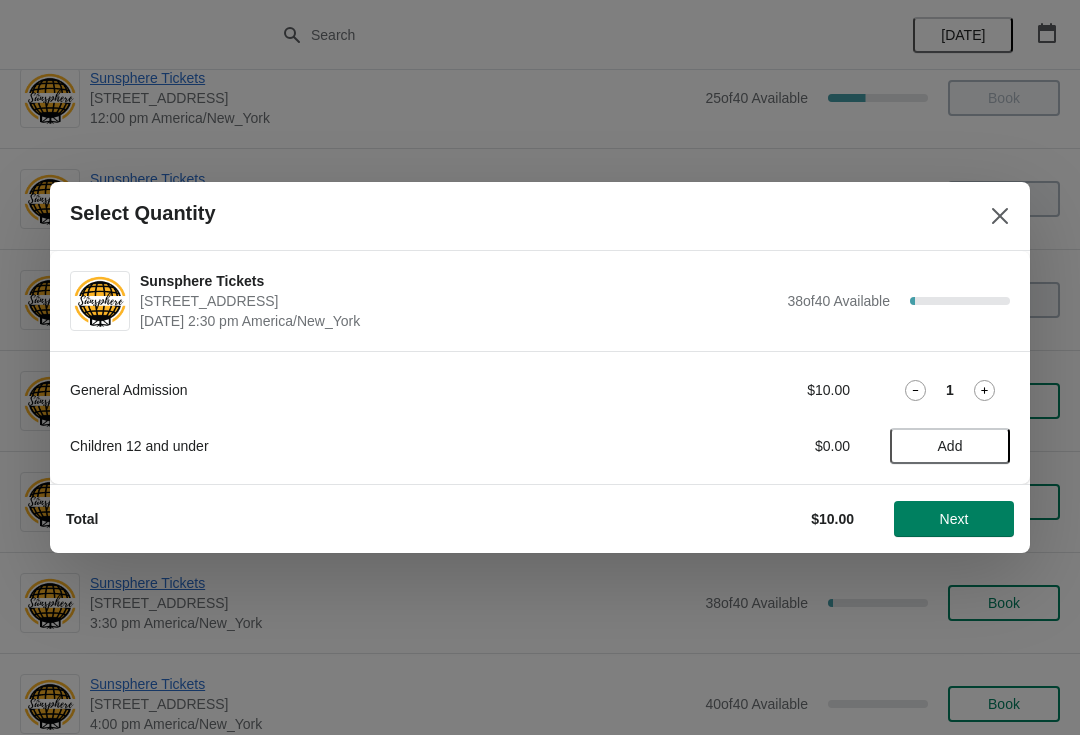 click 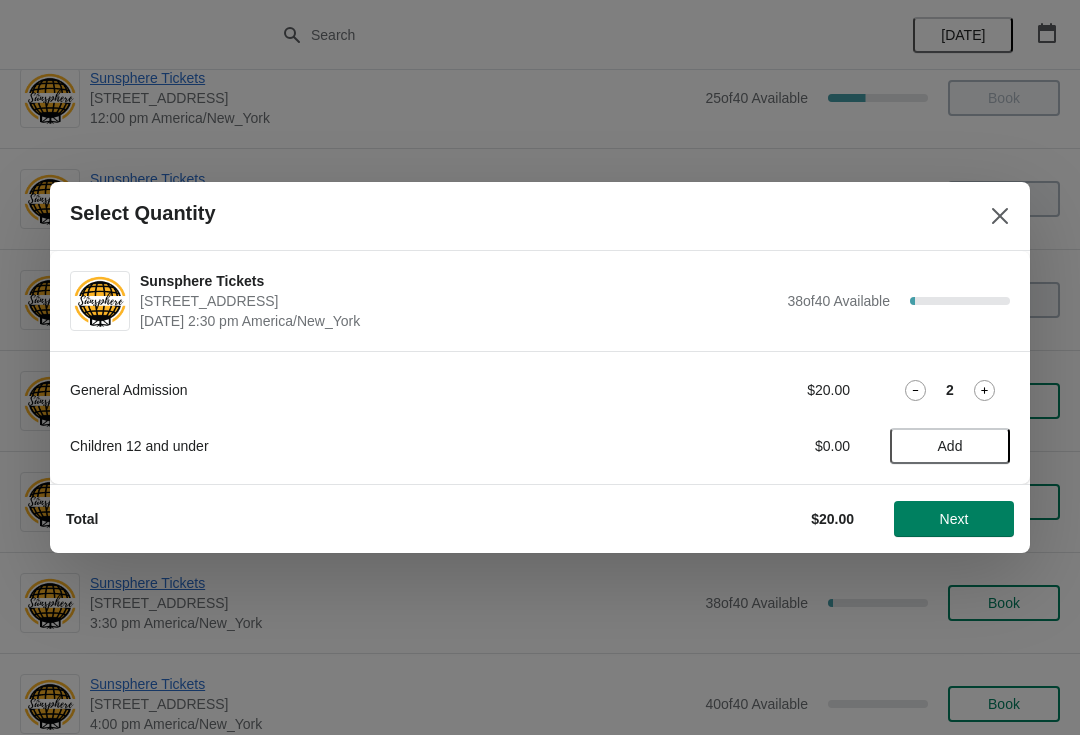 click on "Next" at bounding box center (954, 519) 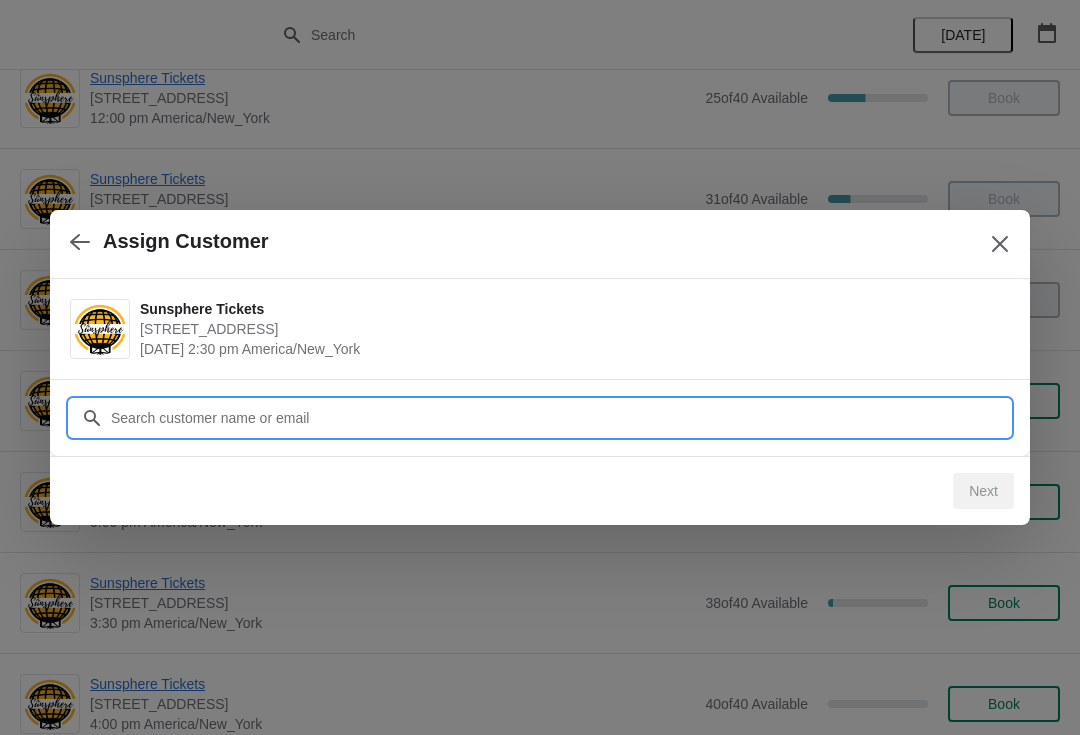 click on "Customer" at bounding box center [560, 418] 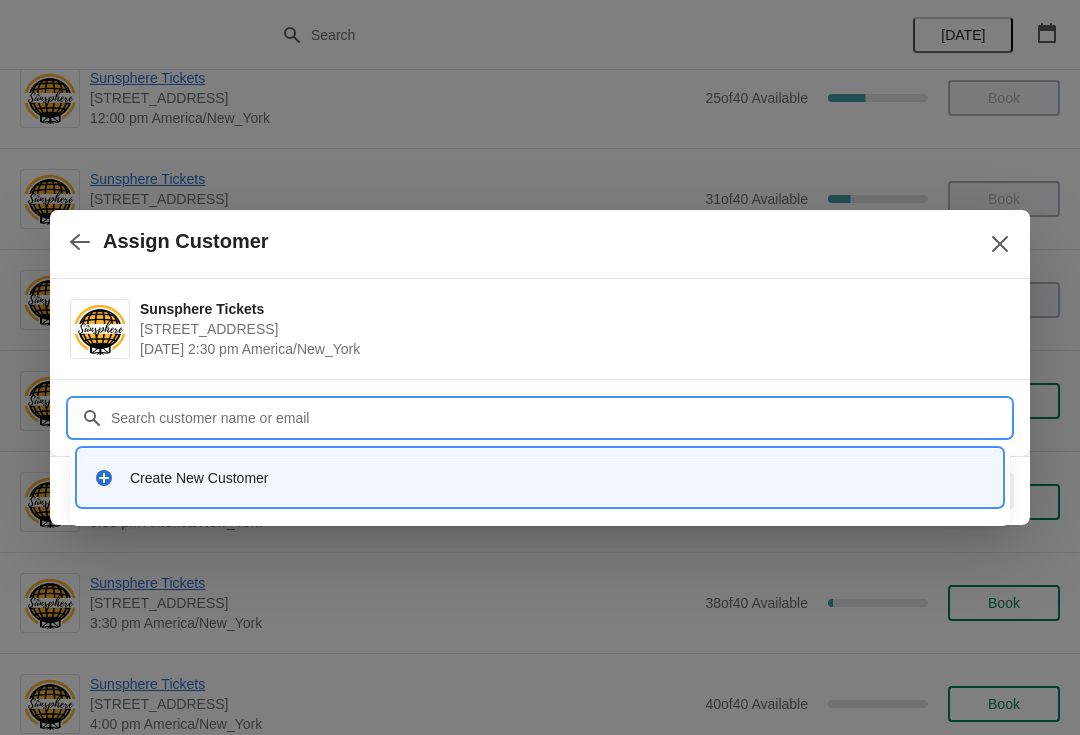 click on "Create New Customer" at bounding box center (558, 478) 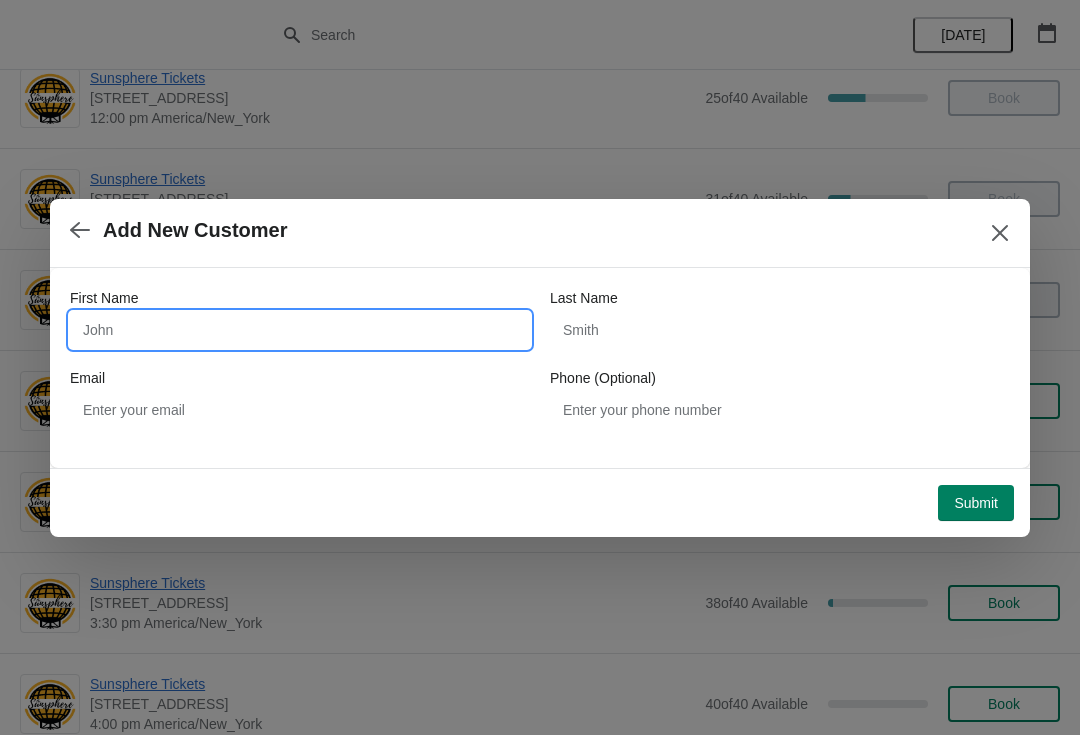 click on "First Name" at bounding box center (300, 330) 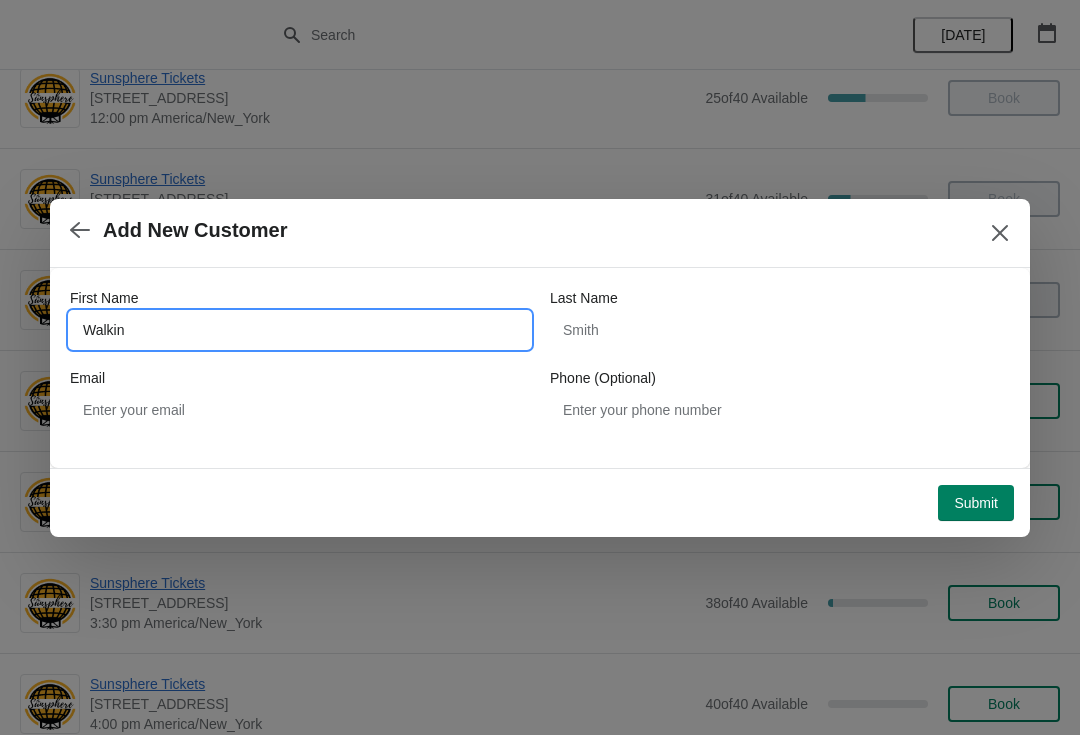 type on "Walkin" 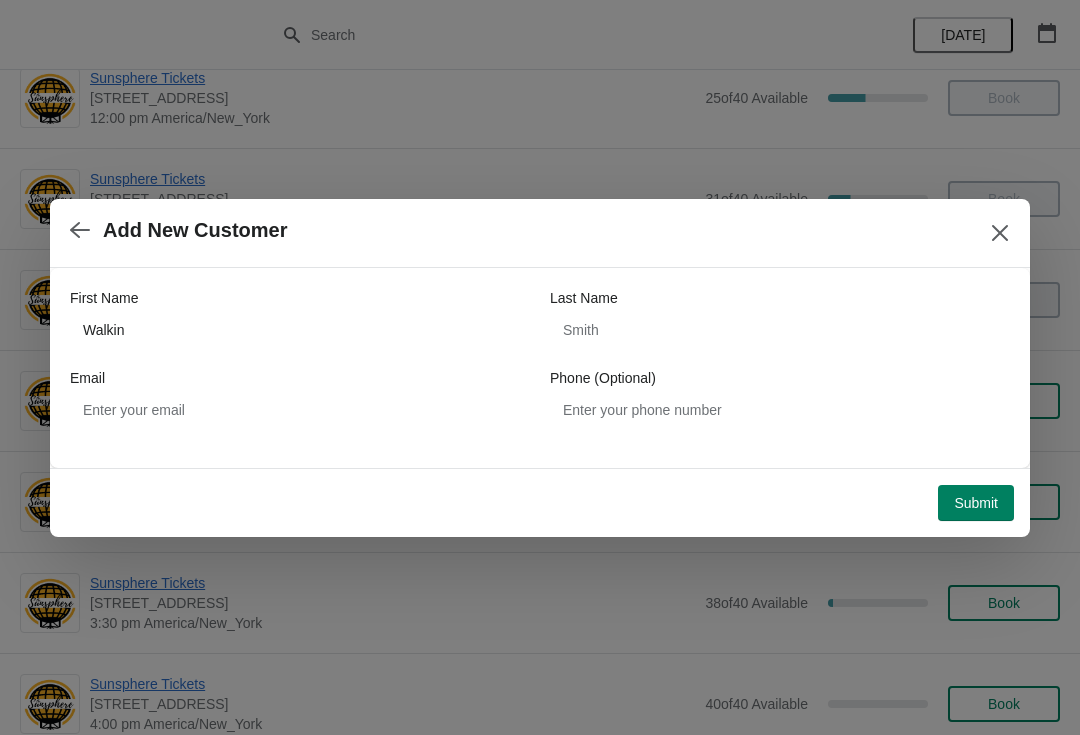 click on "Submit" at bounding box center (976, 503) 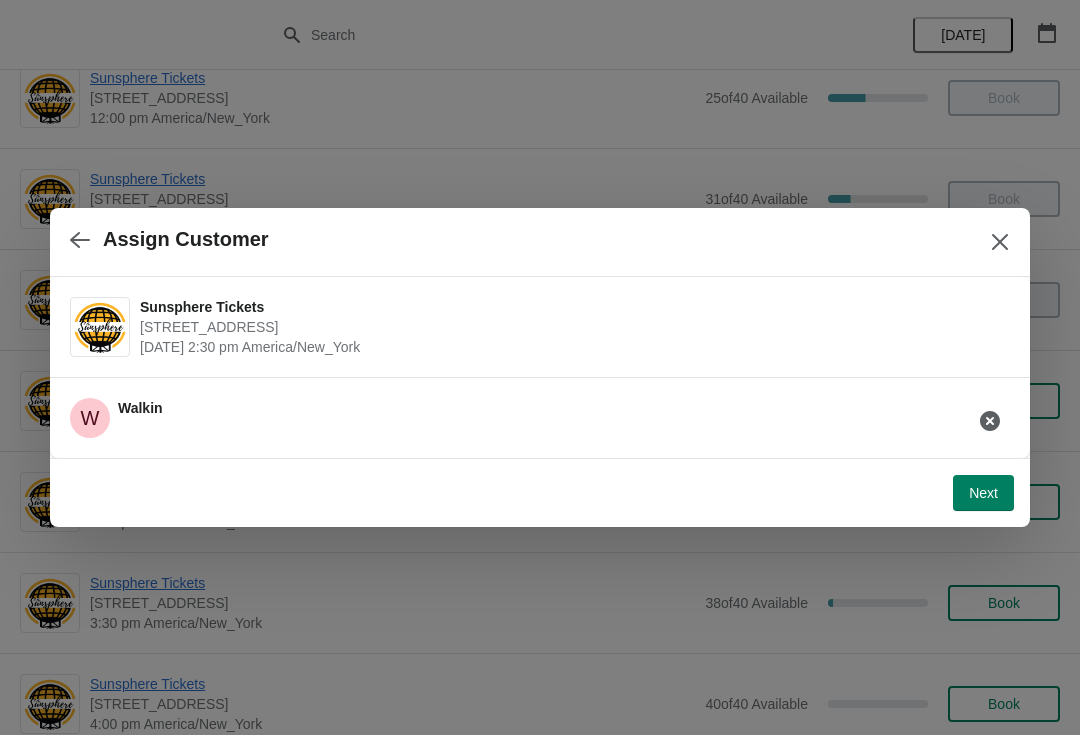 click on "Next" at bounding box center [983, 493] 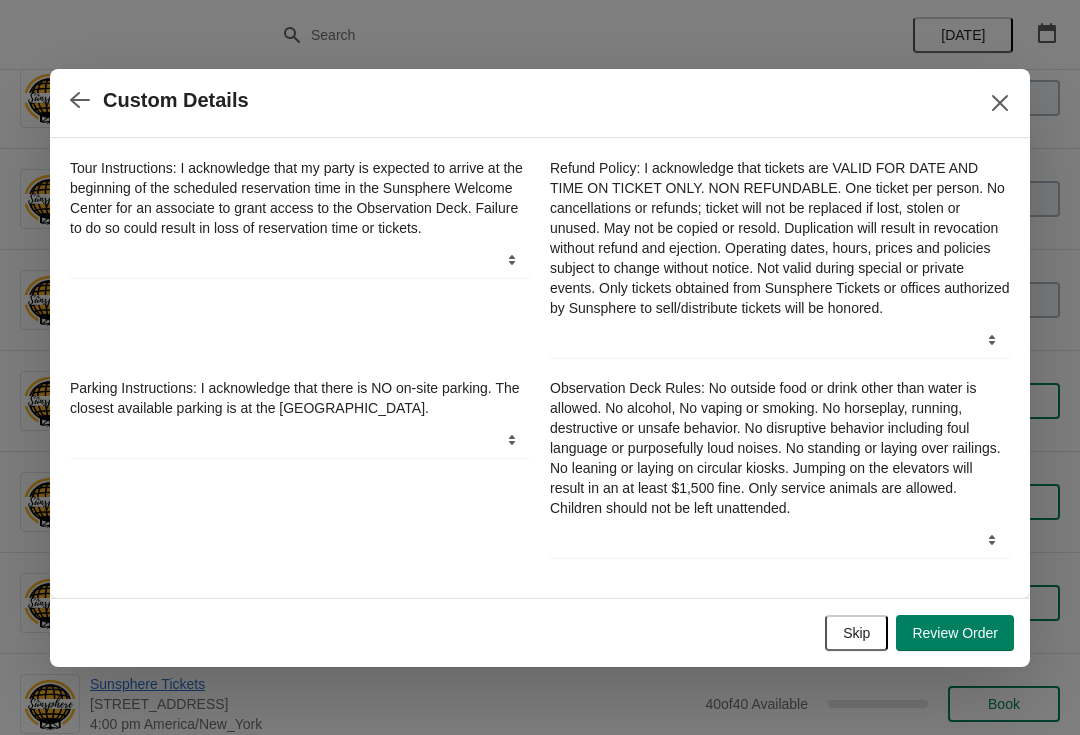 click on "Skip" at bounding box center [856, 633] 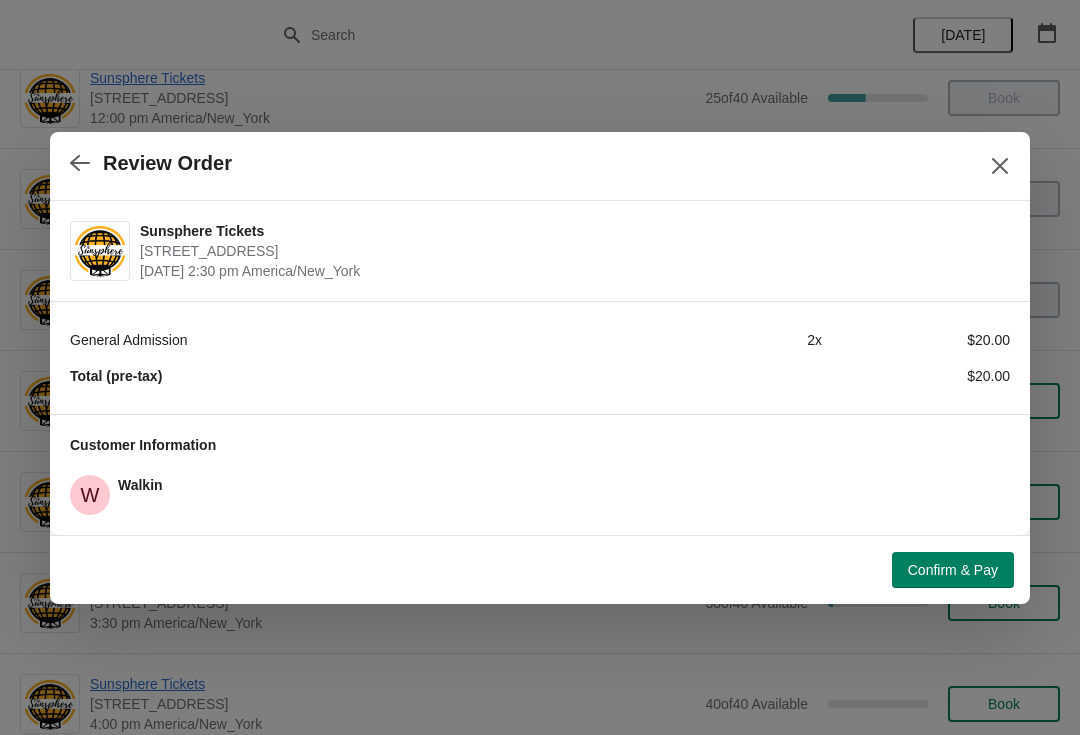 click on "Confirm & Pay" at bounding box center [953, 570] 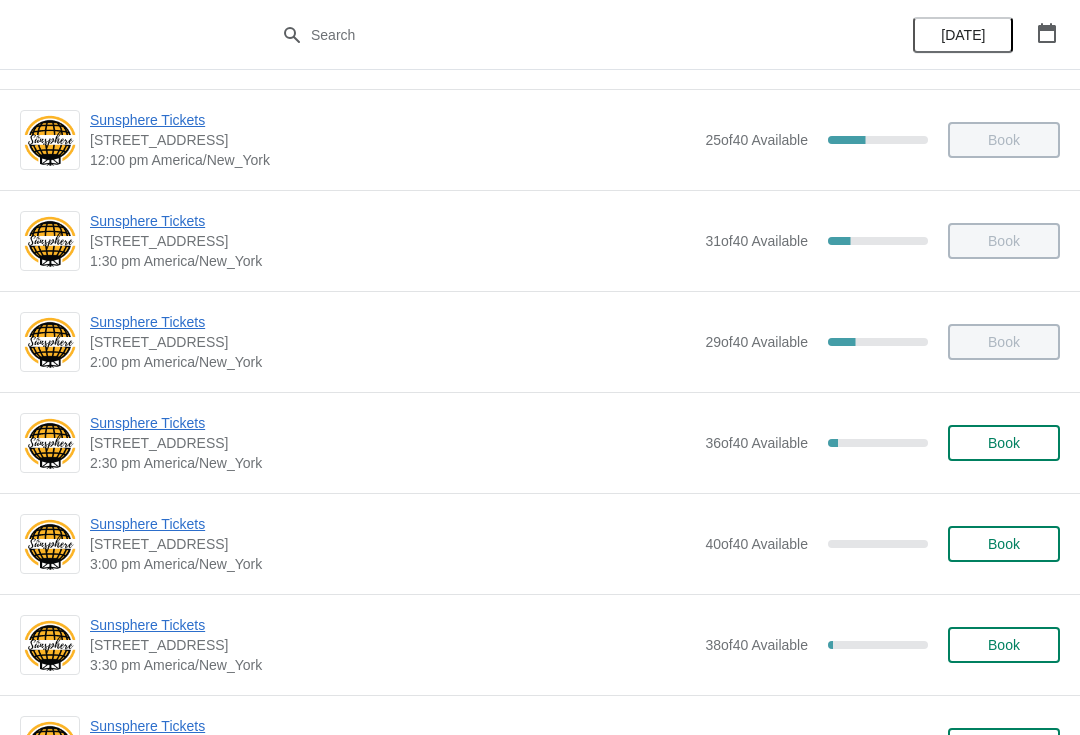 scroll, scrollTop: 513, scrollLeft: 0, axis: vertical 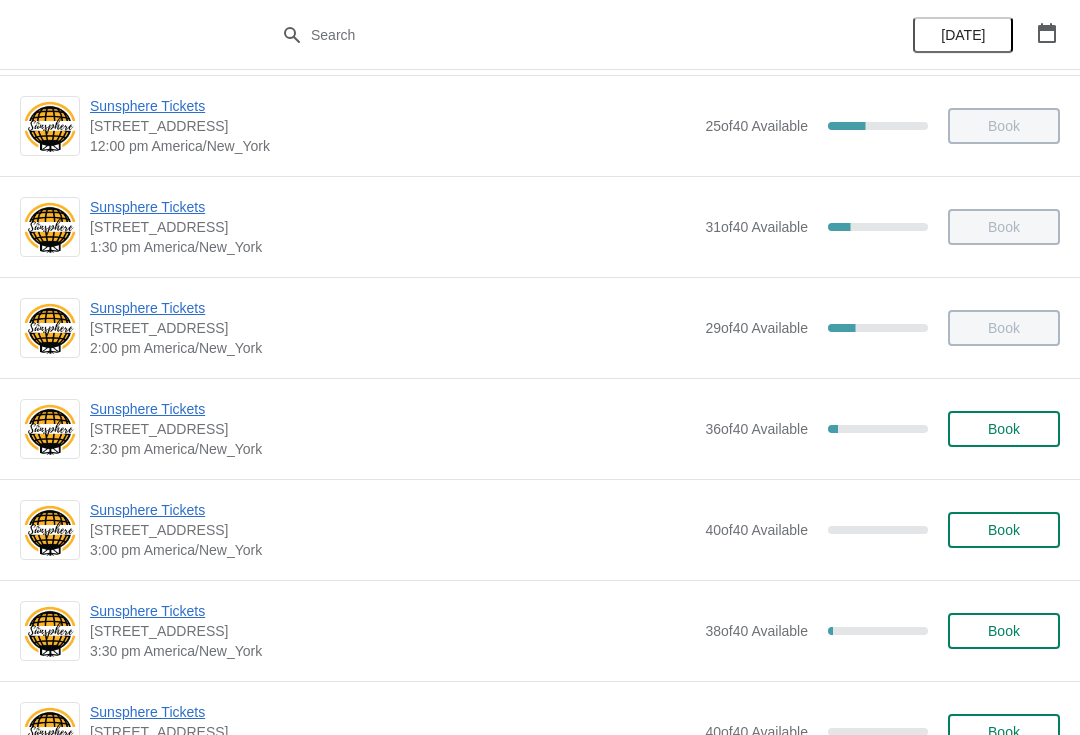 click on "Sunsphere Tickets" at bounding box center [392, 409] 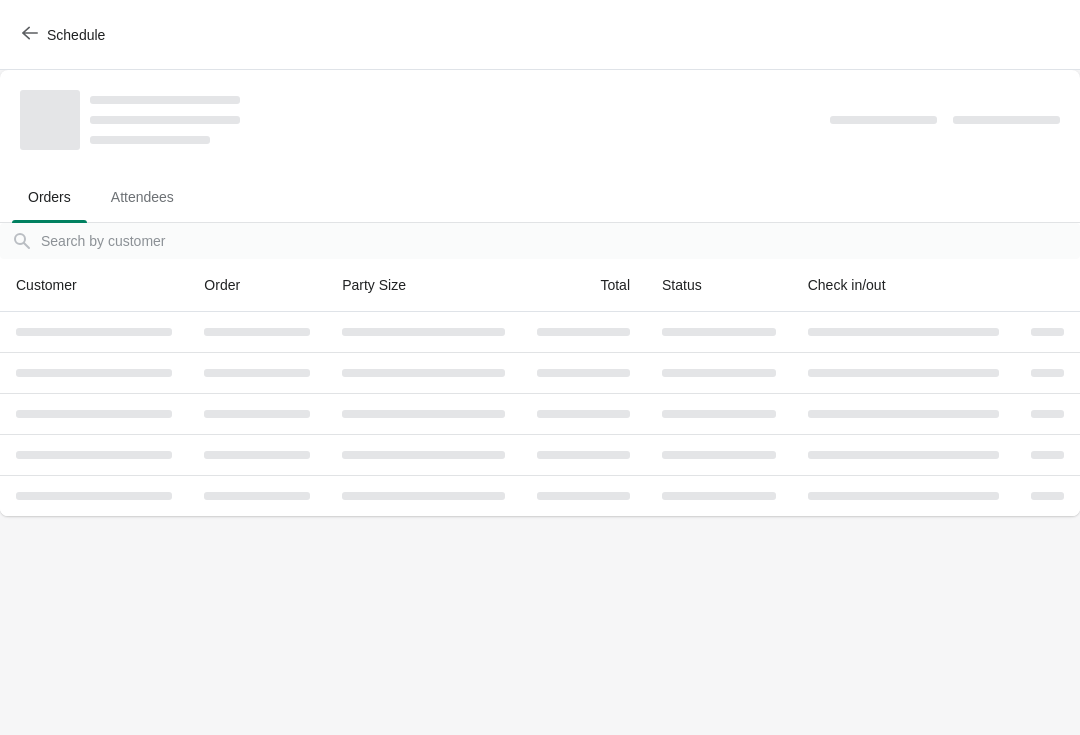 scroll, scrollTop: 0, scrollLeft: 0, axis: both 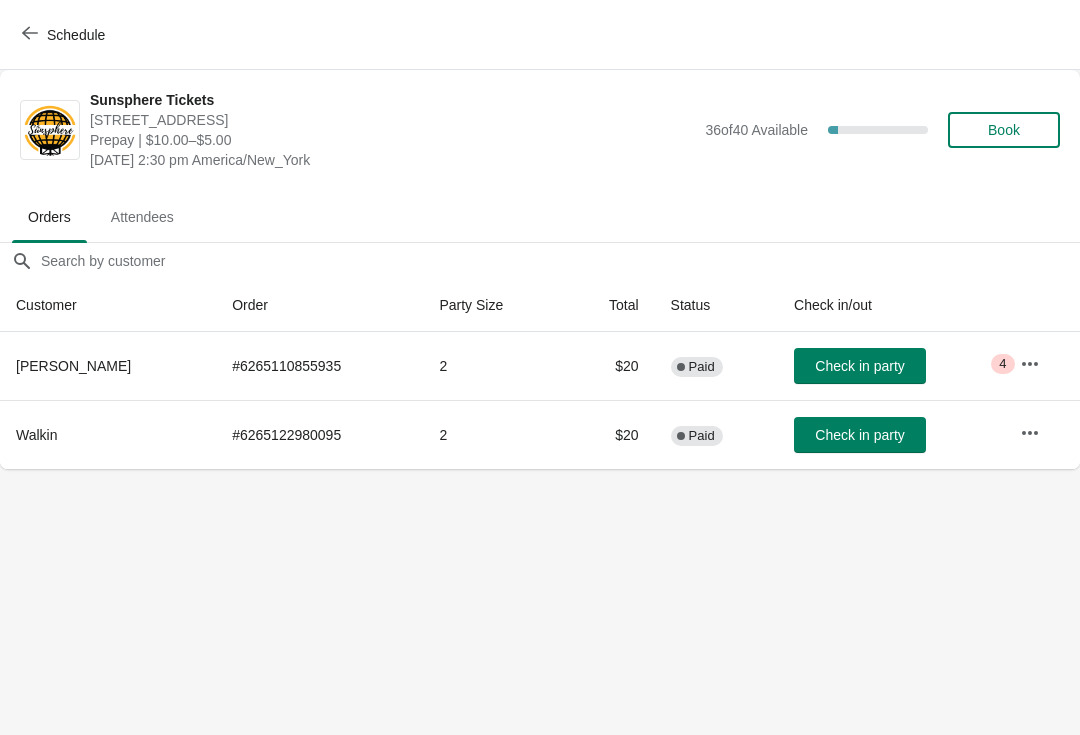 click on "Check in party" at bounding box center [860, 366] 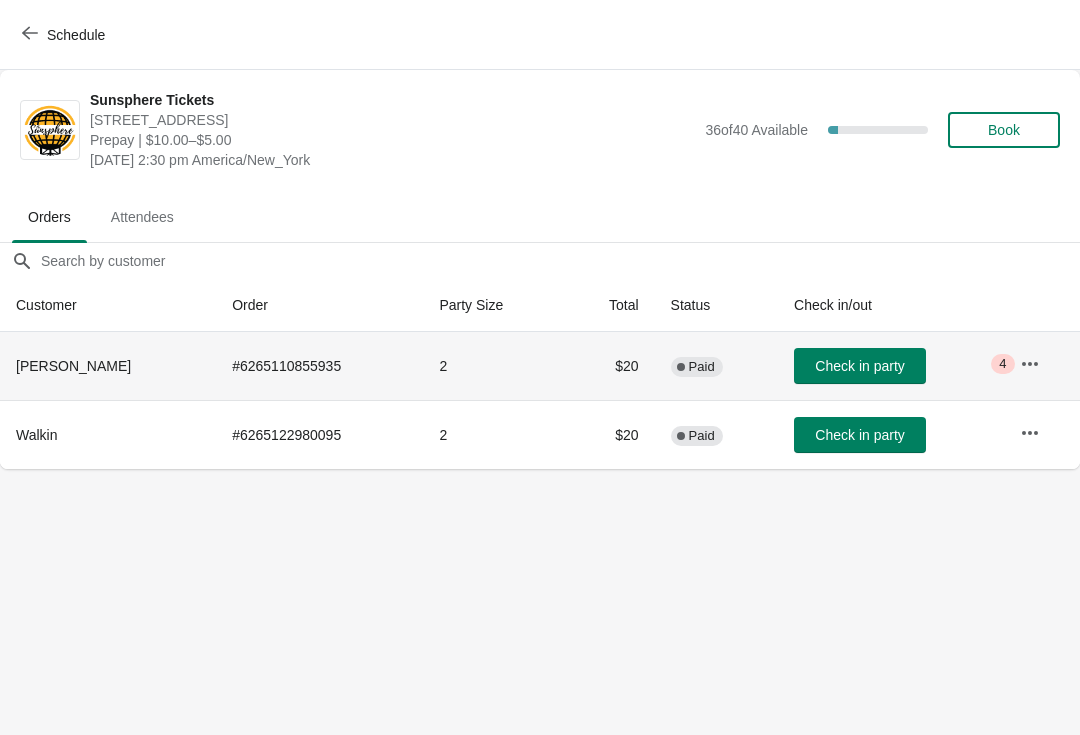 click on "Check in party" at bounding box center (860, 435) 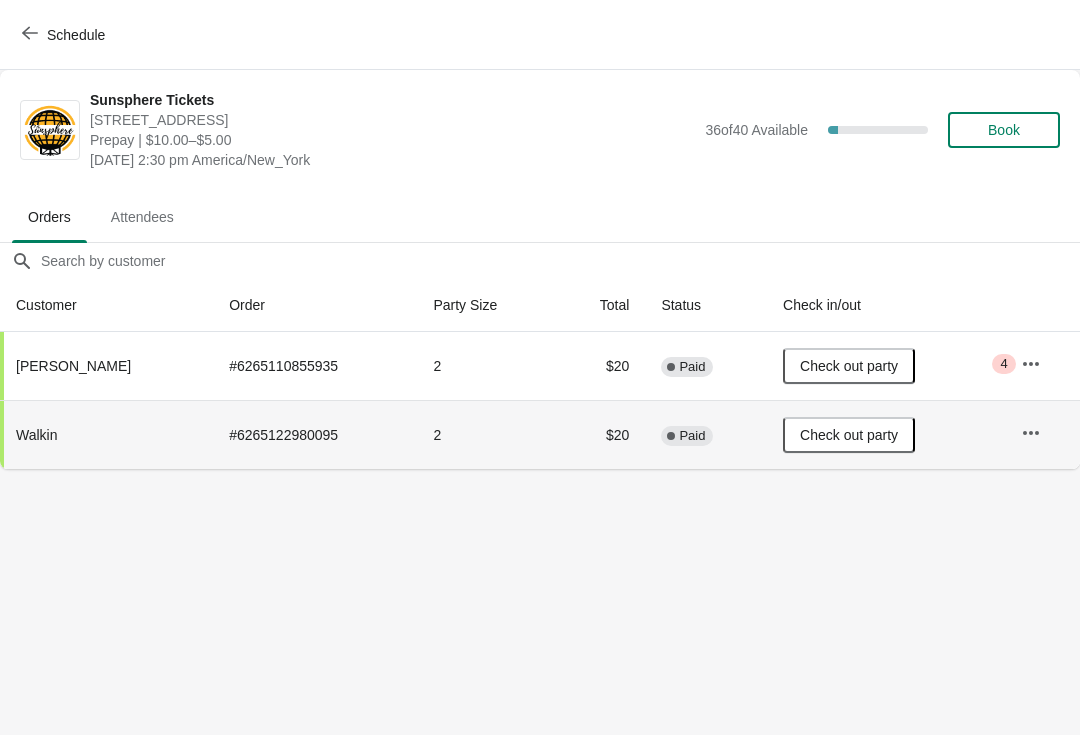 click on "Book" at bounding box center (1004, 130) 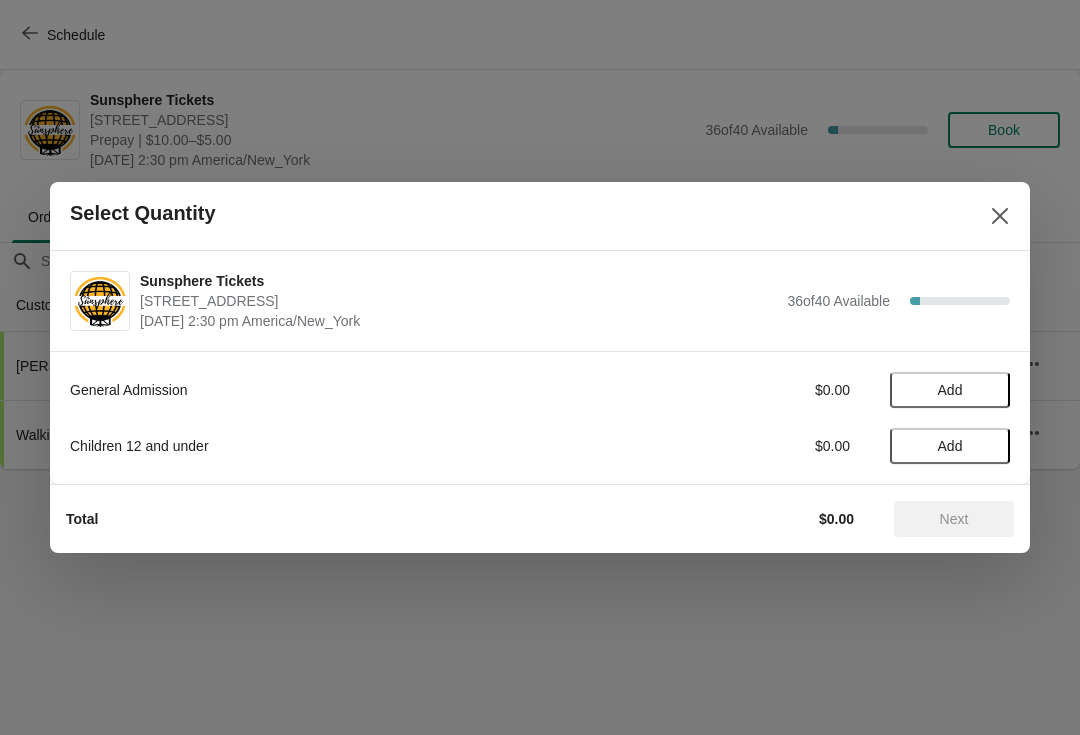 click on "Add" at bounding box center (950, 390) 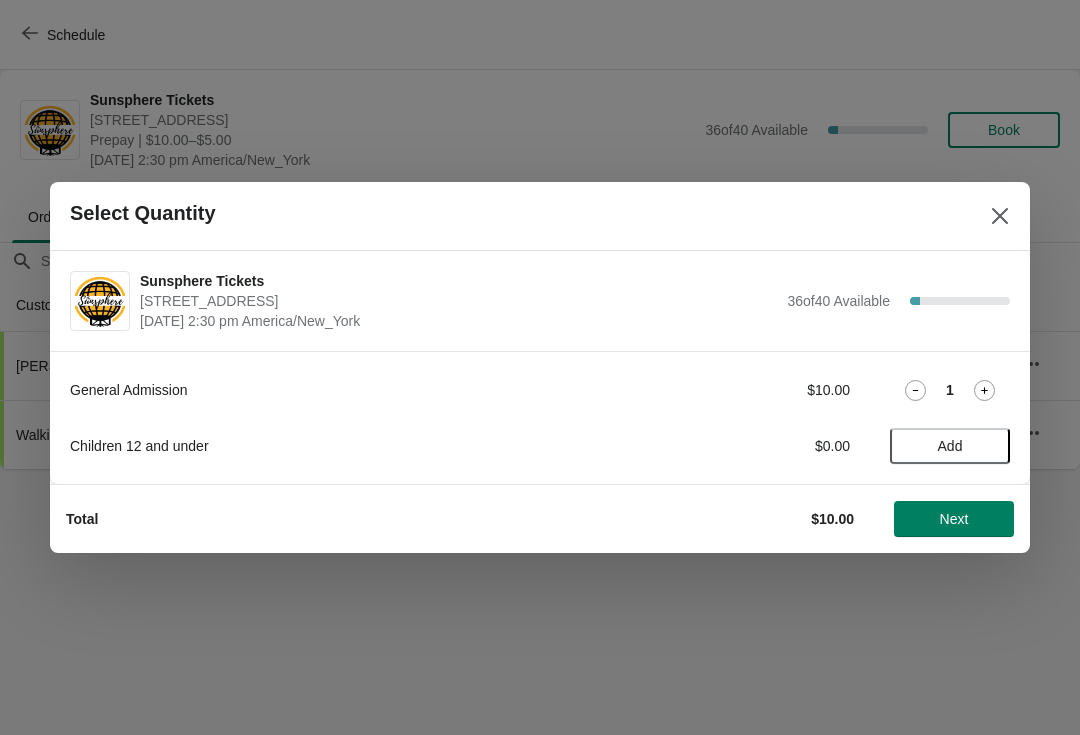 click on "Next" at bounding box center (954, 519) 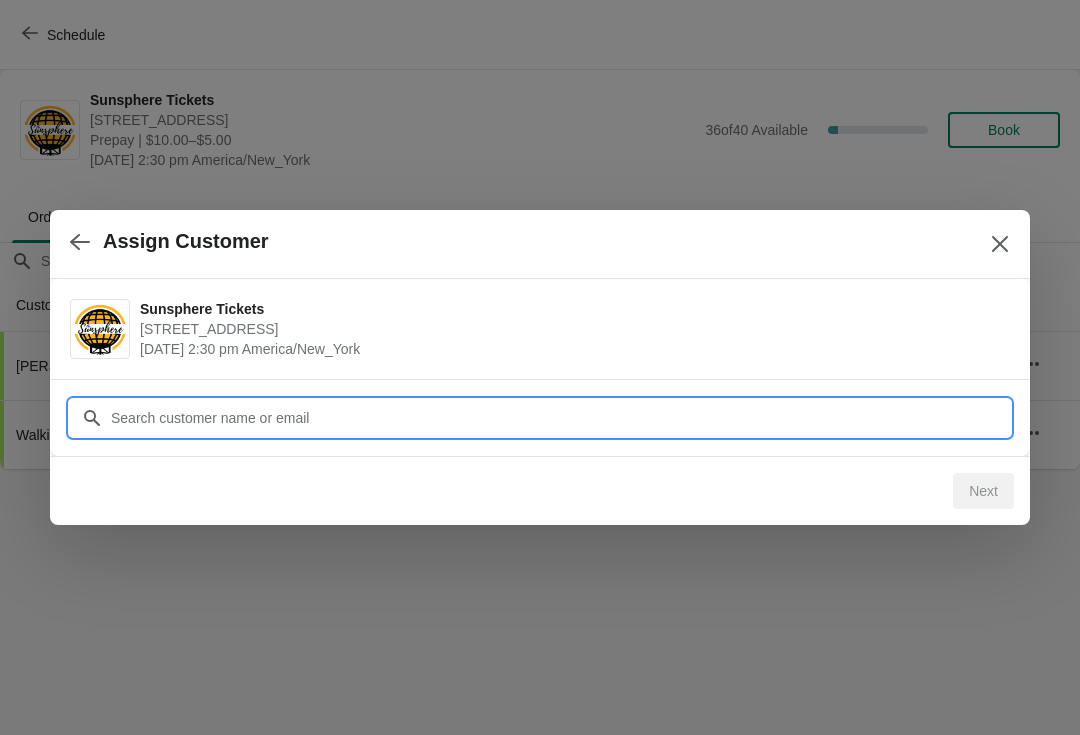 click on "Customer" at bounding box center [560, 418] 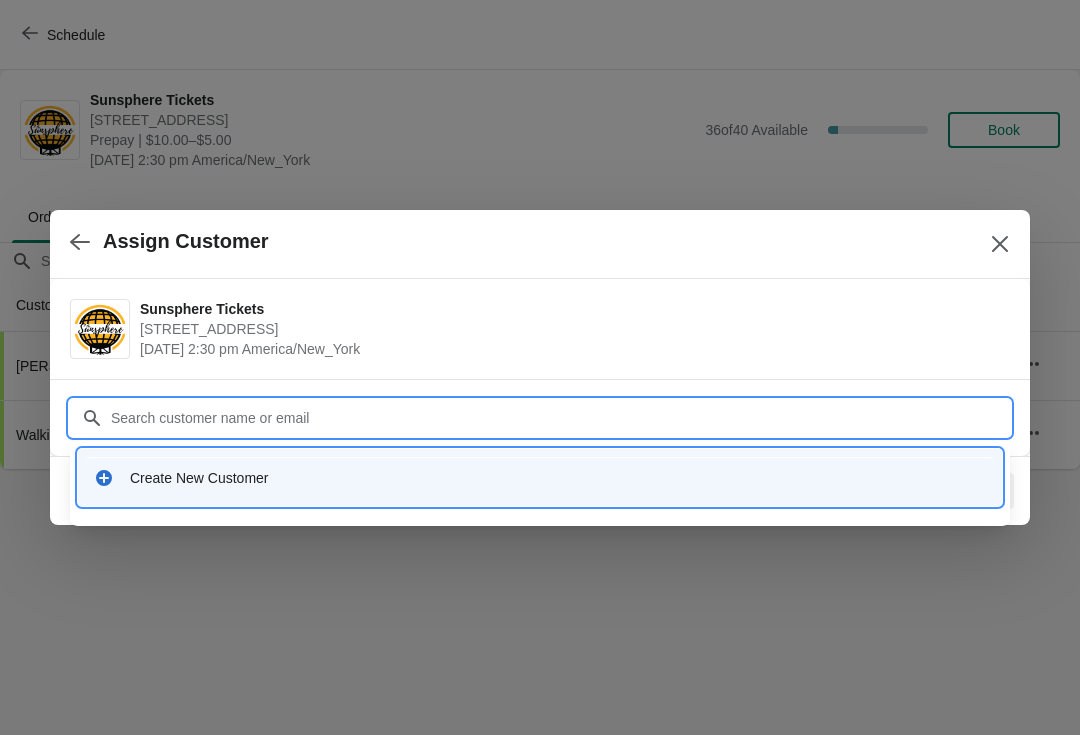click on "Create New Customer" at bounding box center [540, 477] 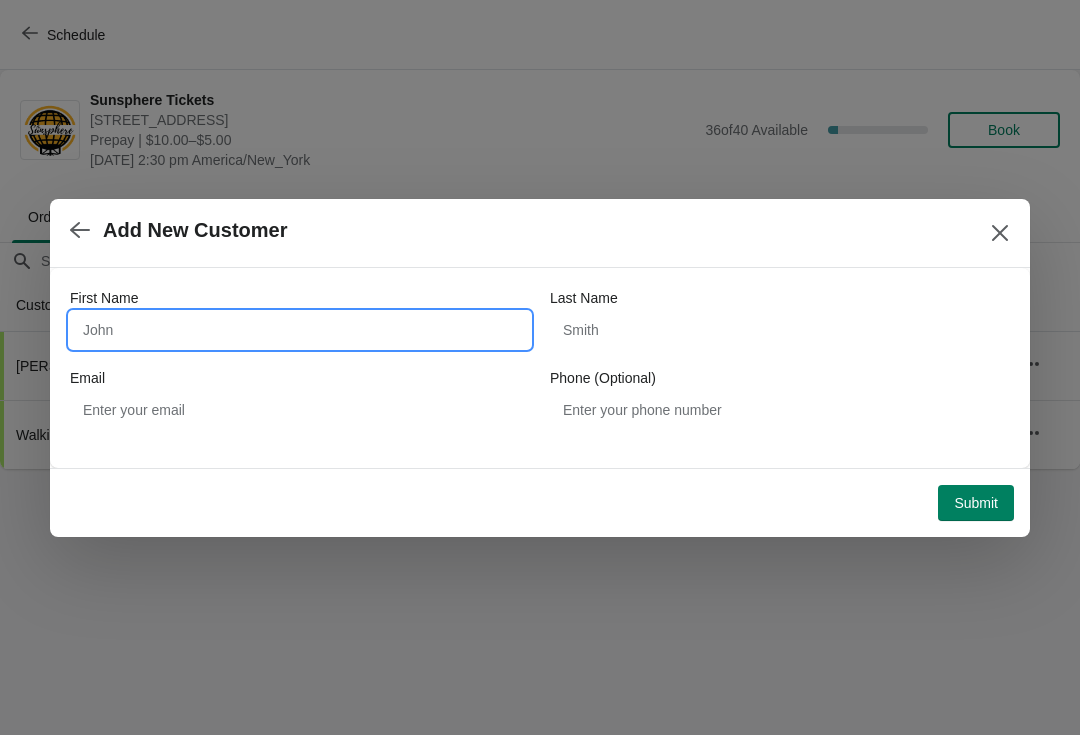 click on "First Name" at bounding box center [300, 330] 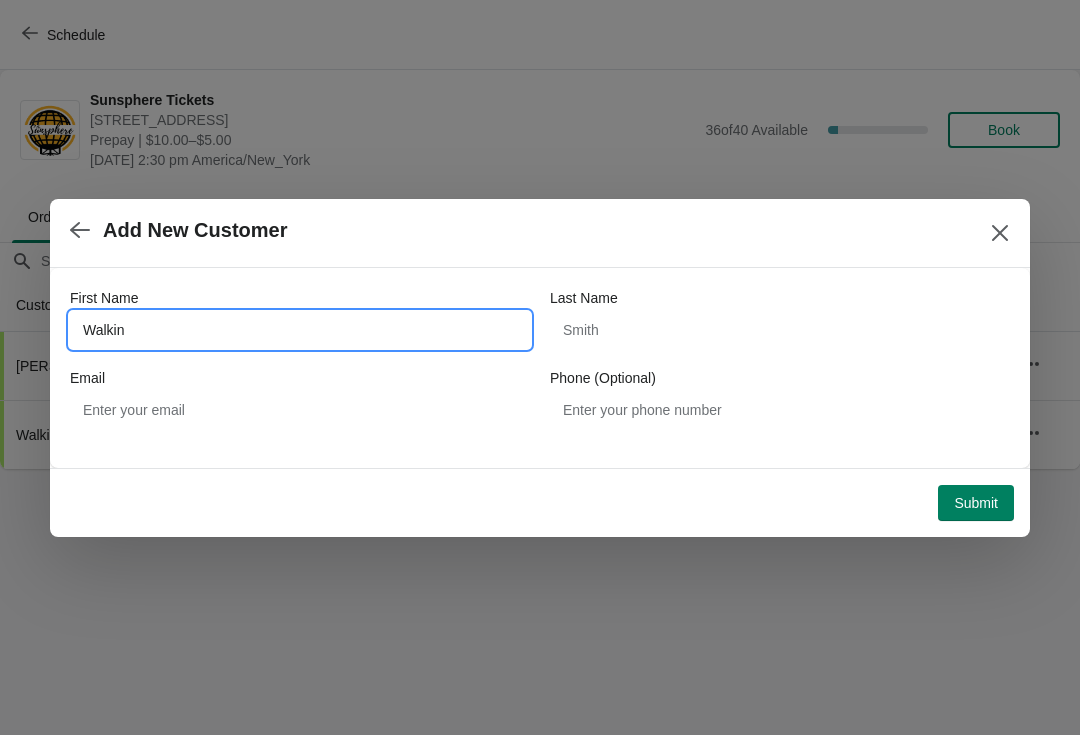 type on "Walkin" 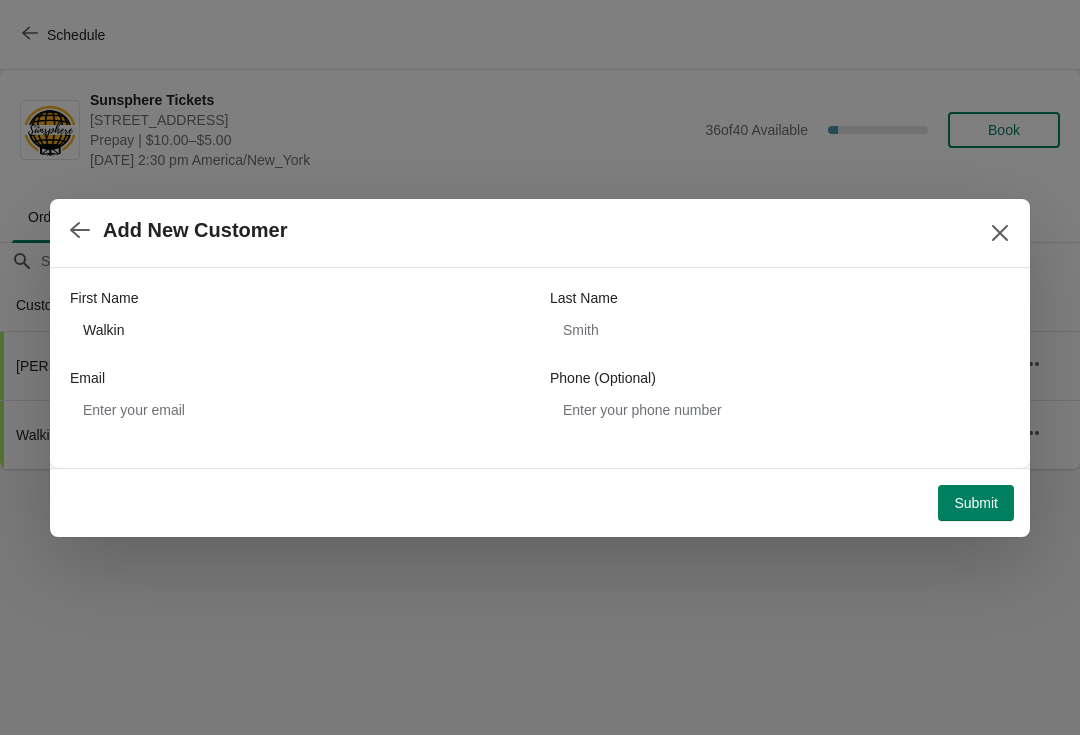 click on "Submit" at bounding box center (976, 503) 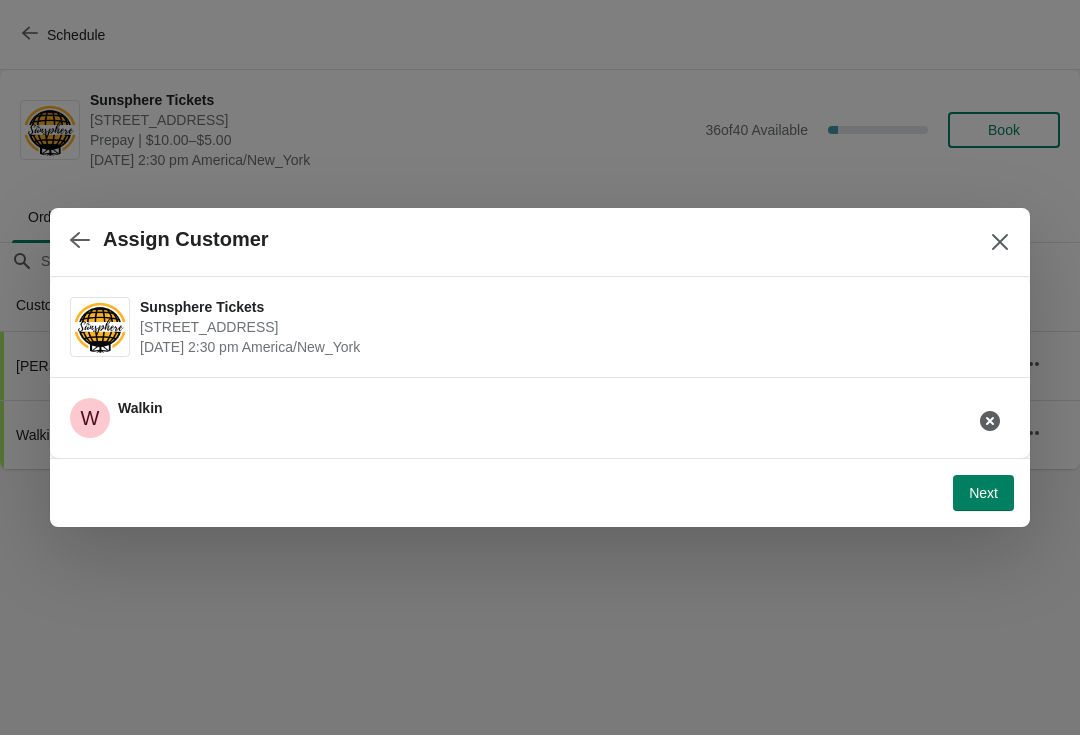 click on "Next" at bounding box center (983, 493) 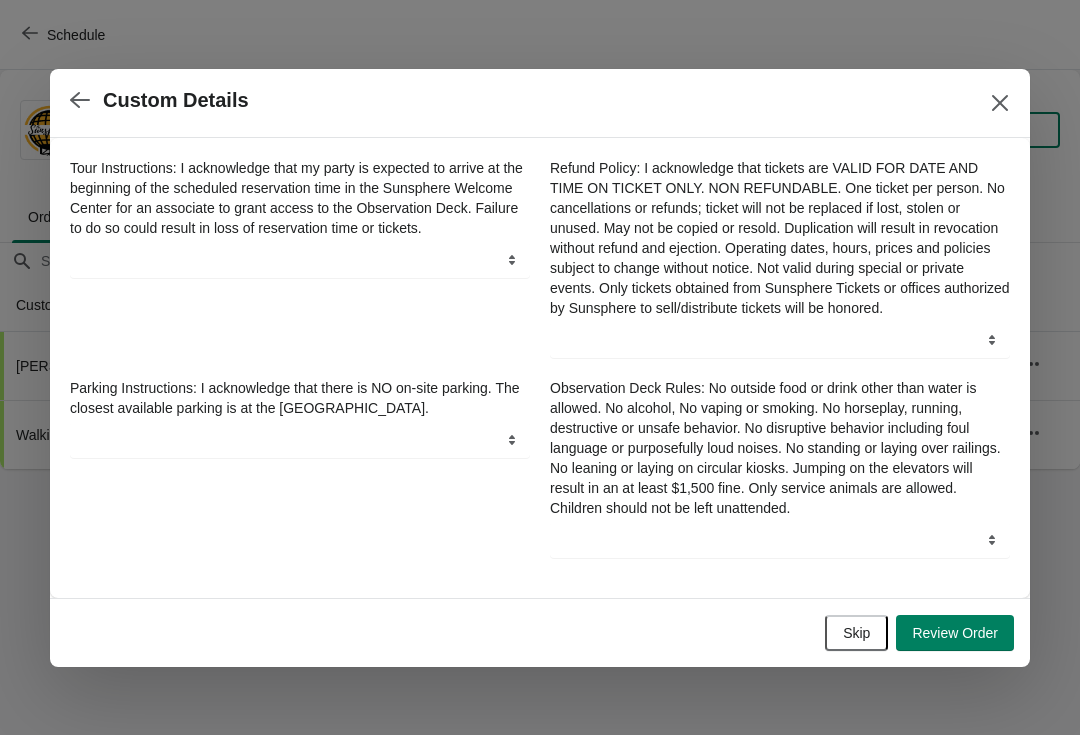 click on "Skip Review Order" at bounding box center [536, 629] 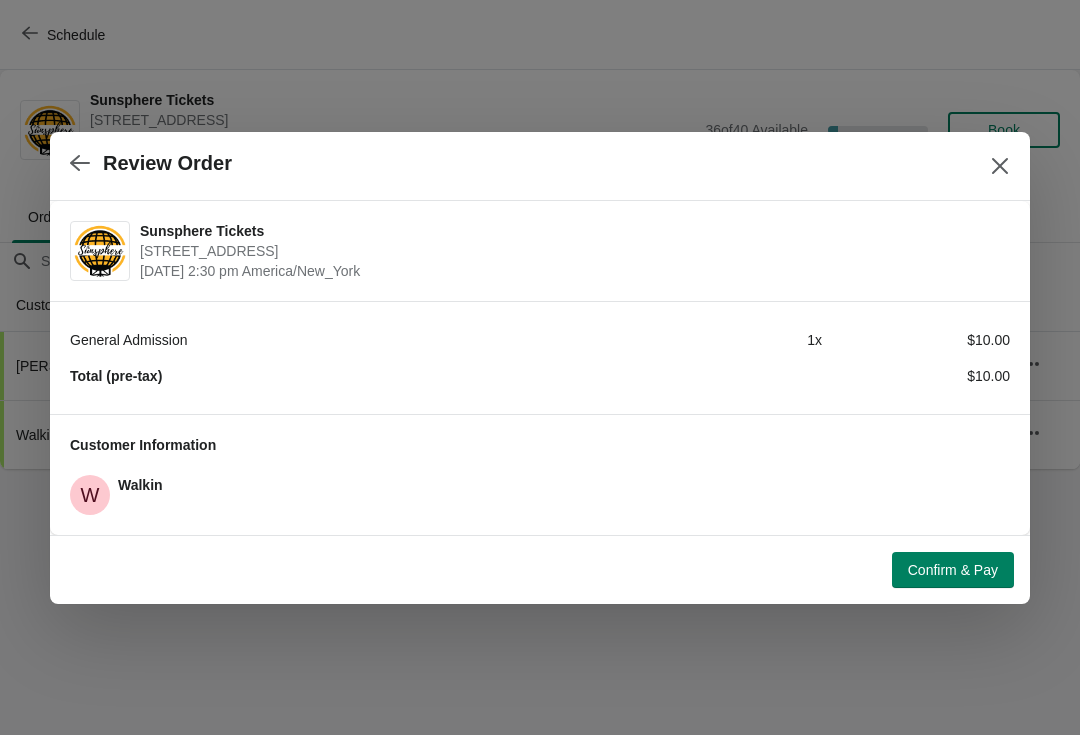 click on "Confirm & Pay" at bounding box center [953, 570] 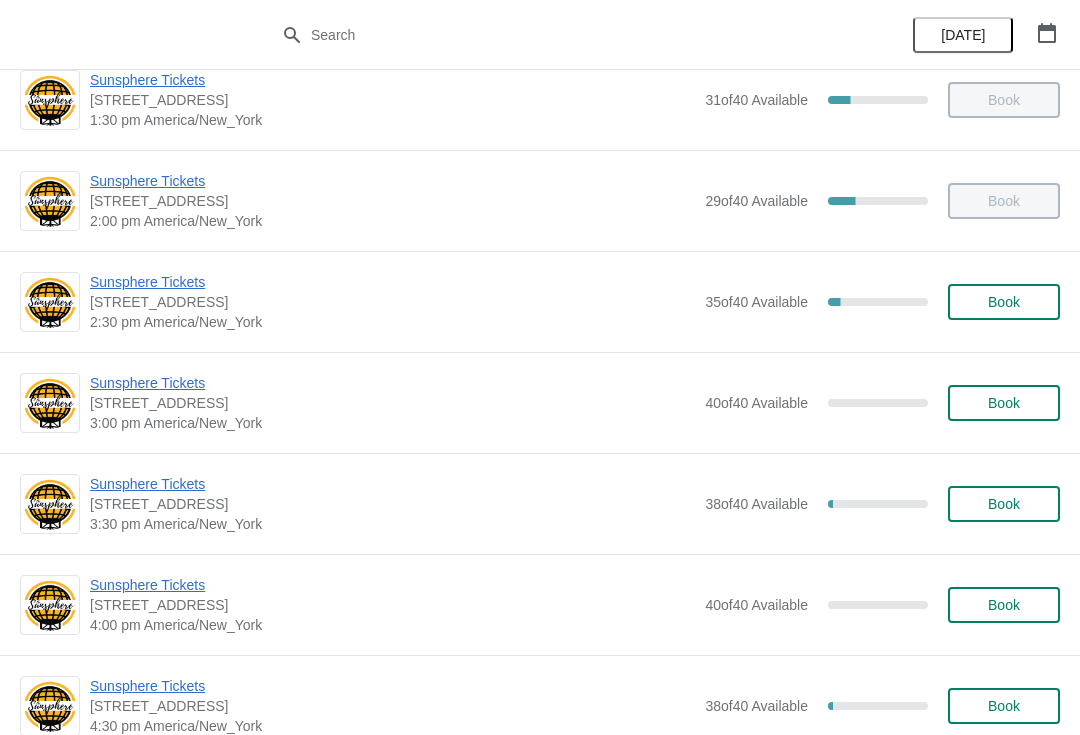 scroll, scrollTop: 699, scrollLeft: 0, axis: vertical 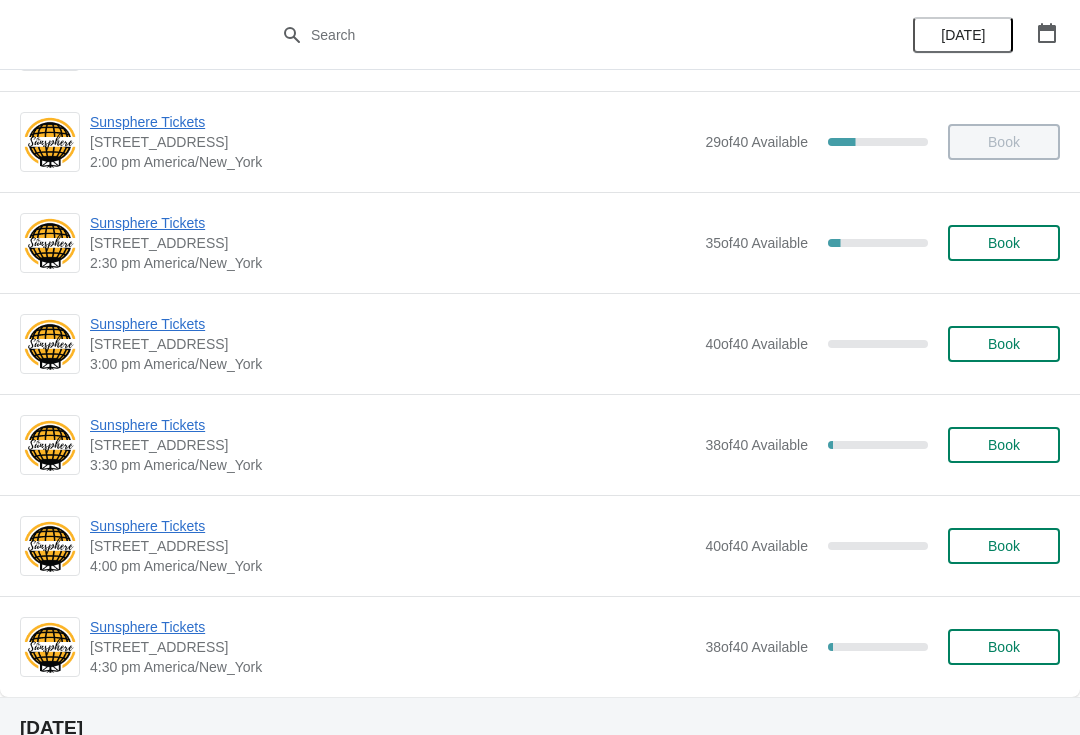 click on "Book" at bounding box center (1004, 243) 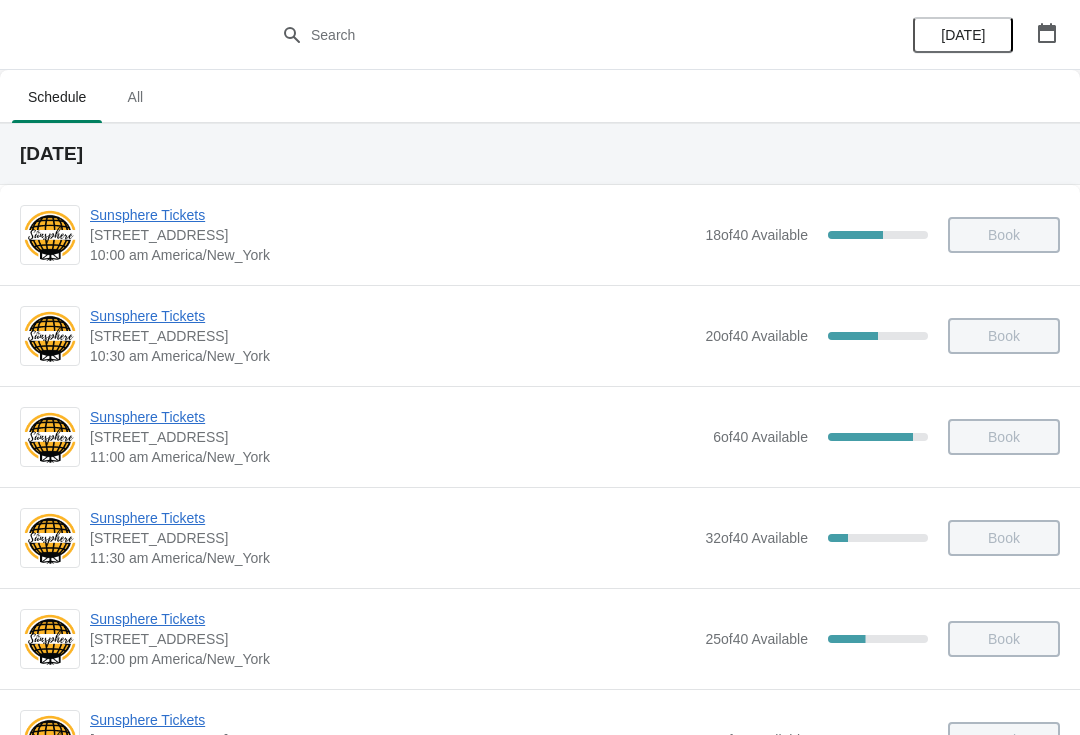 scroll, scrollTop: 699, scrollLeft: 0, axis: vertical 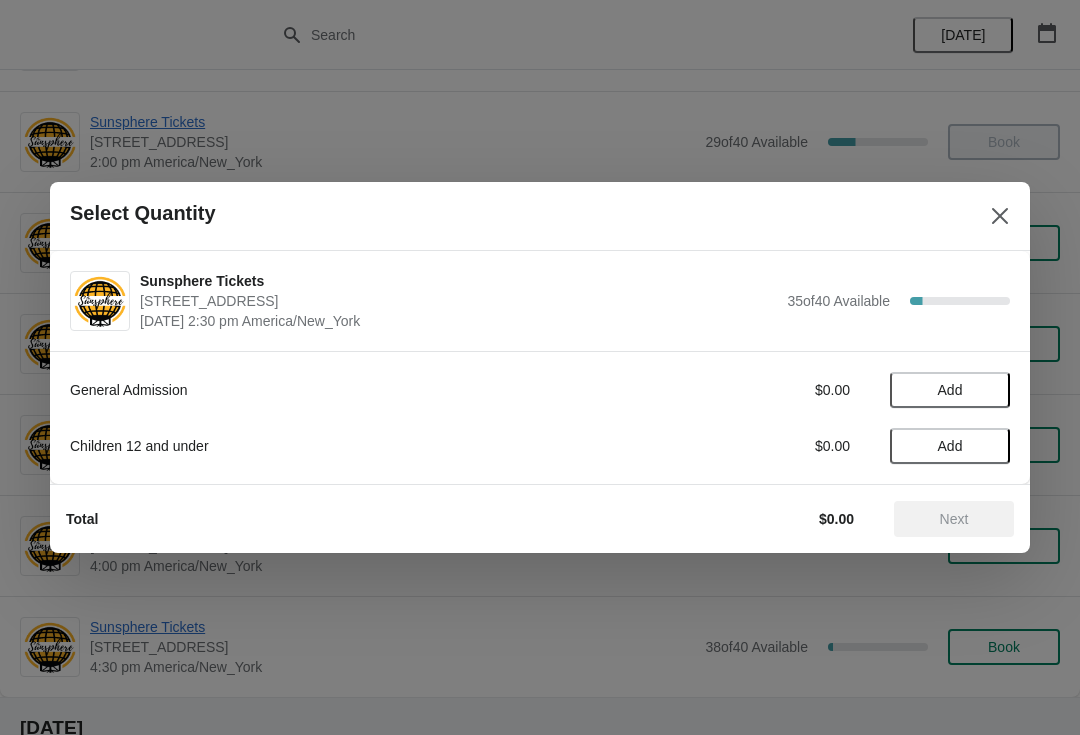 click on "Add" at bounding box center (950, 390) 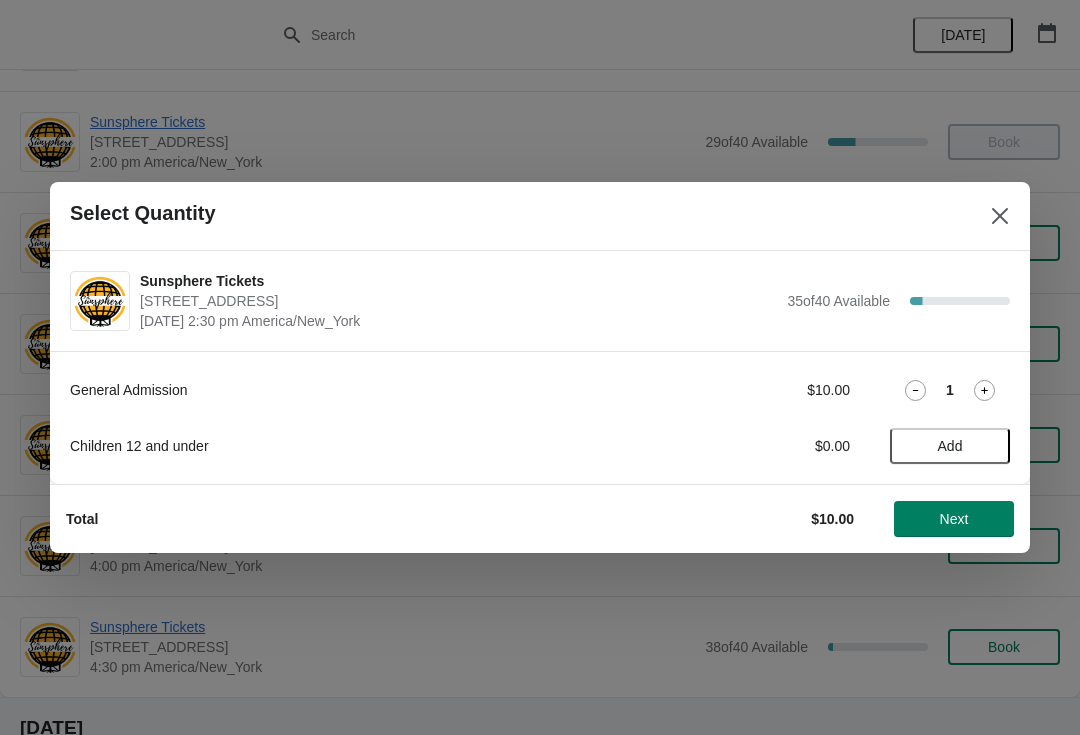 click 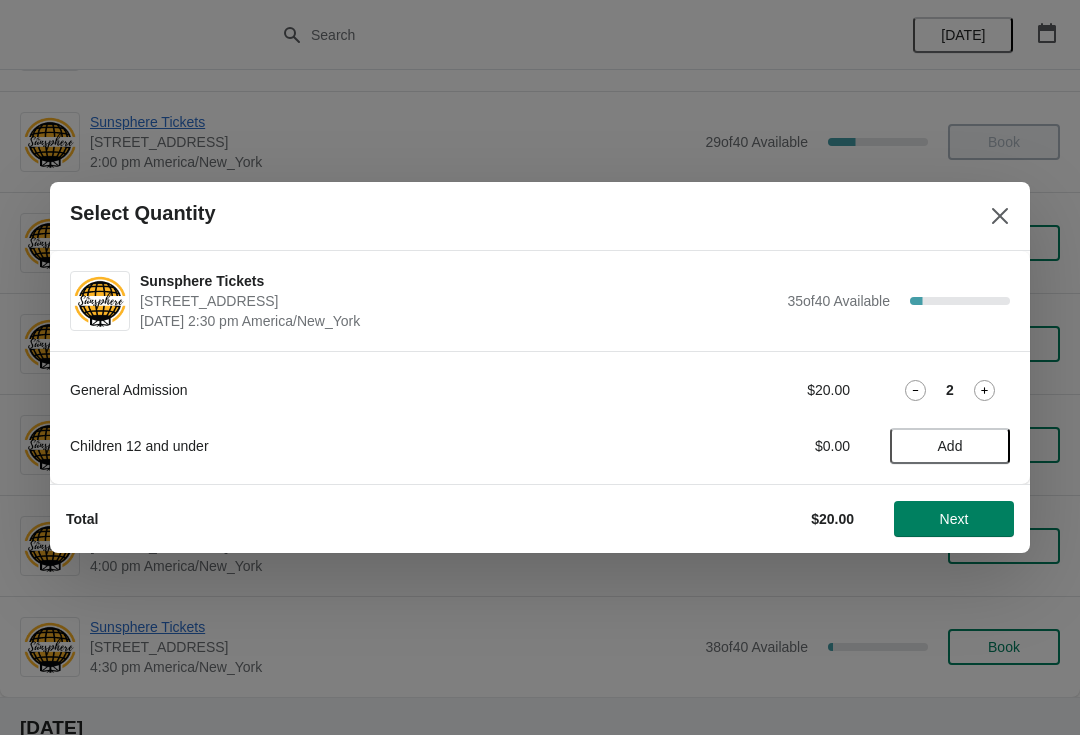 click on "Next" at bounding box center (954, 519) 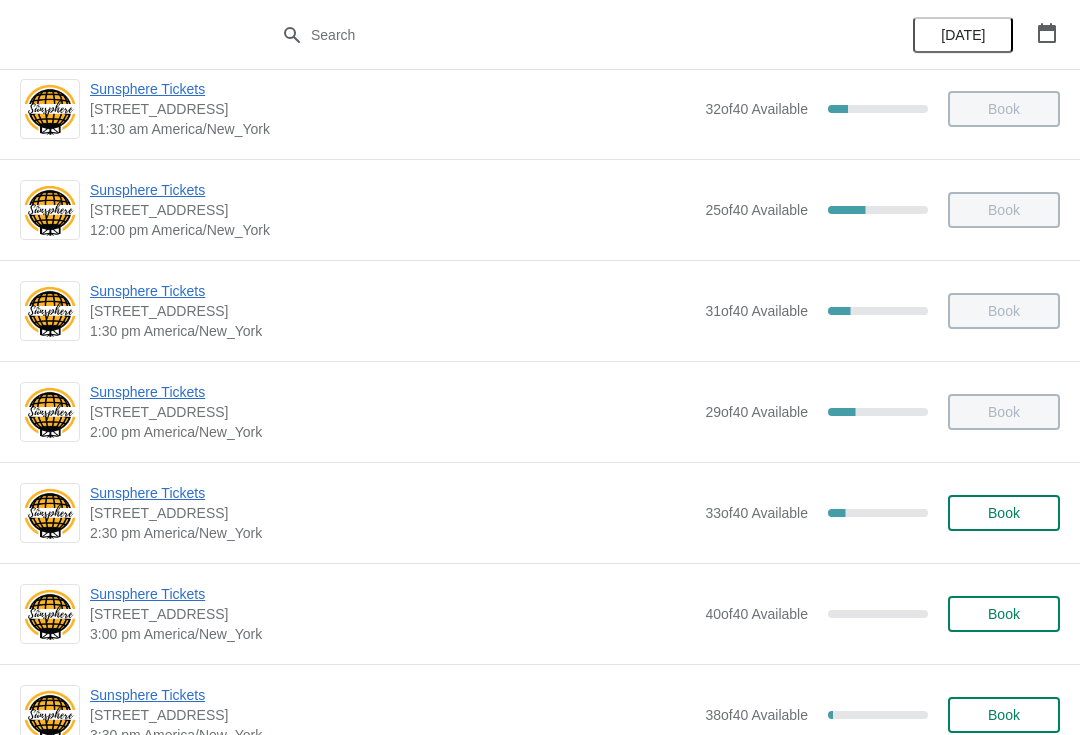scroll, scrollTop: 445, scrollLeft: 0, axis: vertical 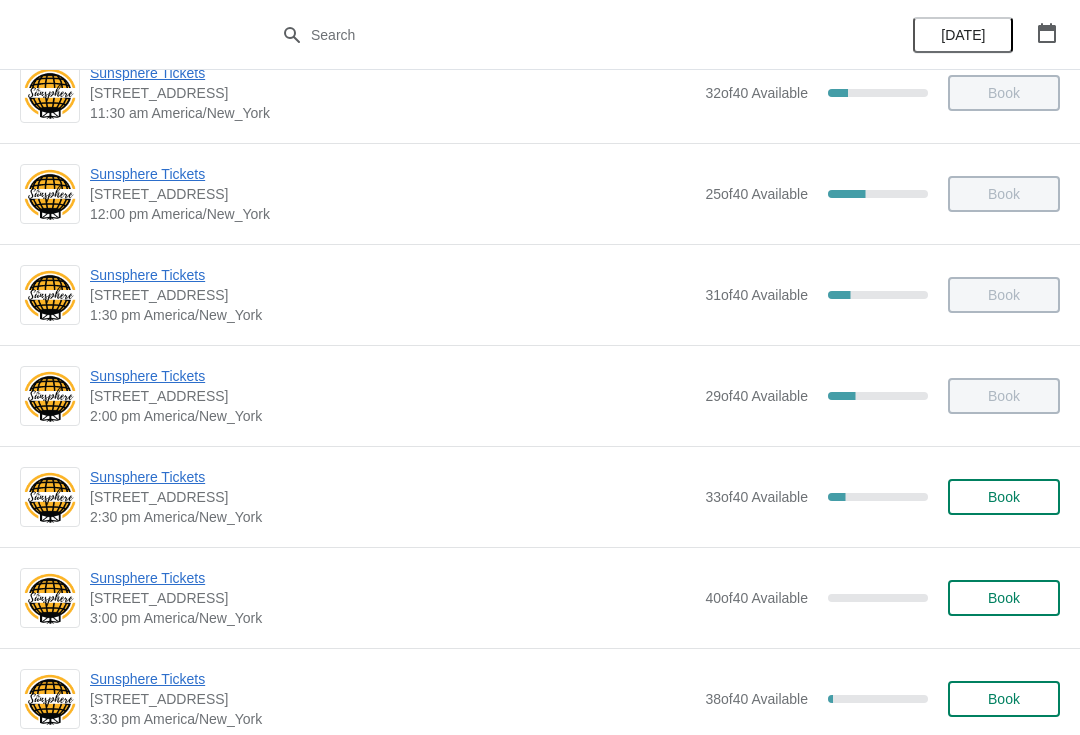 click on "Book" at bounding box center (1004, 497) 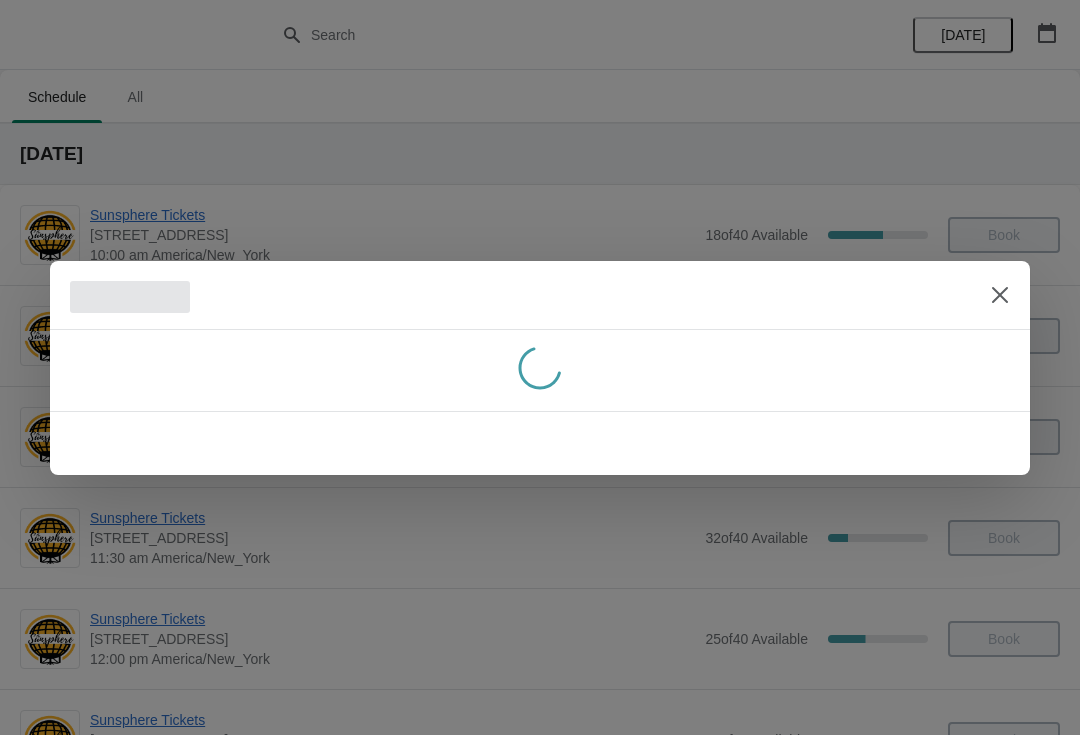 scroll, scrollTop: 0, scrollLeft: 0, axis: both 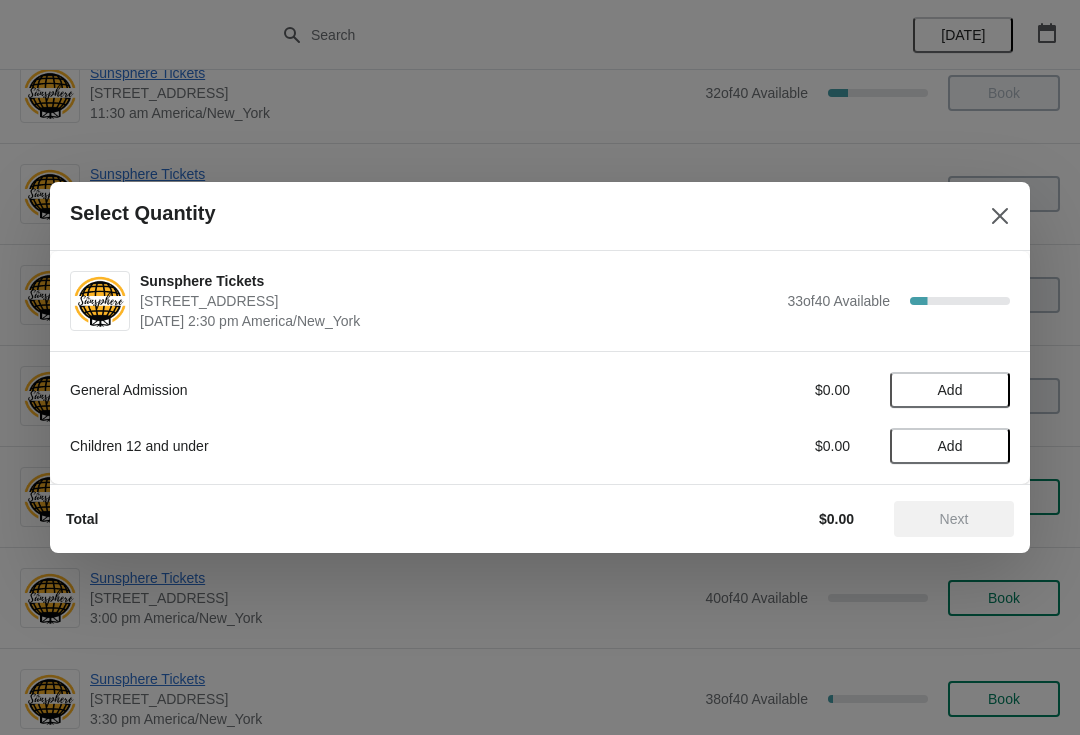 click on "Add" at bounding box center [950, 390] 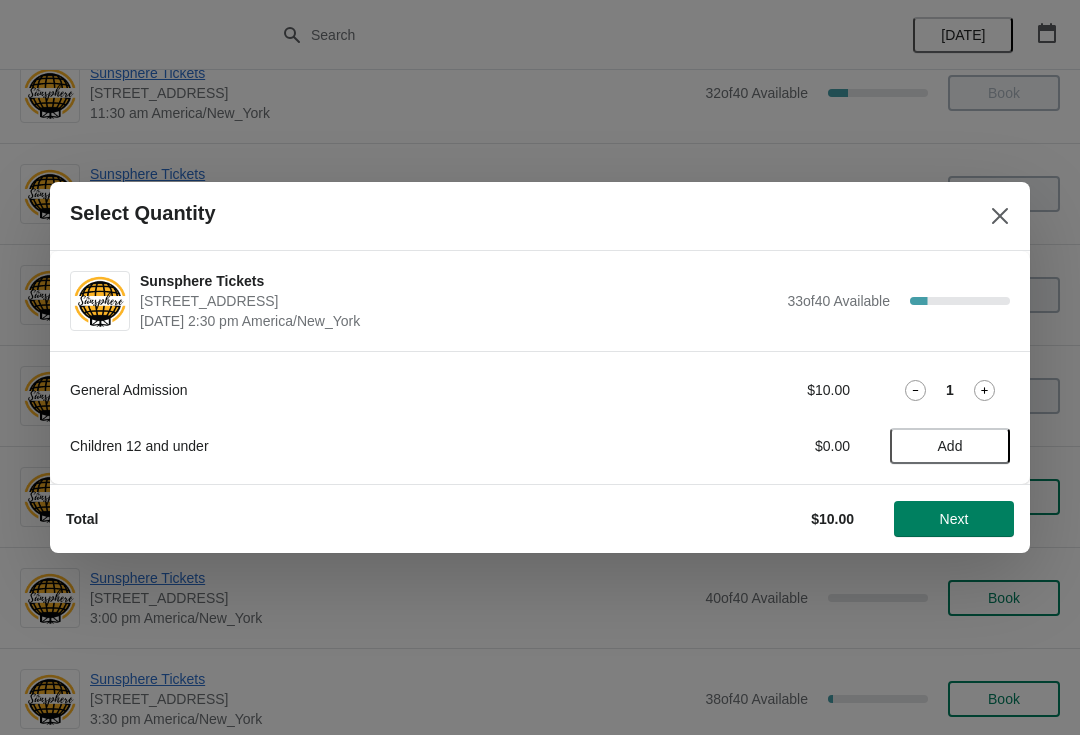 click 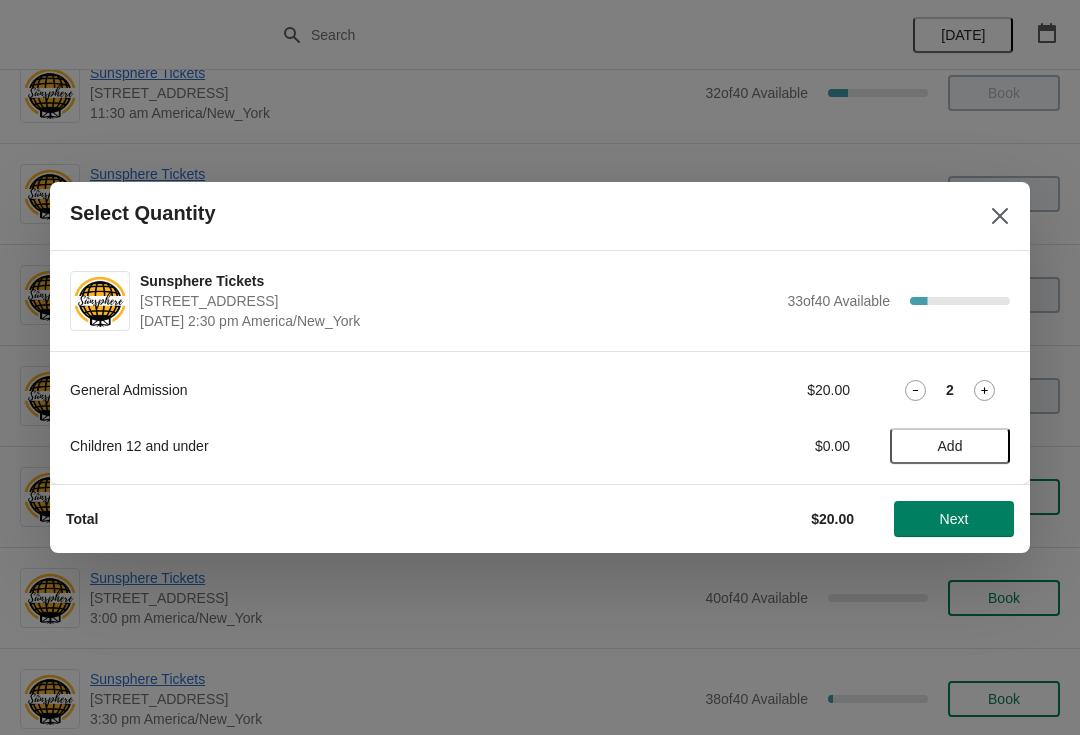 click on "Add" at bounding box center (950, 446) 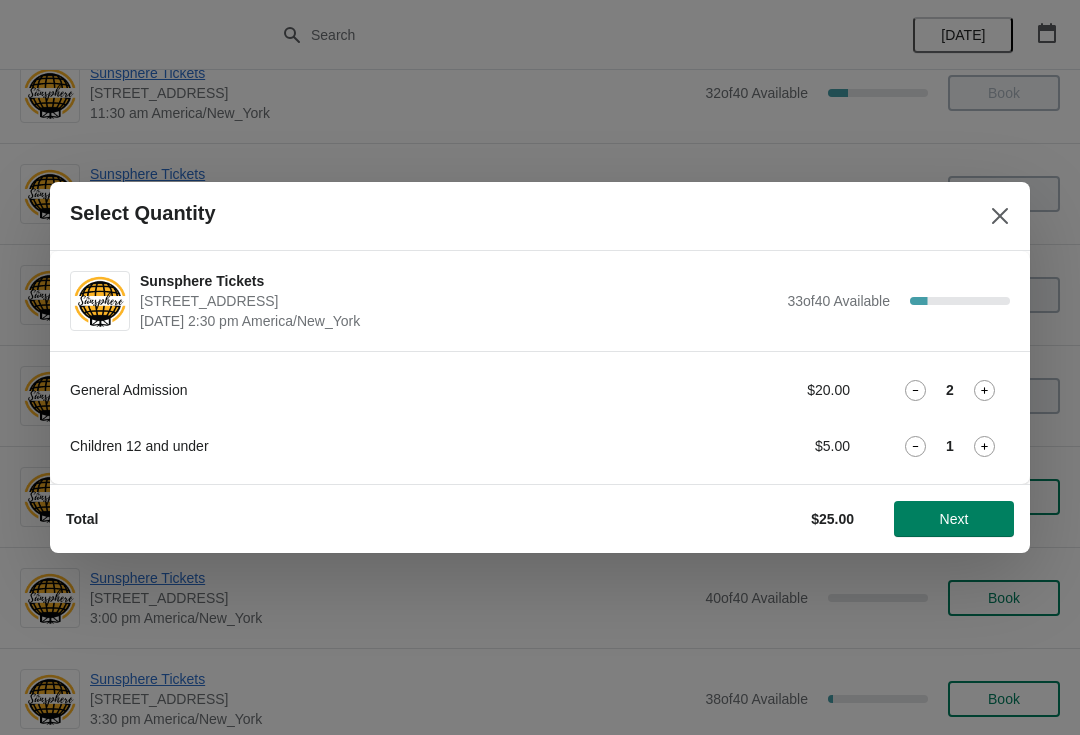 click 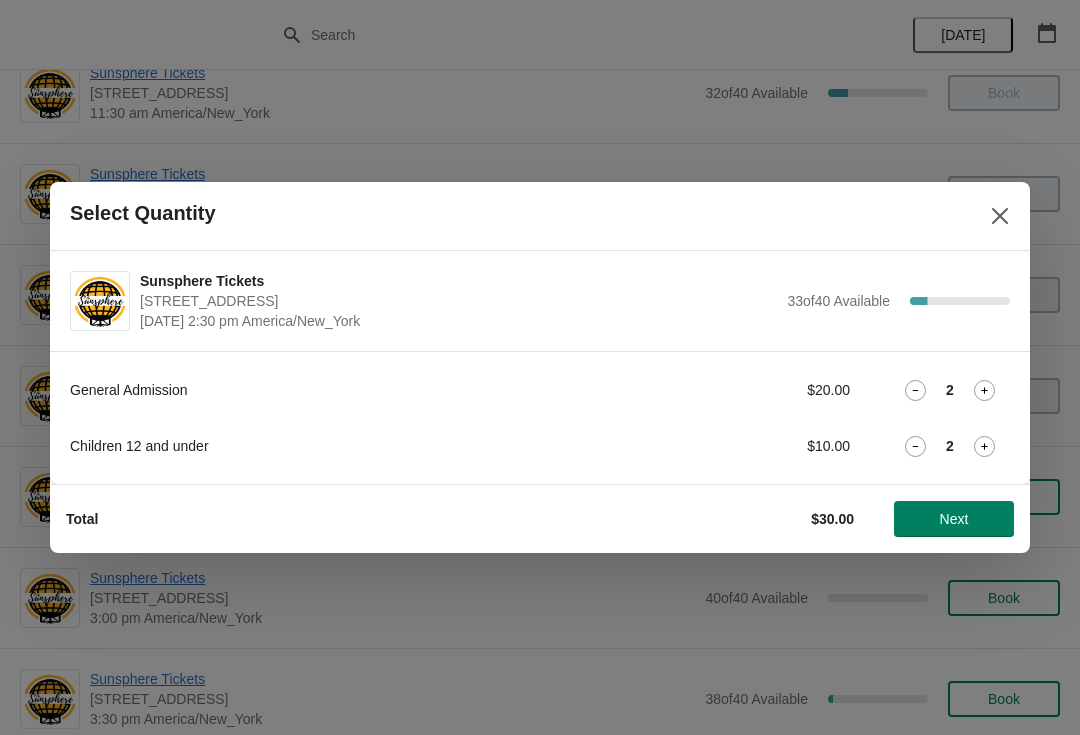 click 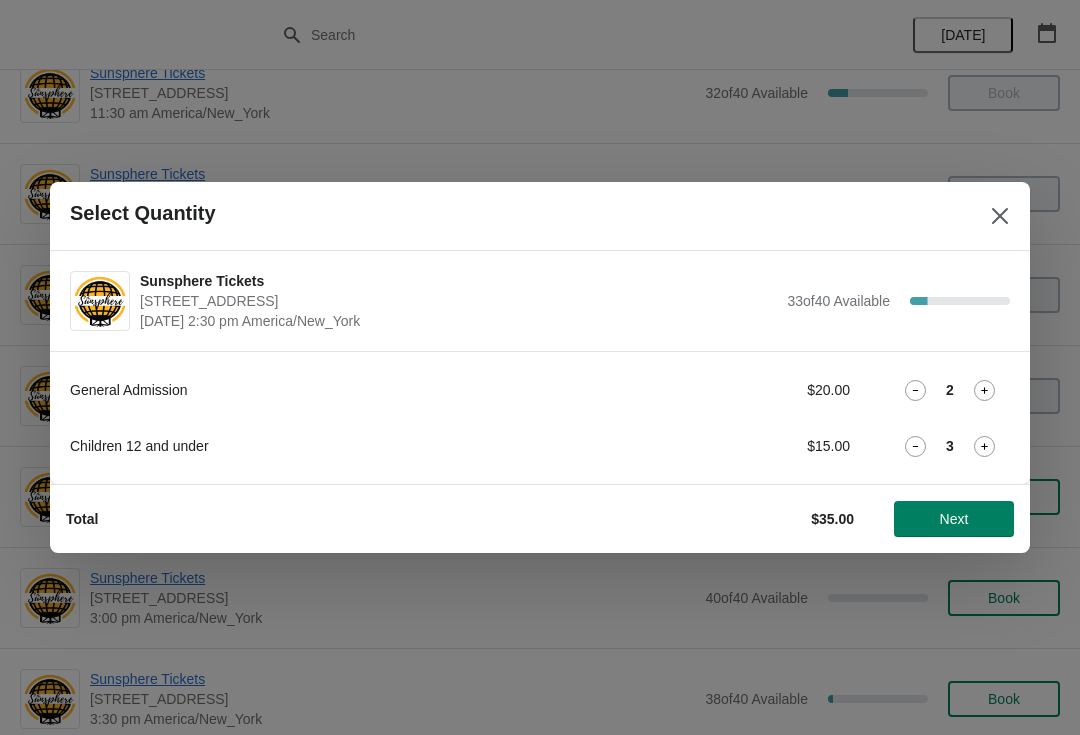 click on "Next" at bounding box center [954, 519] 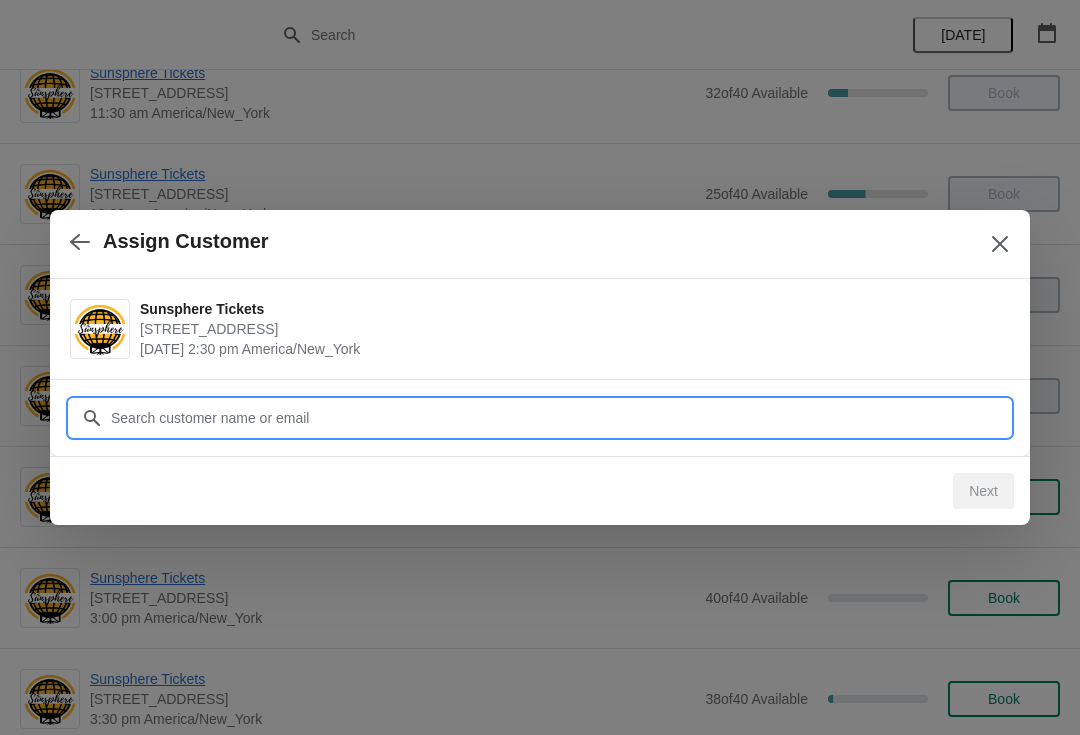 click on "Customer" at bounding box center (560, 418) 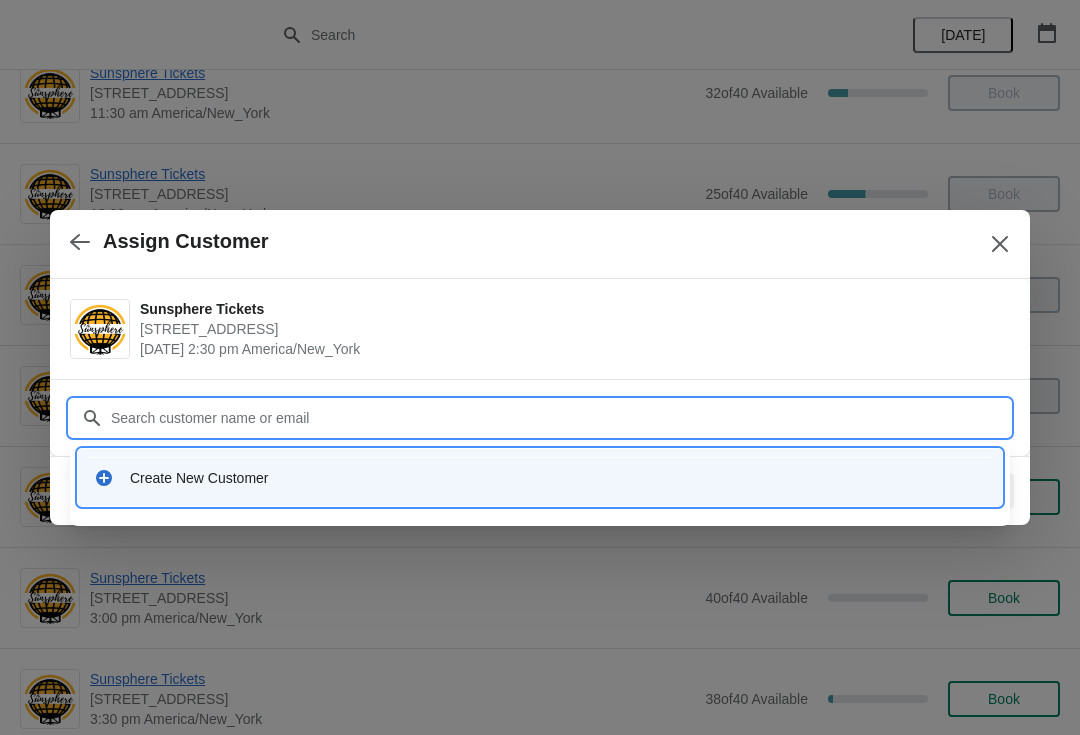 click on "Create New Customer" at bounding box center [540, 477] 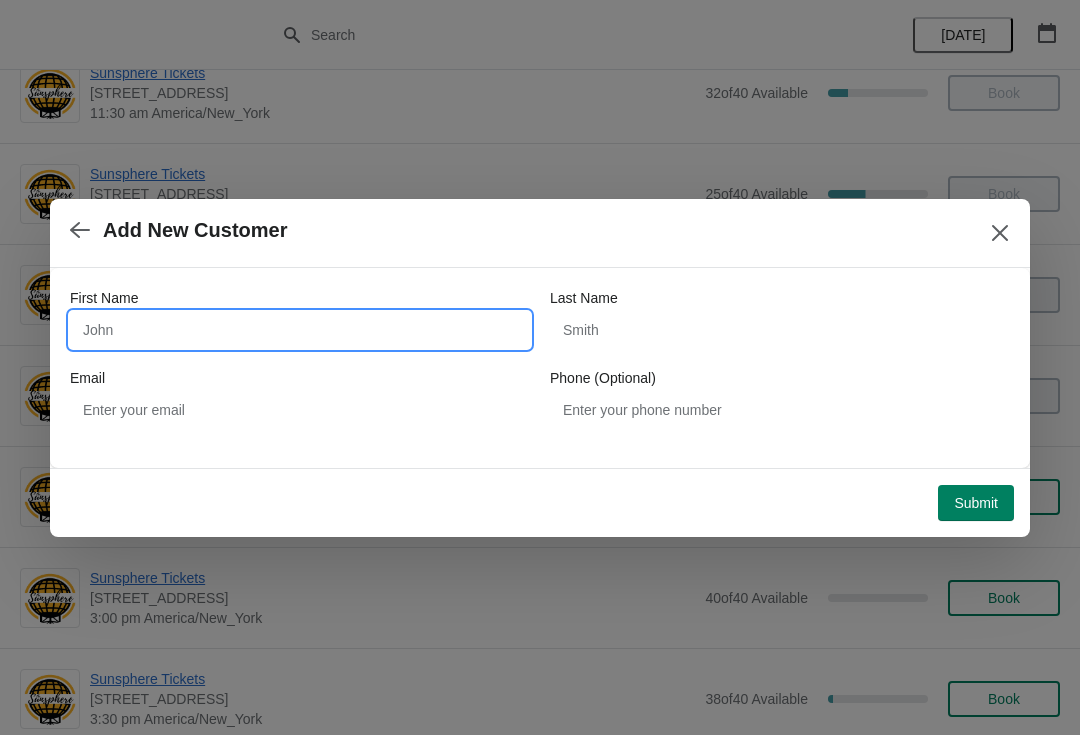 click on "First Name" at bounding box center [300, 330] 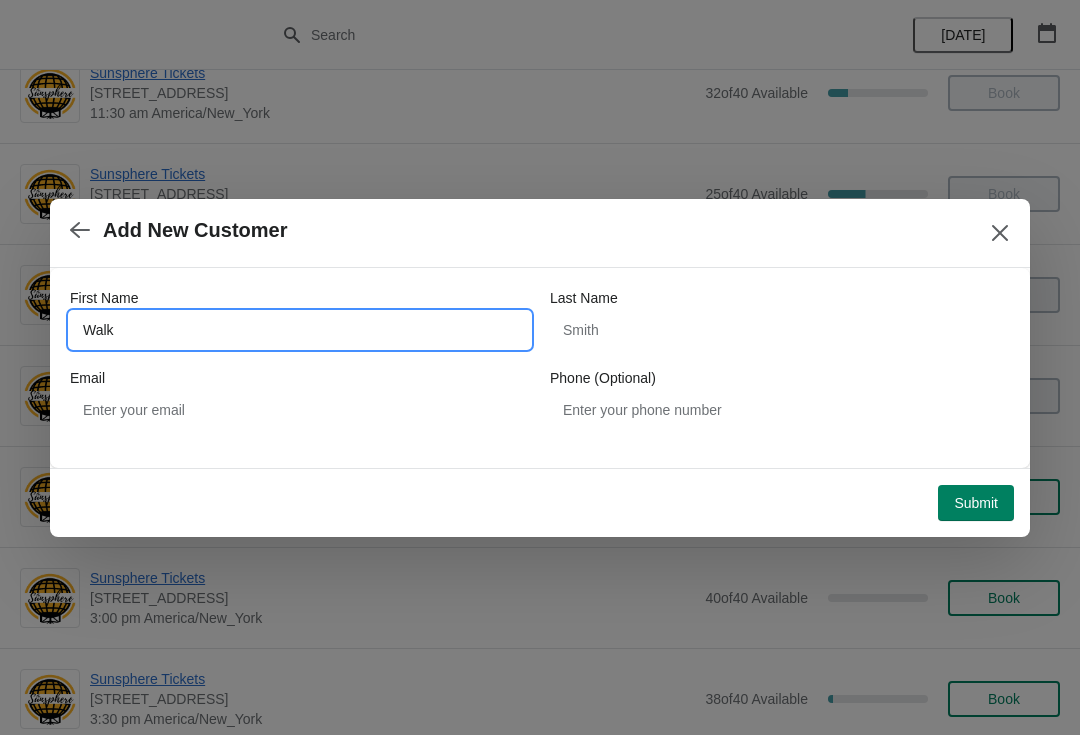 type on "Walki" 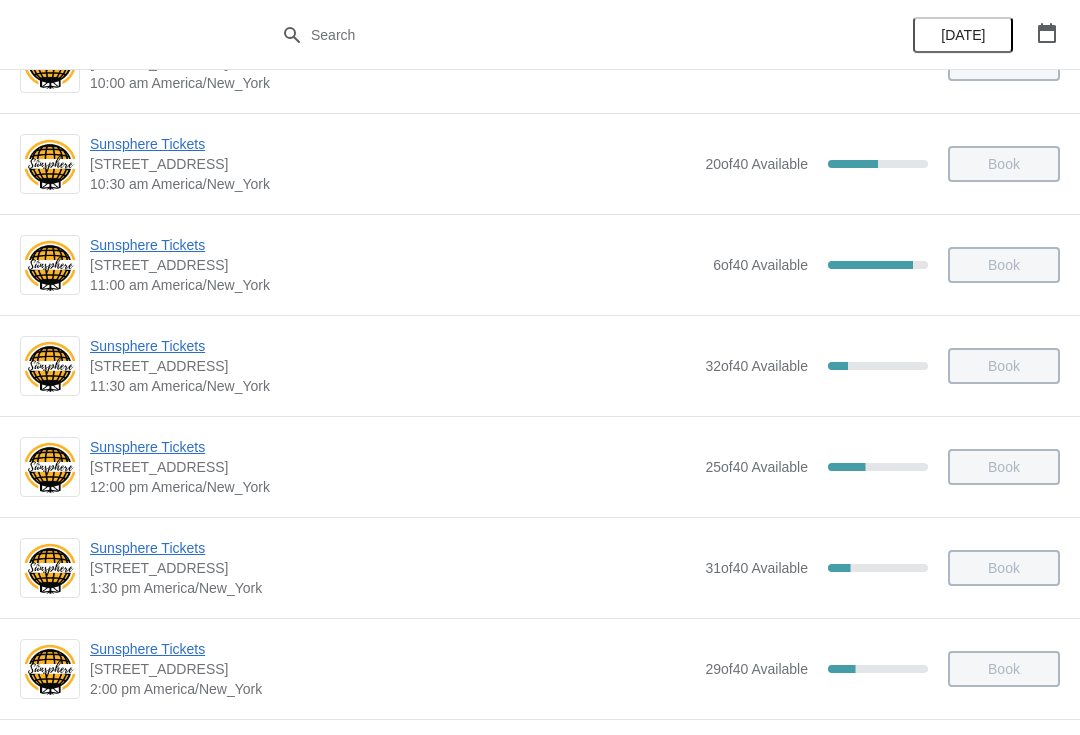 scroll, scrollTop: 304, scrollLeft: 0, axis: vertical 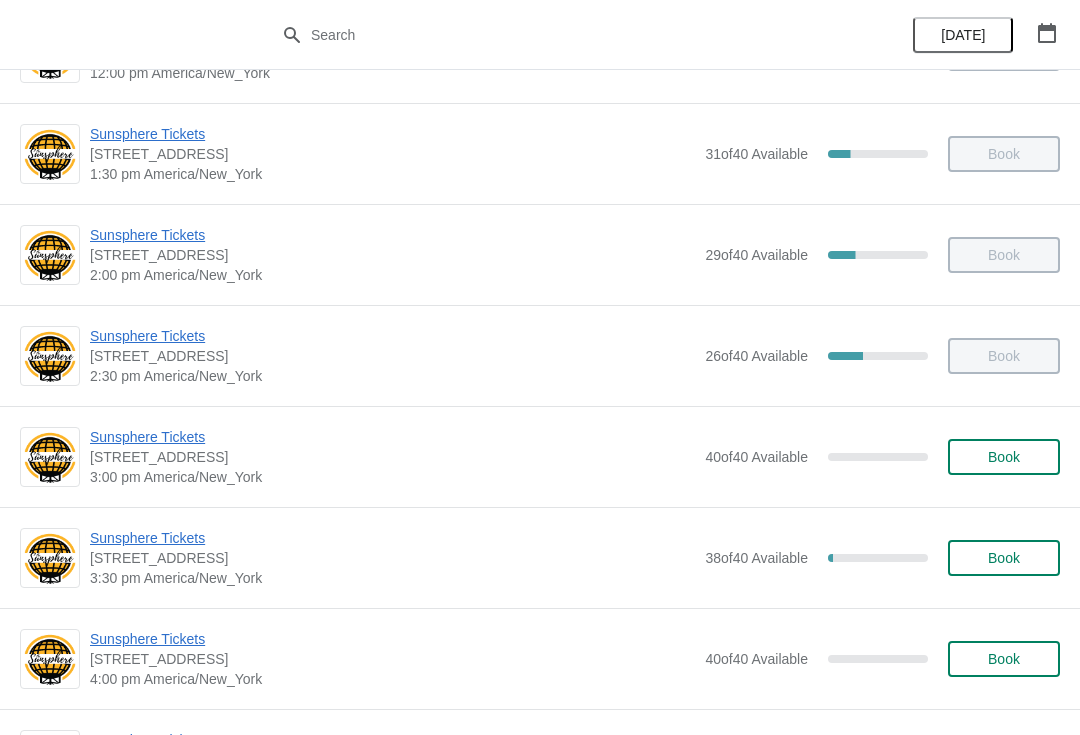 click on "Book" at bounding box center [1004, 457] 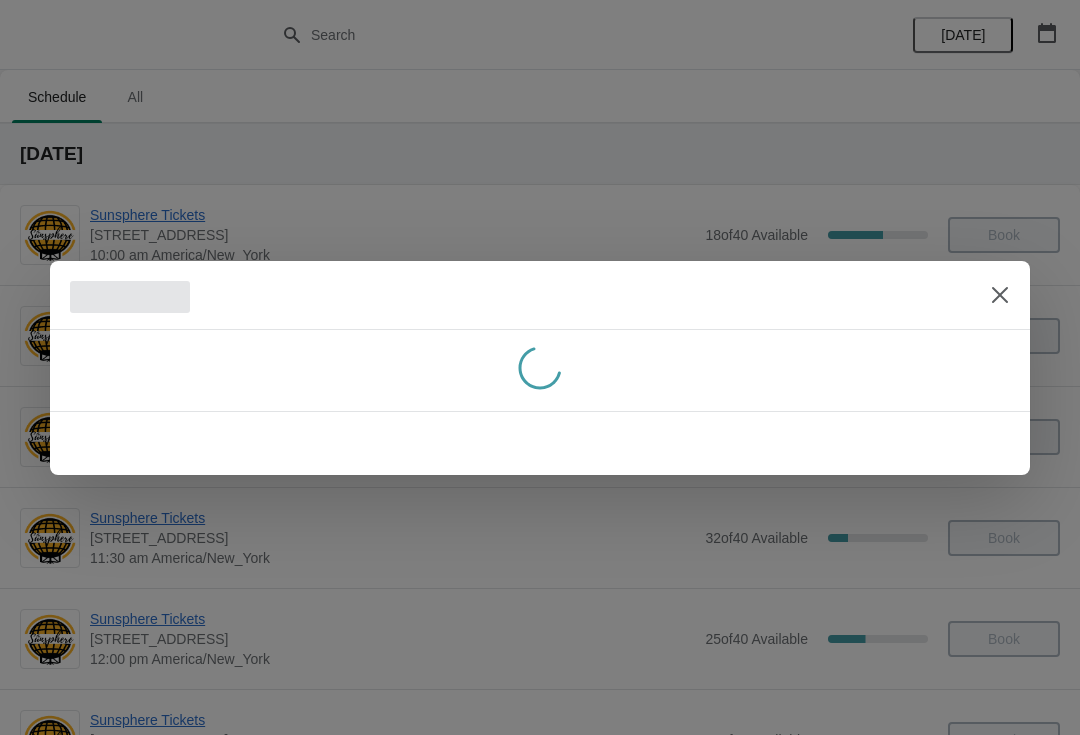 scroll, scrollTop: 586, scrollLeft: 0, axis: vertical 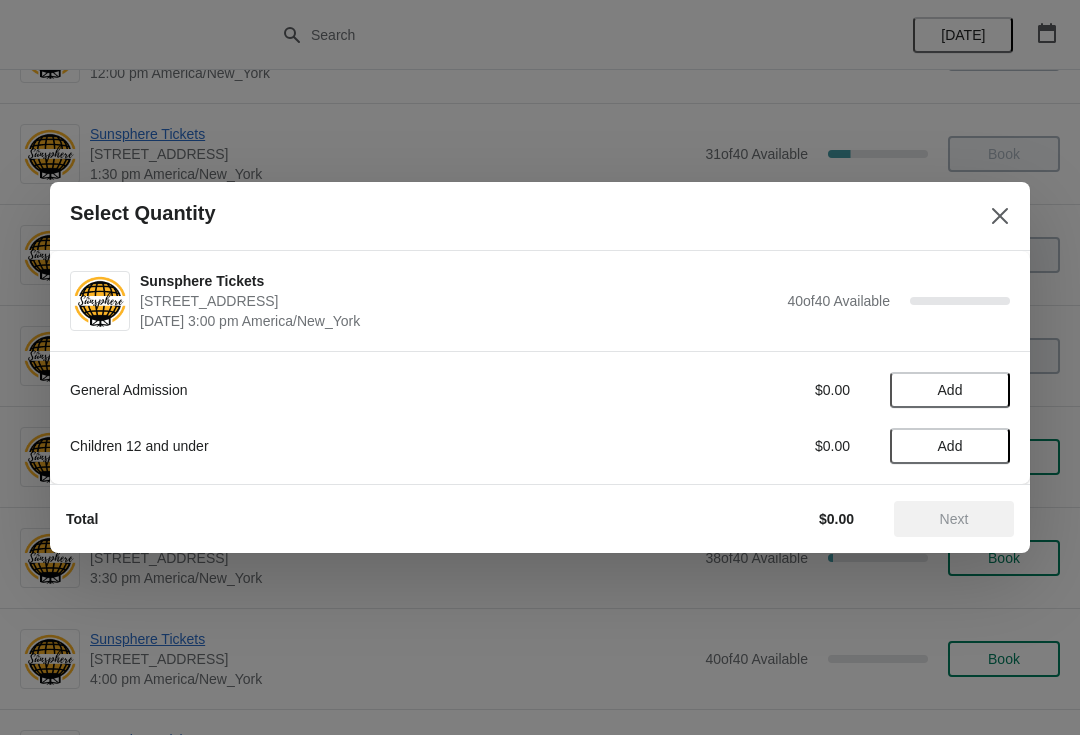 click on "Add" at bounding box center (950, 390) 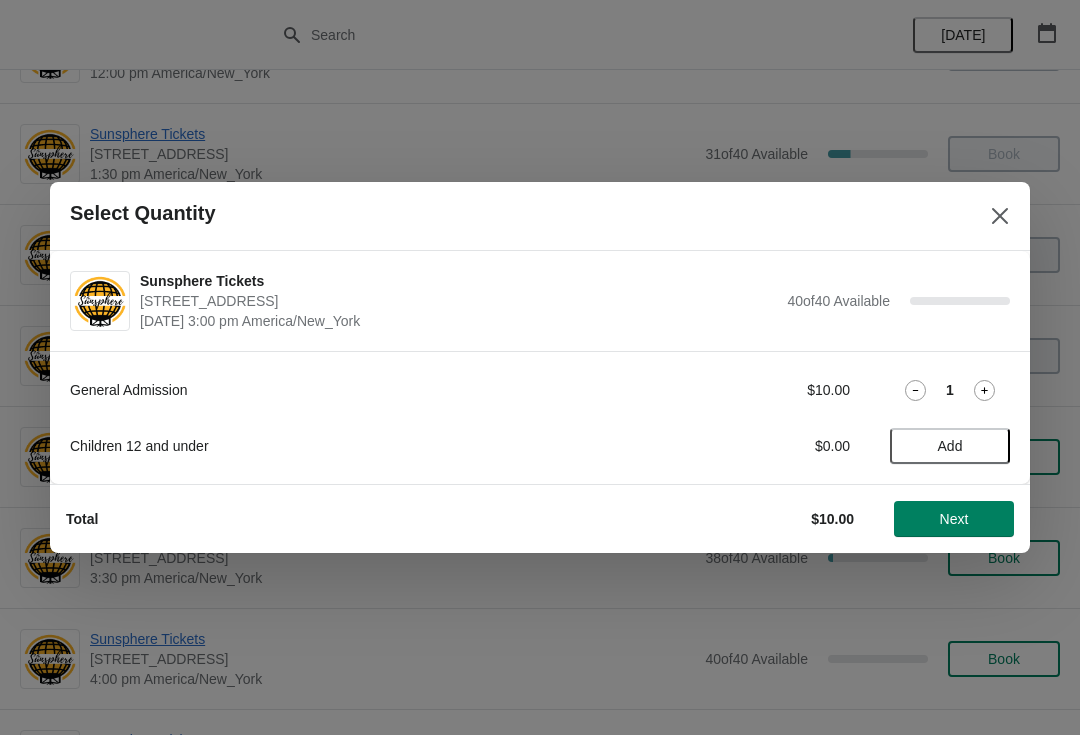 click 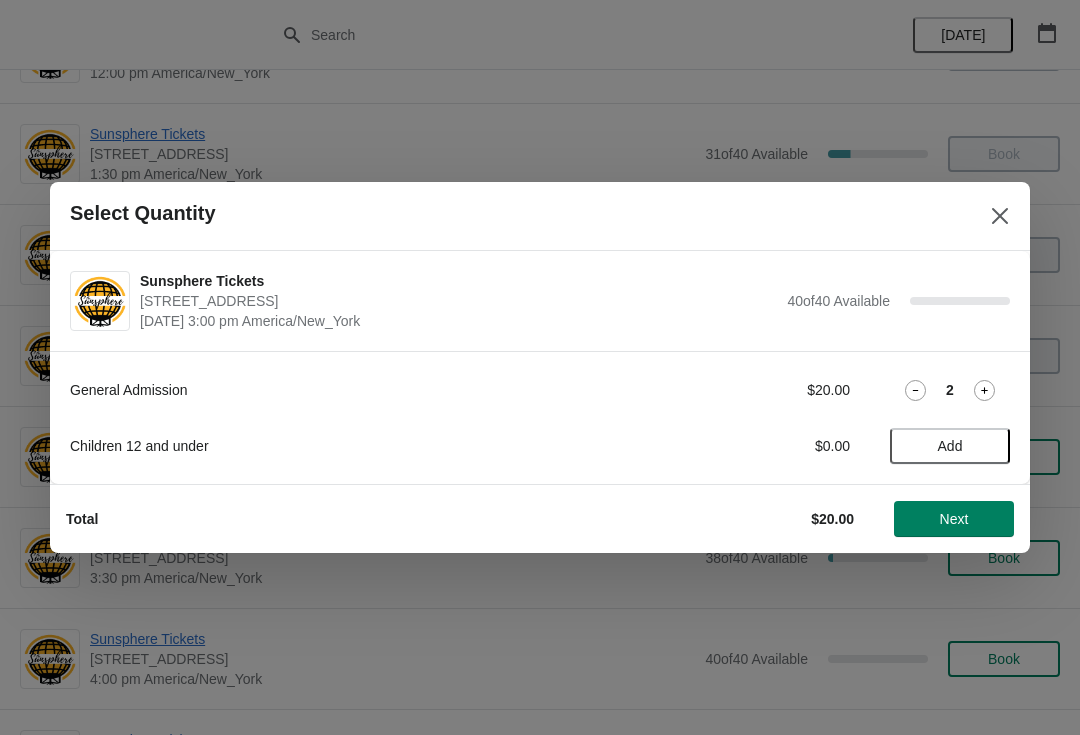 click on "Next" at bounding box center (954, 519) 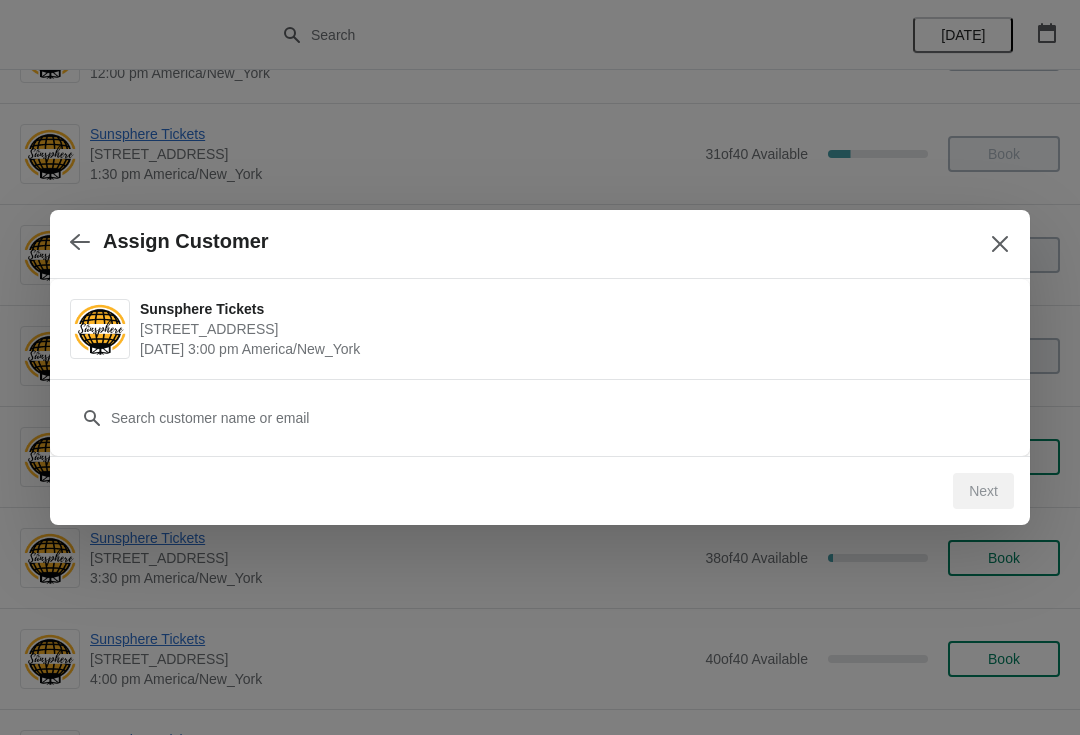 click on "Customer" at bounding box center [540, 408] 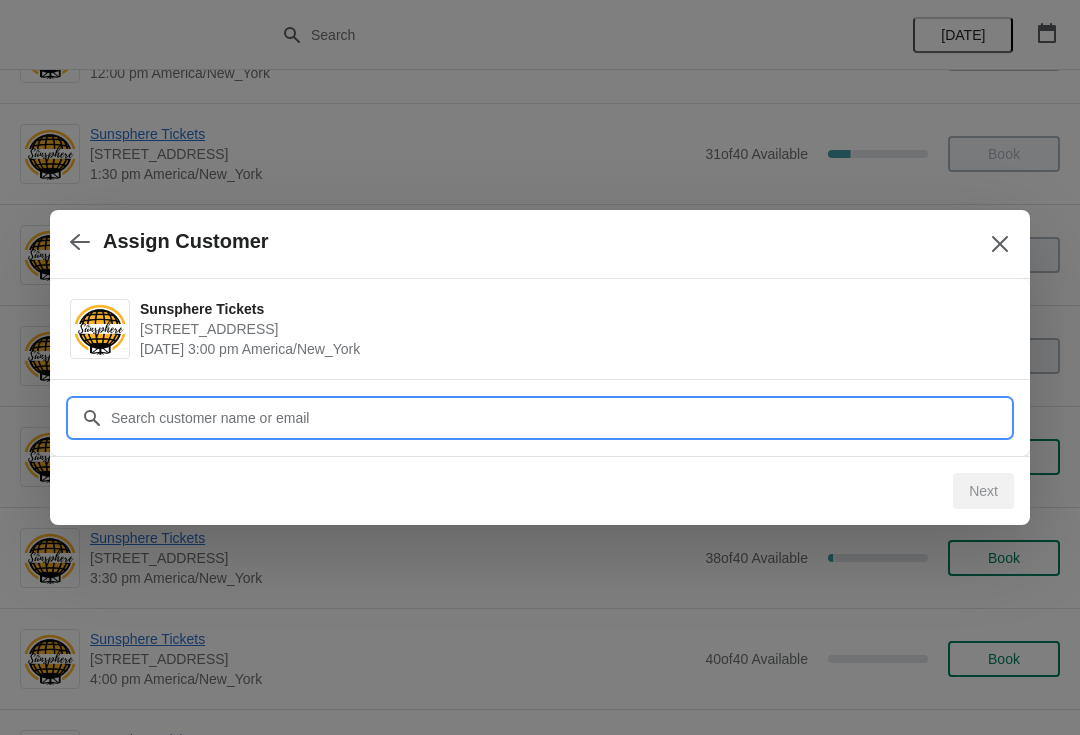 click on "Customer" at bounding box center [560, 418] 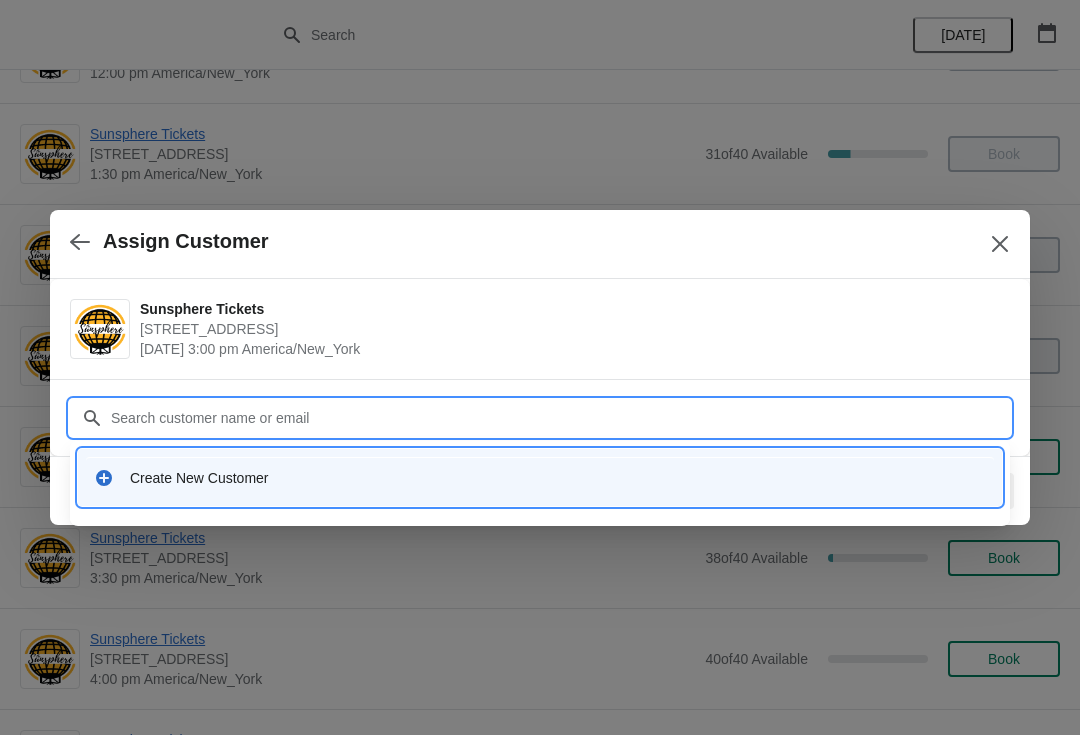 click on "Create New Customer" at bounding box center [540, 477] 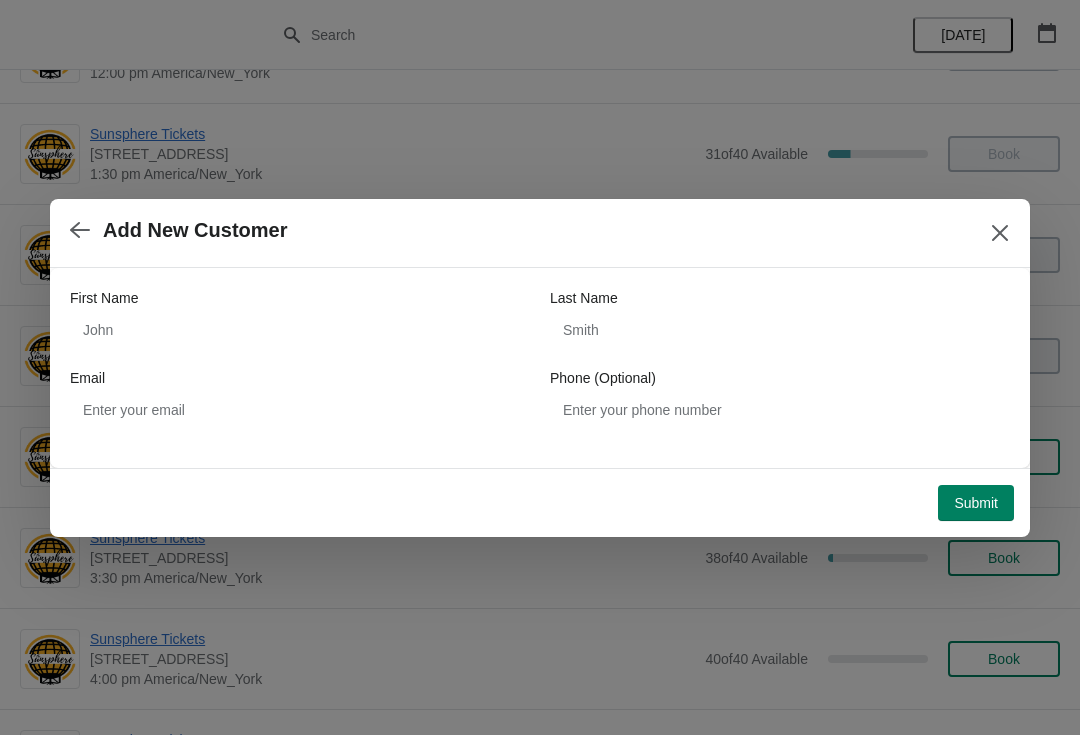click on "First Name Last Name Email Phone (Optional)" at bounding box center (540, 358) 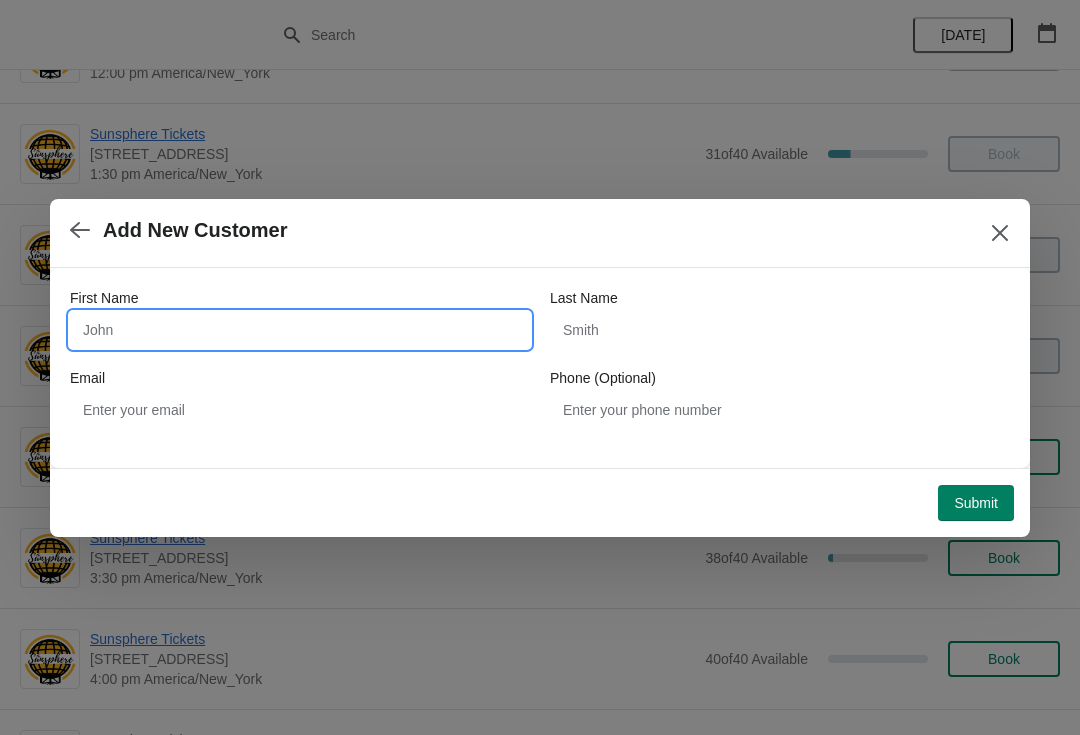 click on "First Name" at bounding box center (300, 330) 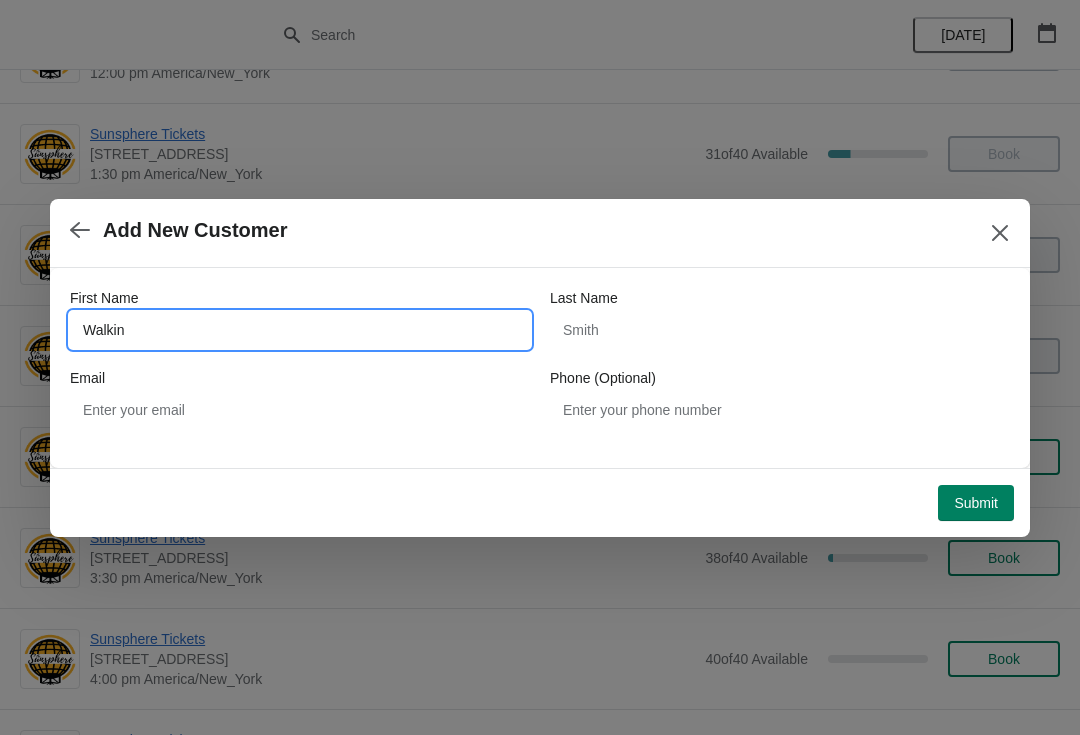 type on "Walkin" 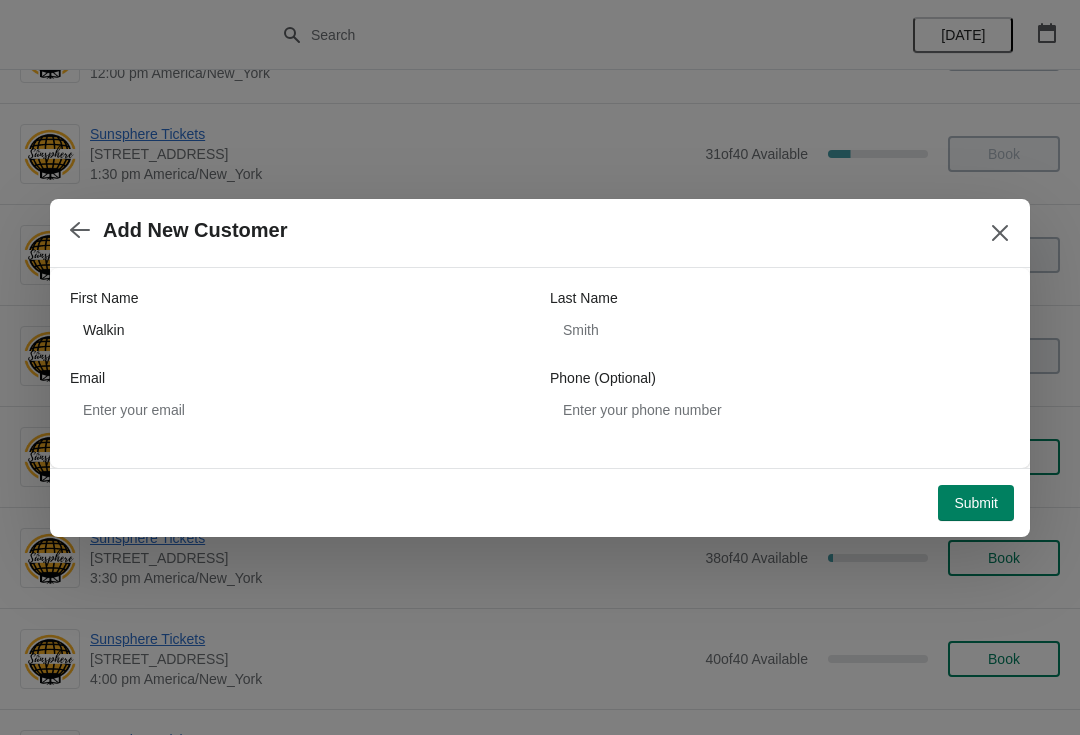click on "Submit" at bounding box center [976, 503] 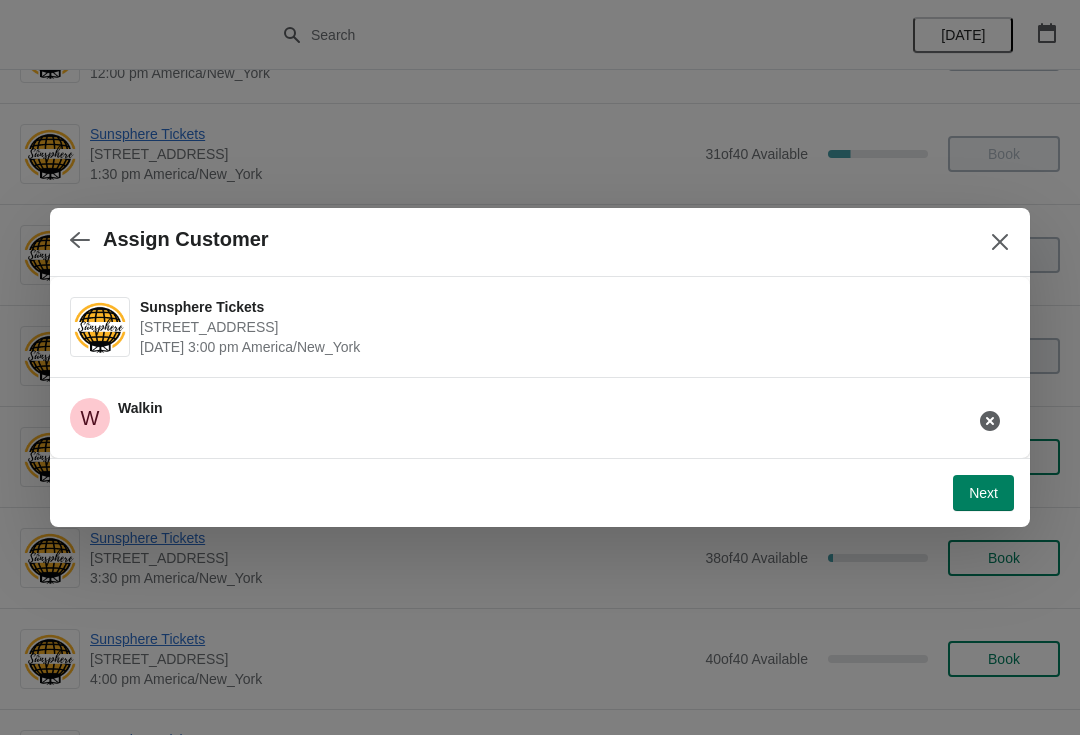 click on "Next" at bounding box center [983, 493] 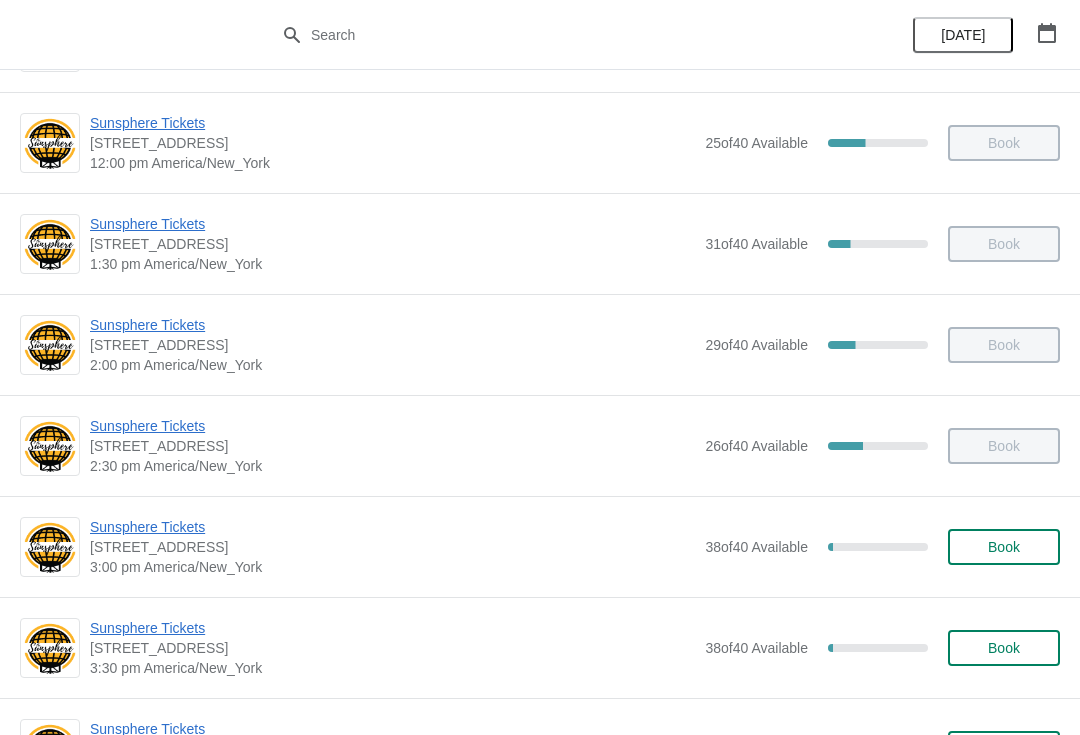 scroll, scrollTop: 532, scrollLeft: 0, axis: vertical 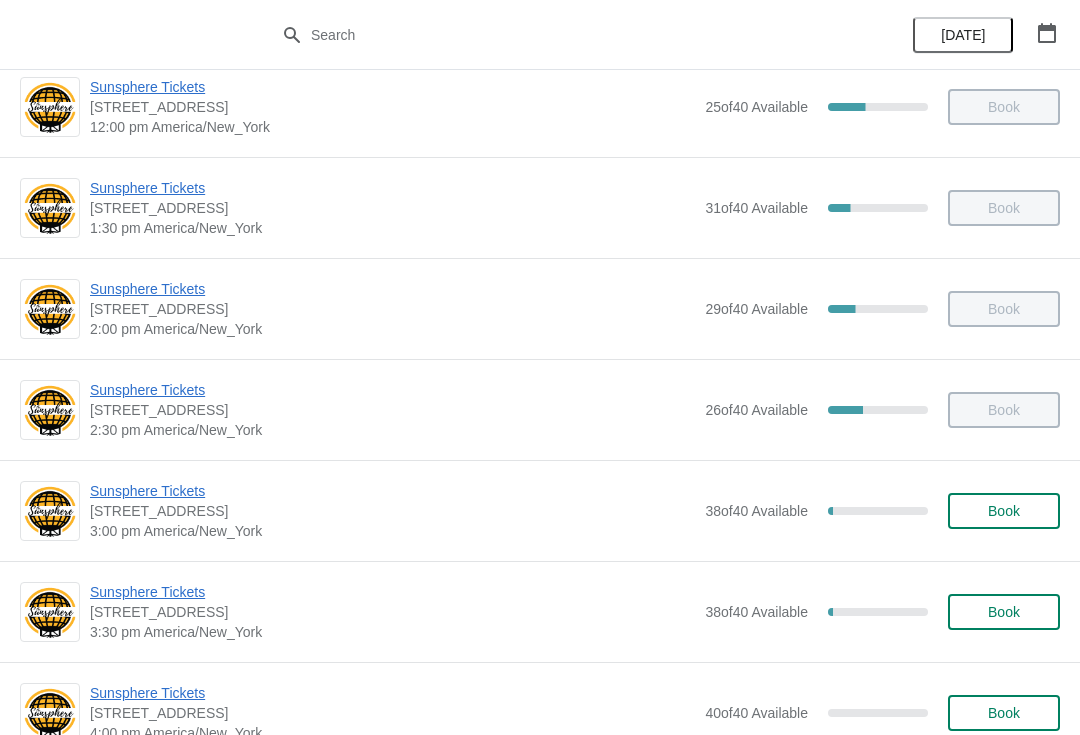 click on "Book" at bounding box center (1004, 511) 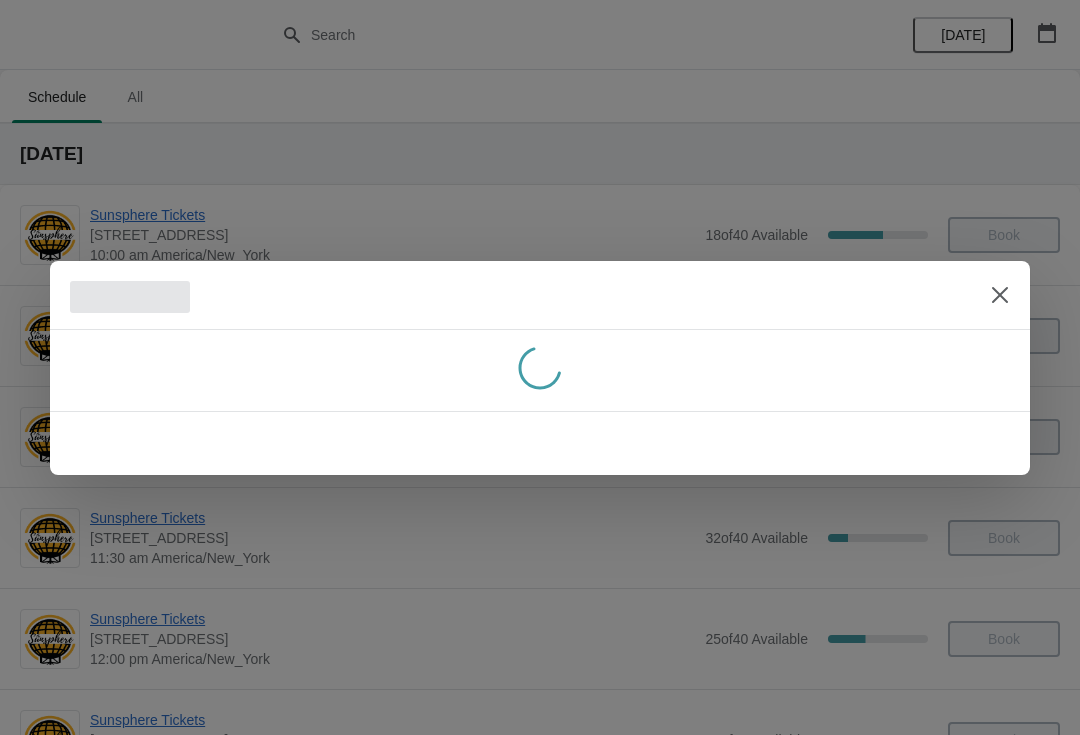 scroll, scrollTop: 0, scrollLeft: 0, axis: both 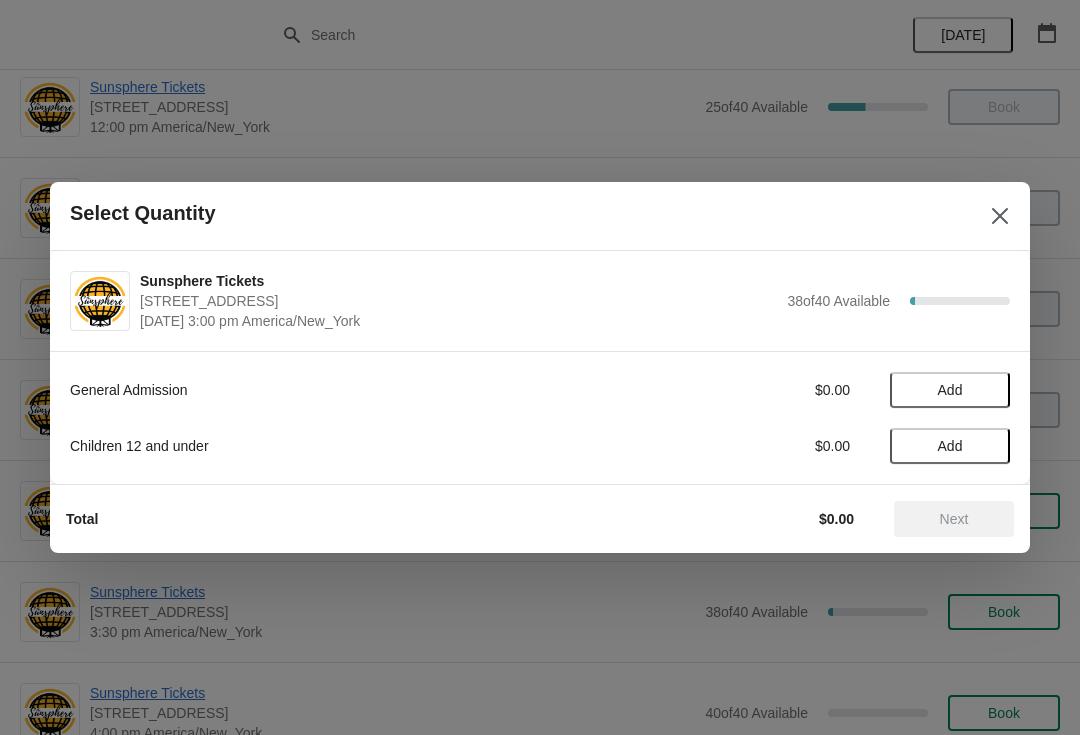 click on "Add" at bounding box center [950, 390] 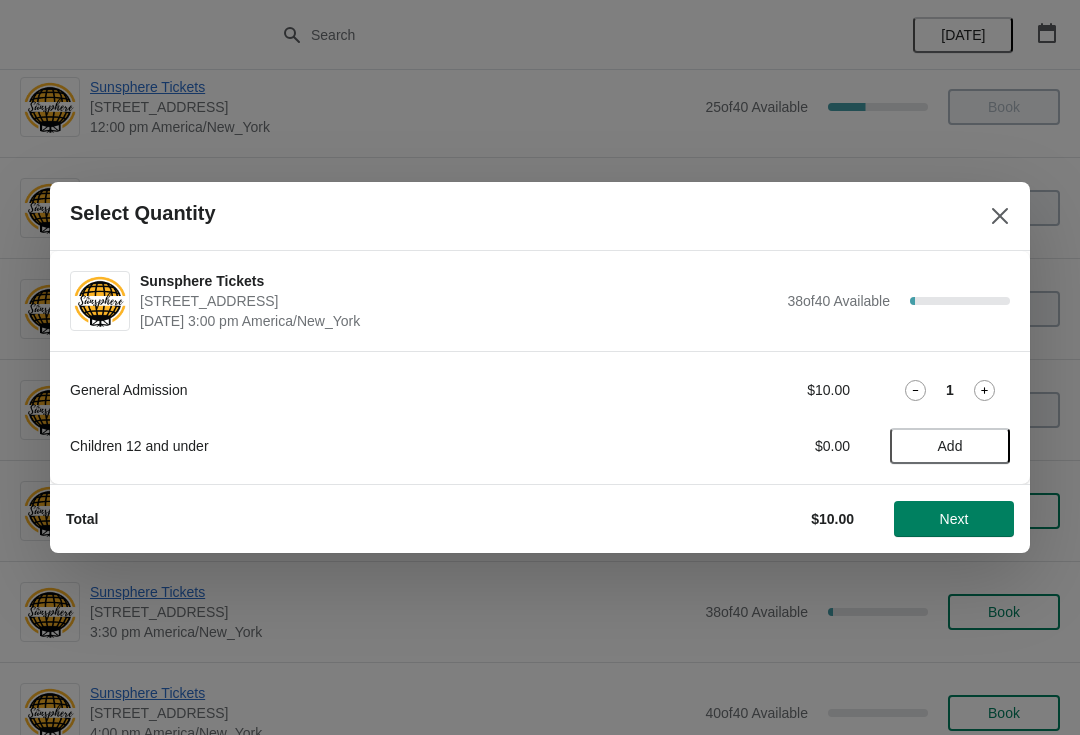 click 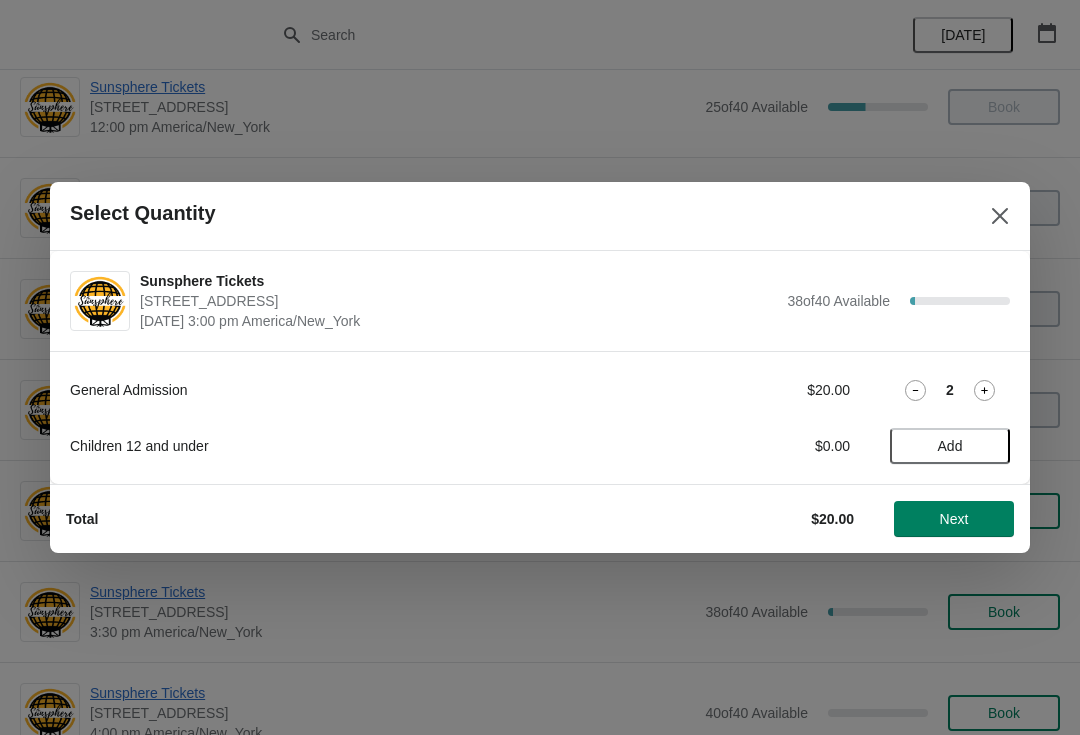 click on "Next" at bounding box center (954, 519) 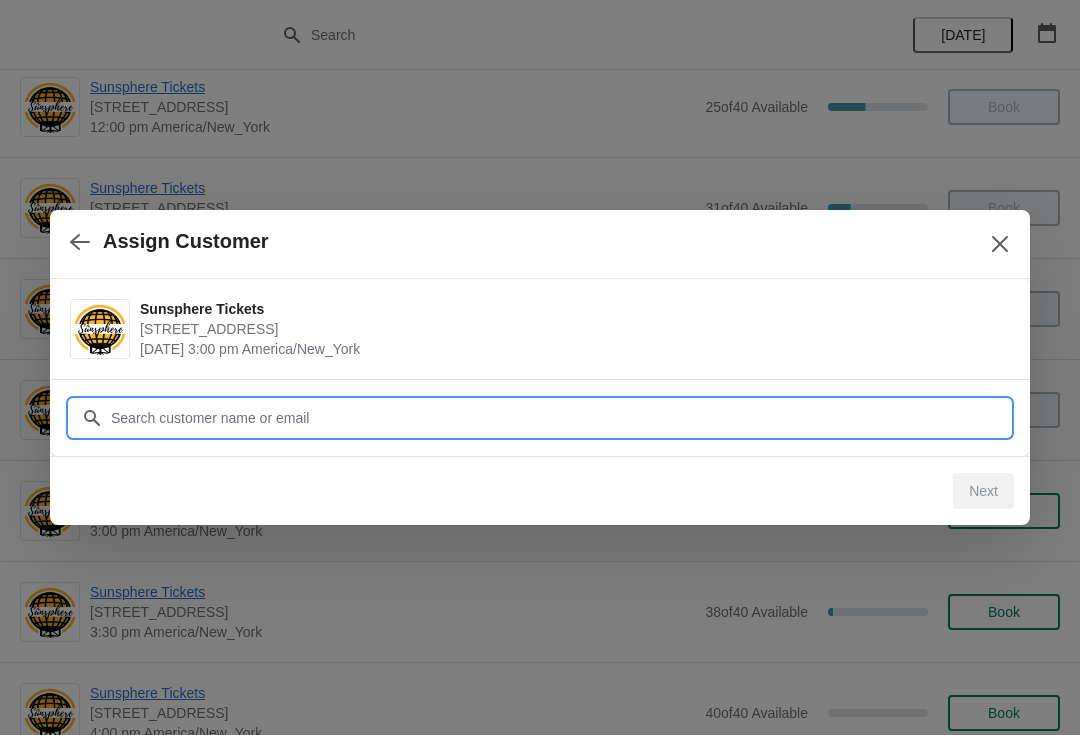click on "Customer" at bounding box center (560, 418) 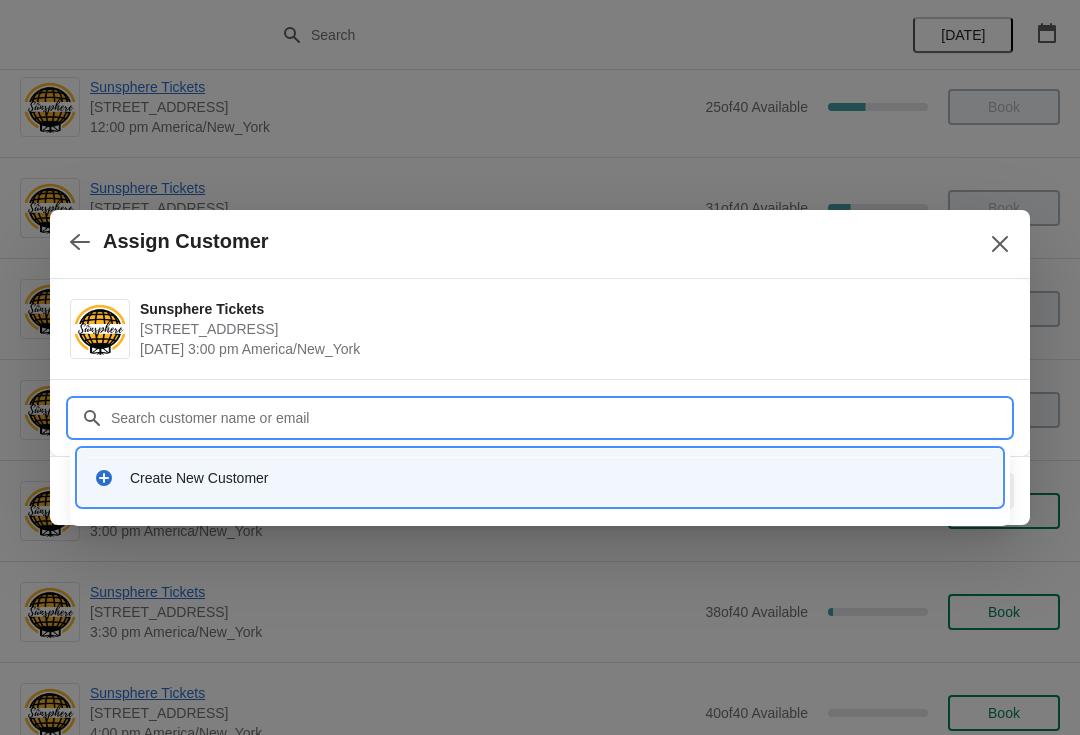 click on "Customer" at bounding box center [560, 418] 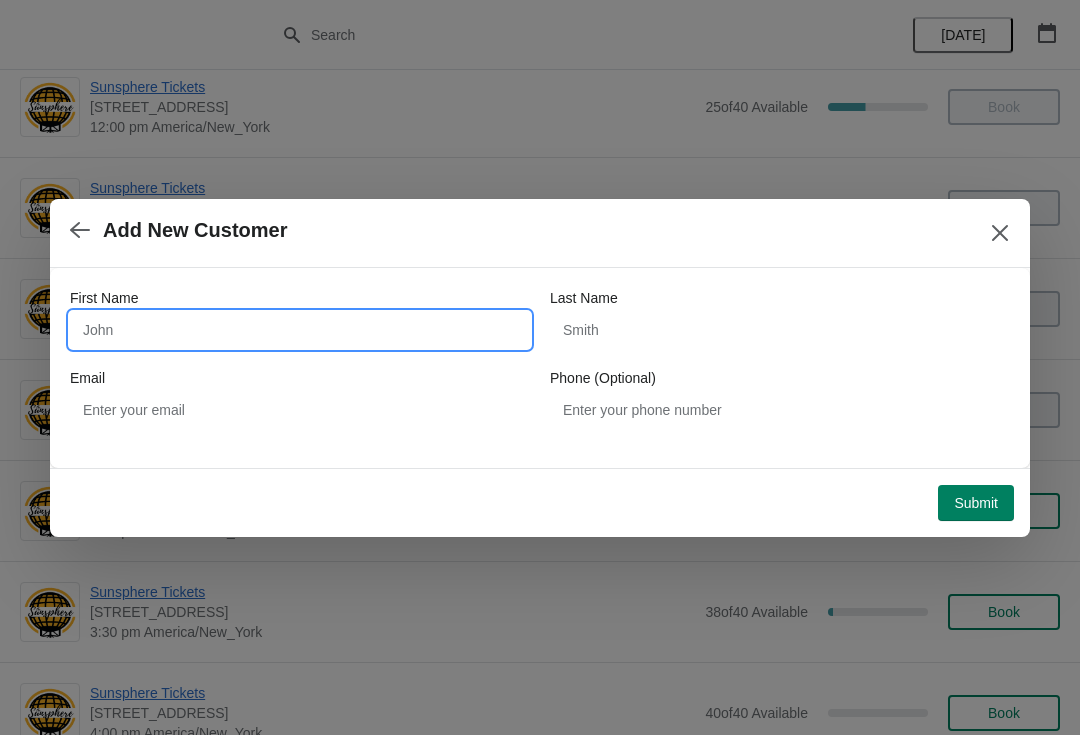 click on "First Name" at bounding box center (300, 330) 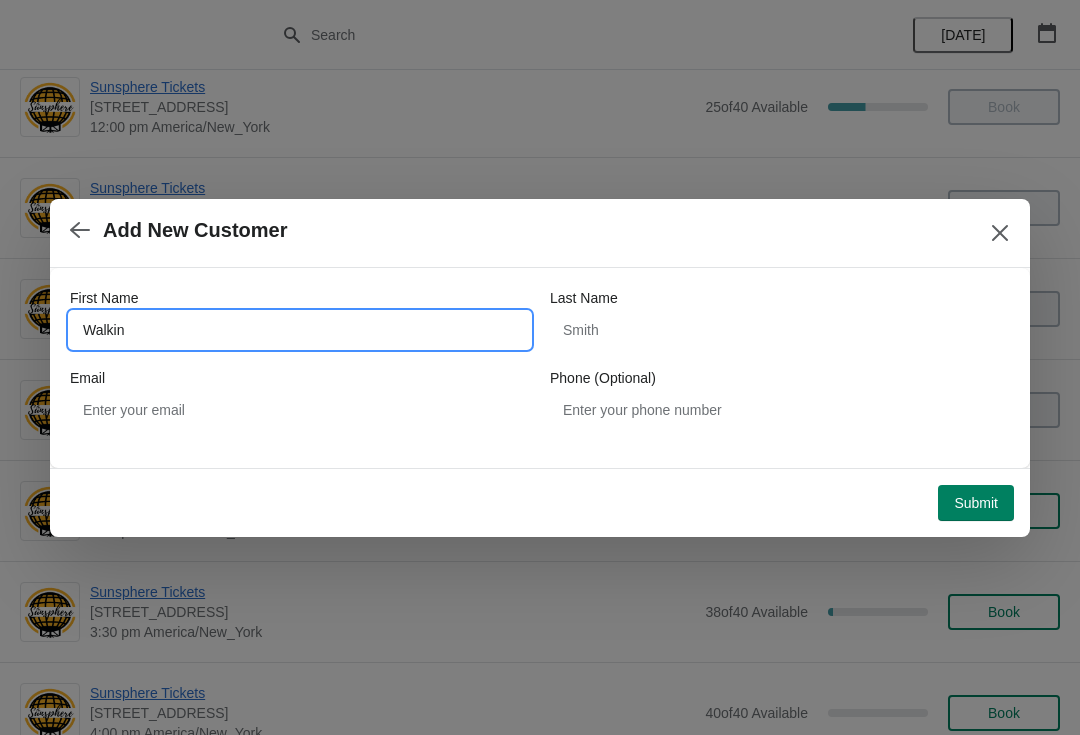 type on "Walkin" 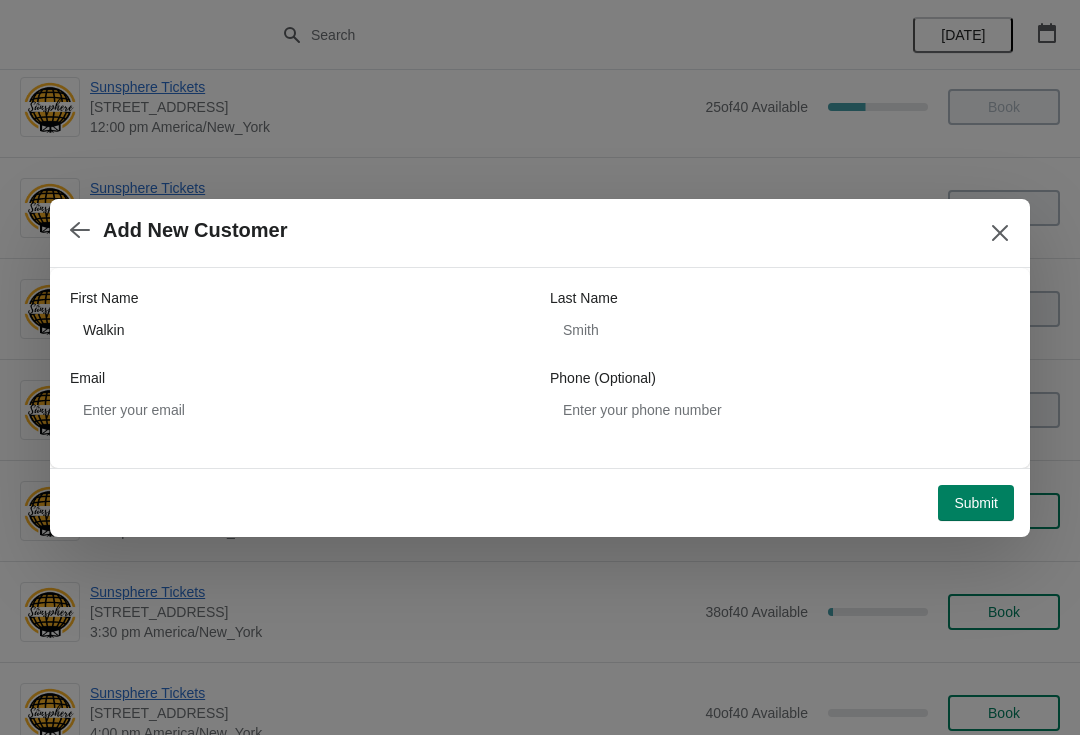 click on "Submit" at bounding box center [976, 503] 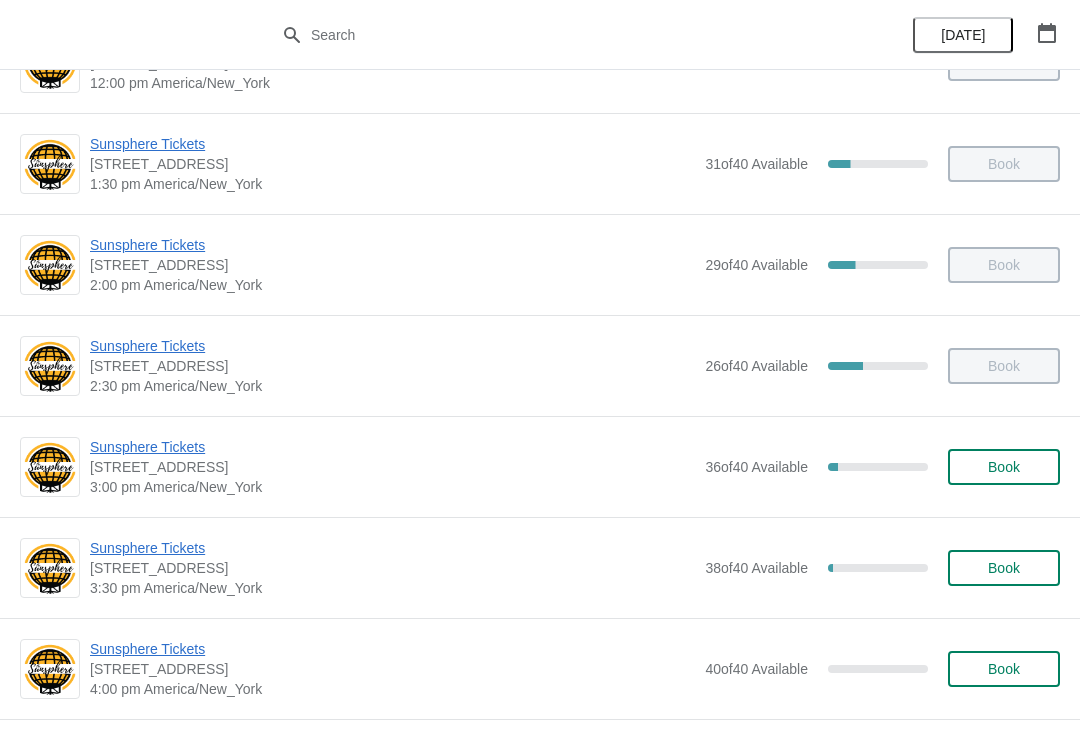 scroll, scrollTop: 574, scrollLeft: 0, axis: vertical 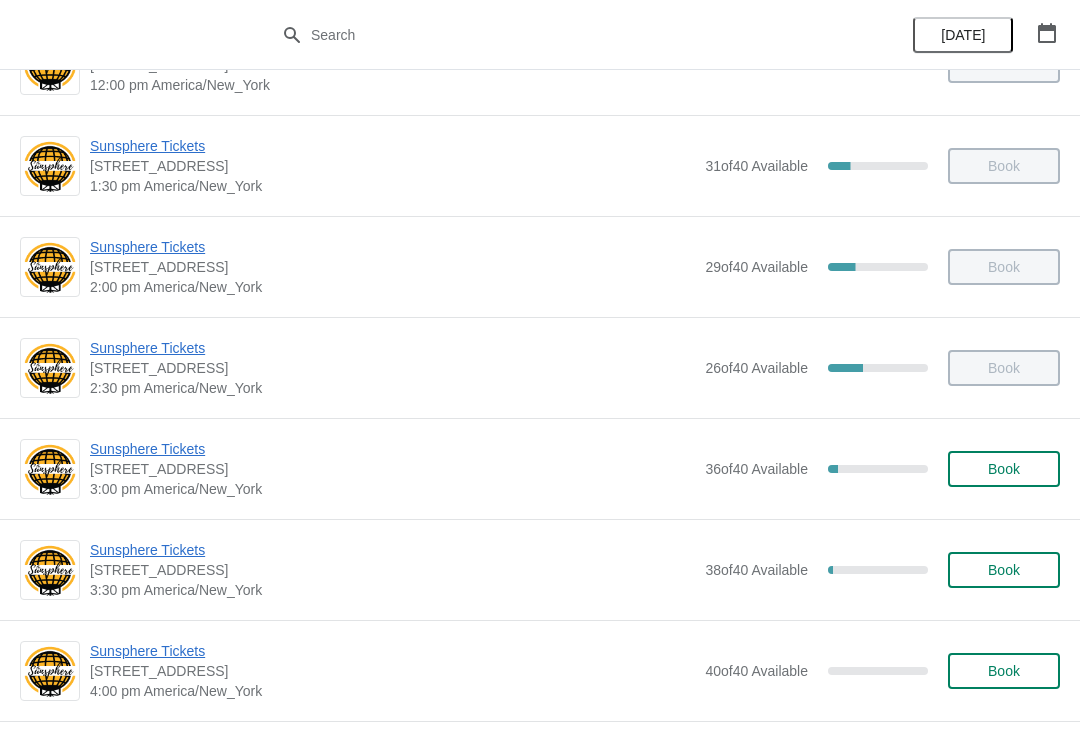click on "Sunsphere Tickets [STREET_ADDRESS] 3:00 pm [GEOGRAPHIC_DATA]/New_York 36  of  40   Available 10 % Book" at bounding box center [575, 469] 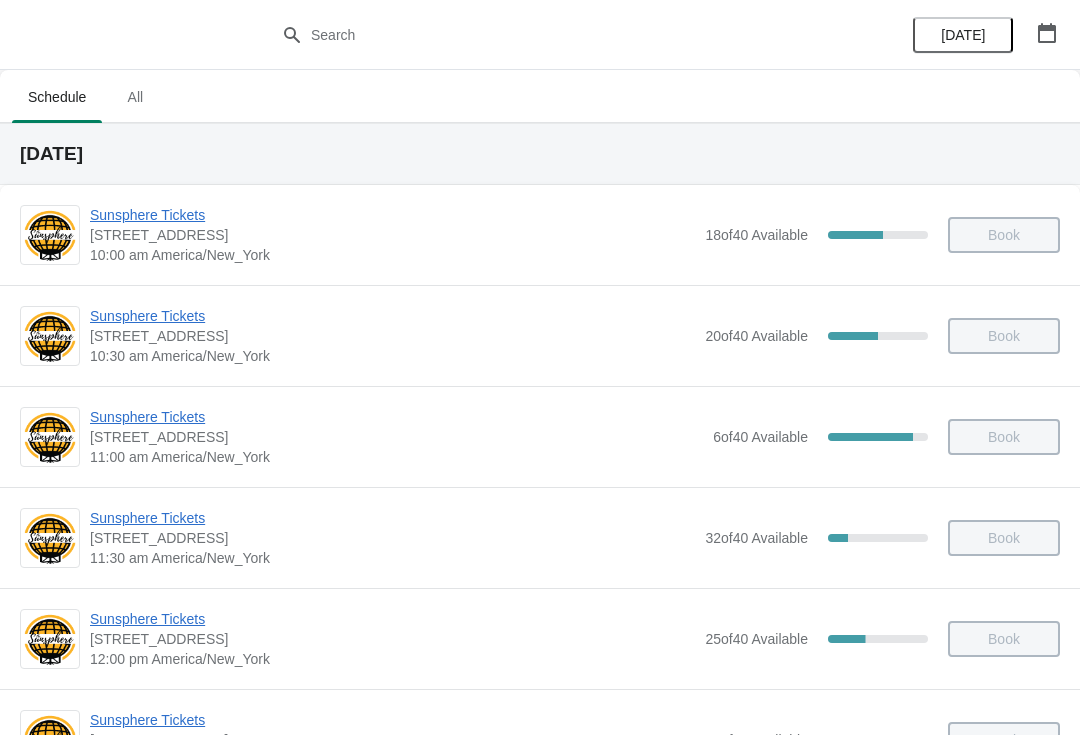 scroll, scrollTop: 574, scrollLeft: 0, axis: vertical 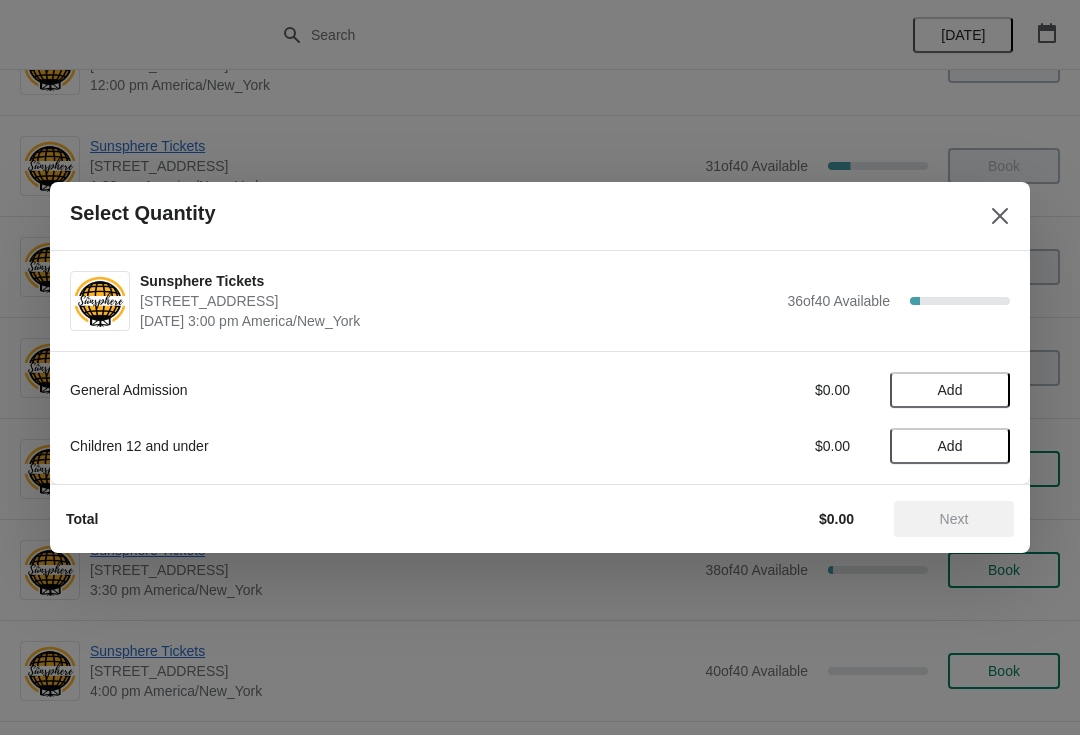 click on "Add" at bounding box center [950, 390] 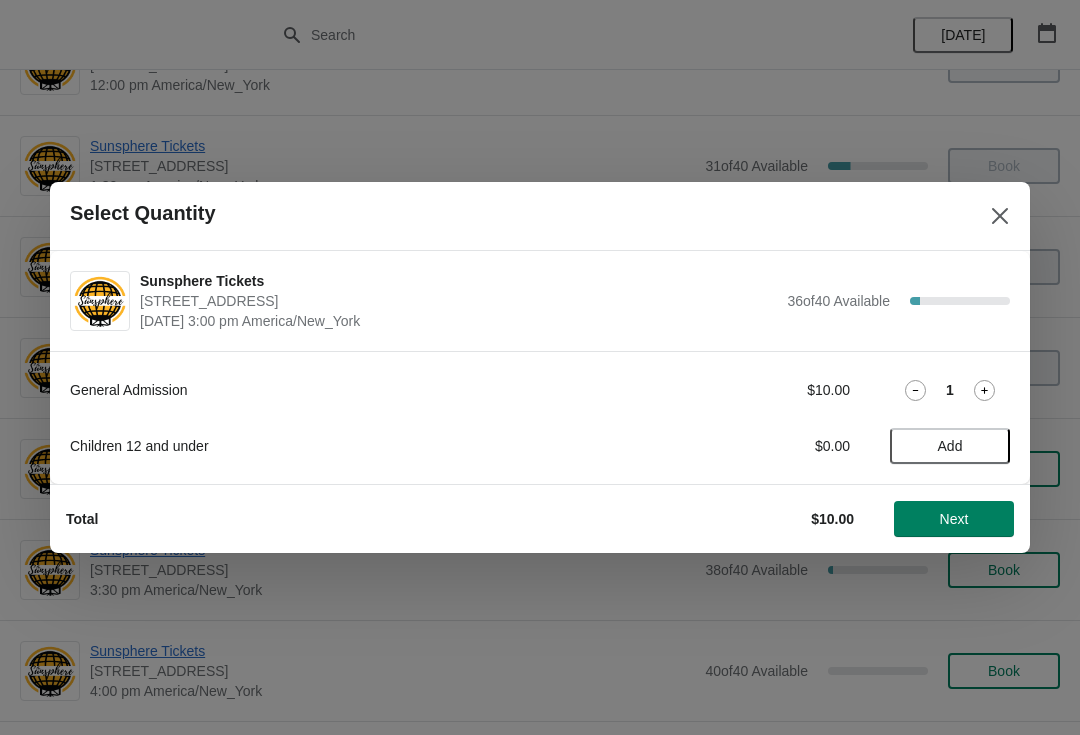 click 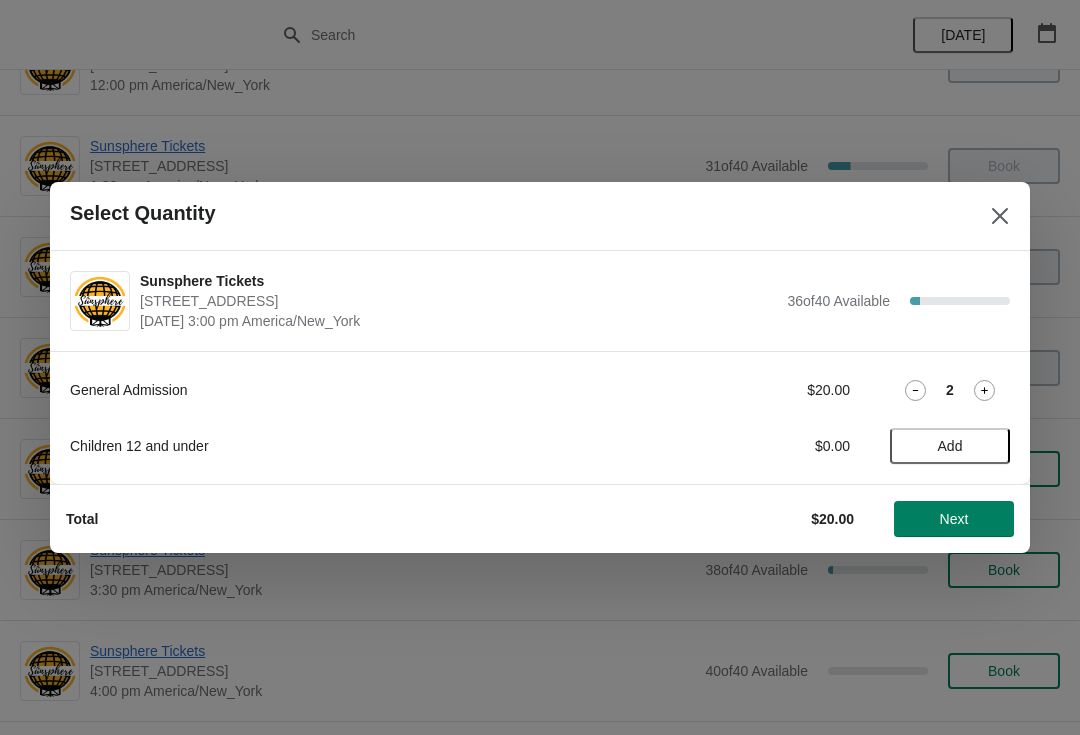 click 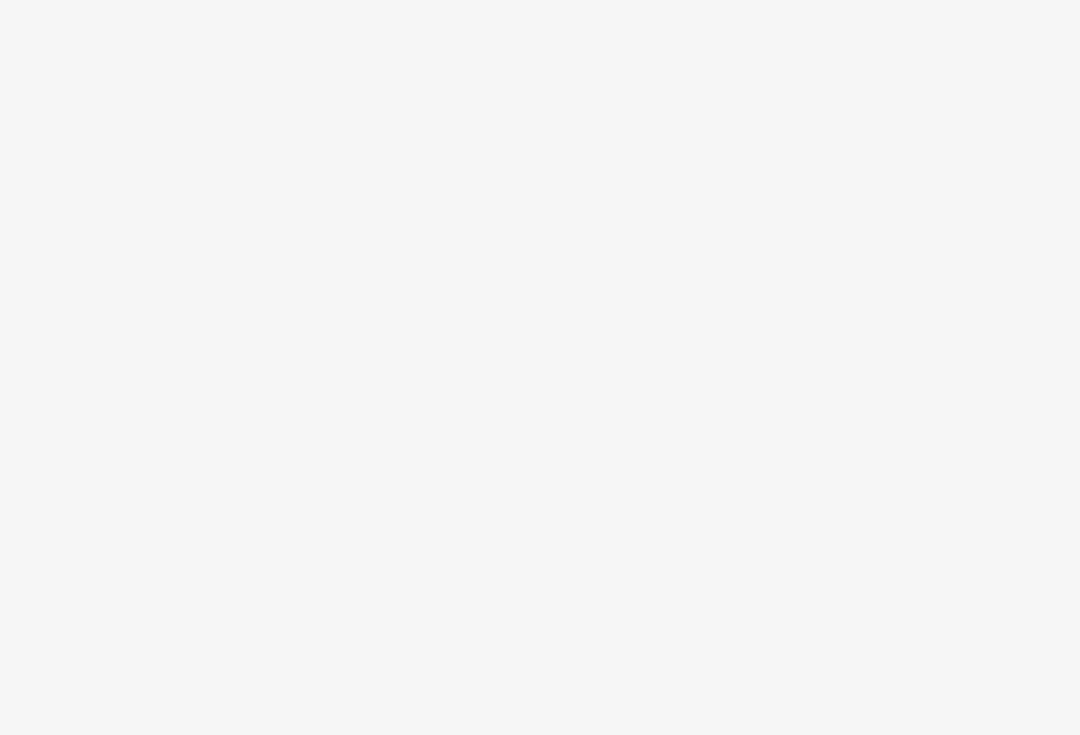 scroll, scrollTop: 0, scrollLeft: 0, axis: both 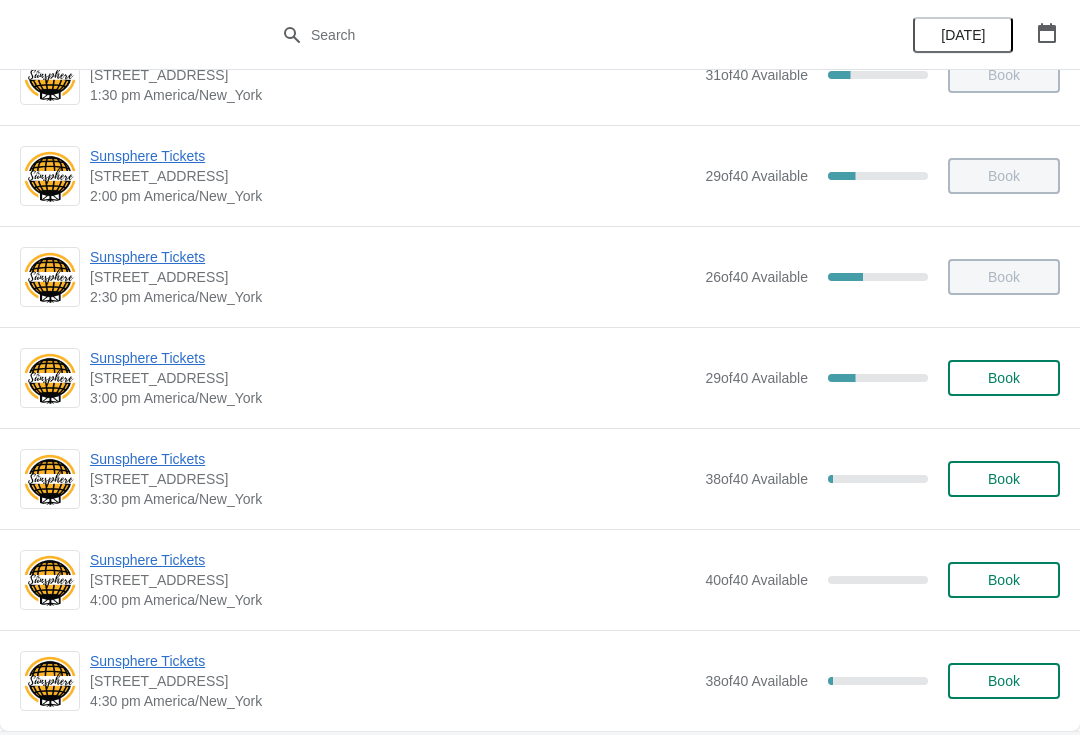 click on "Book" at bounding box center [1004, 378] 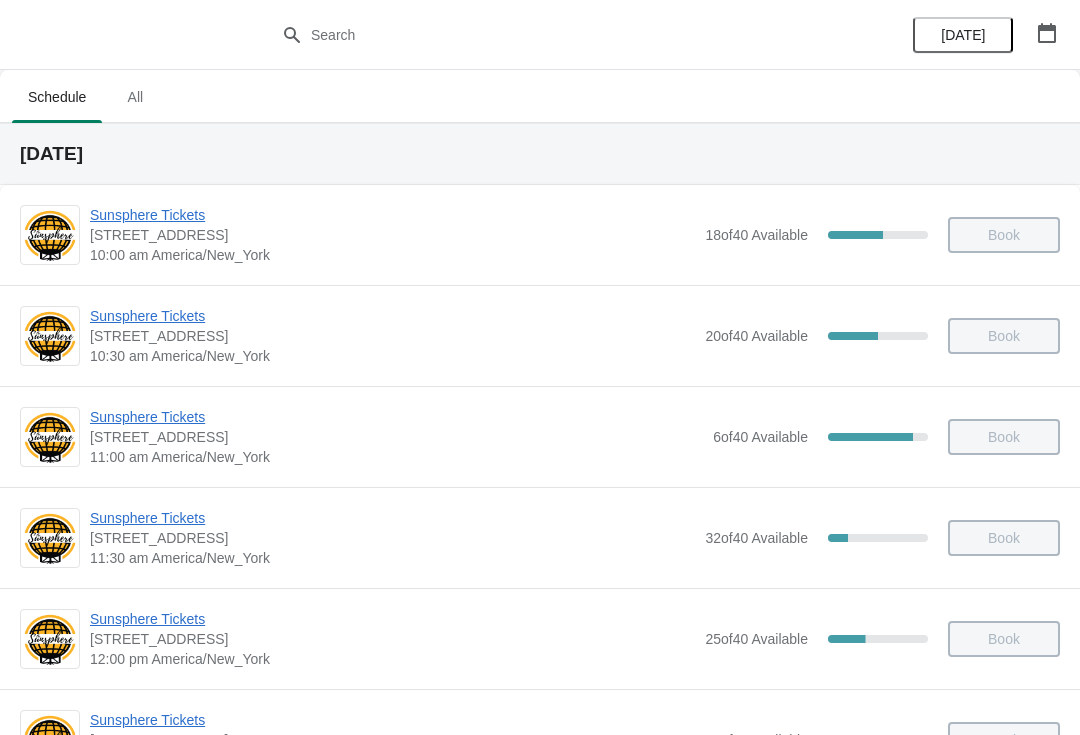 scroll, scrollTop: 665, scrollLeft: 0, axis: vertical 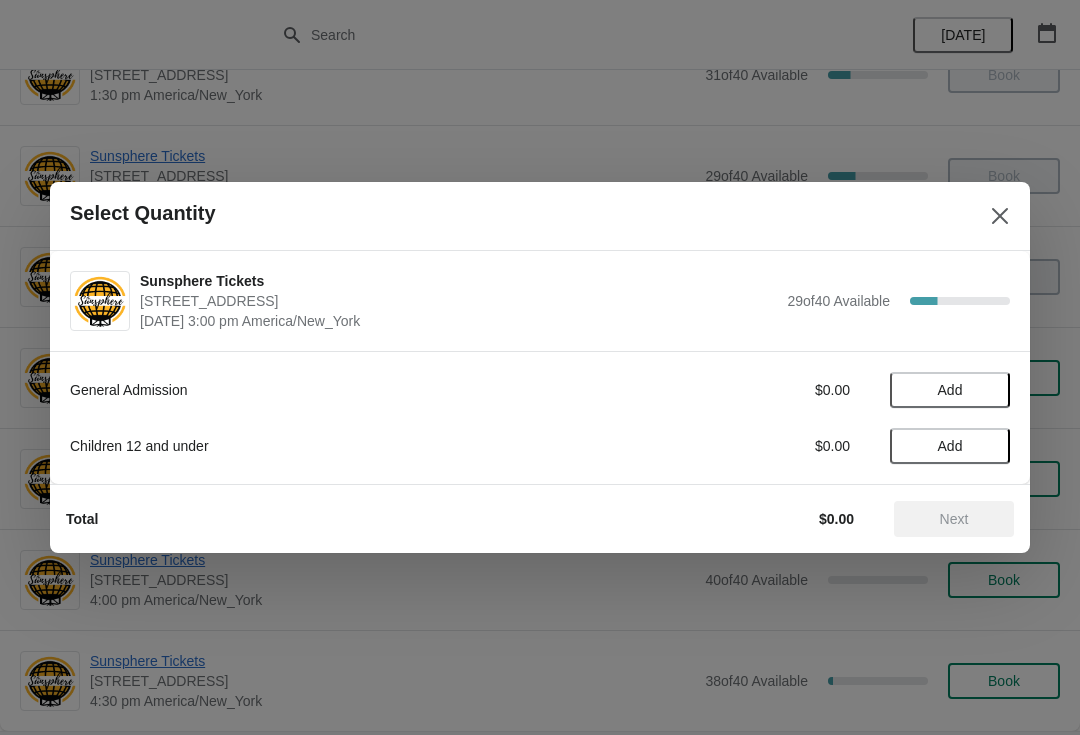 click on "Add" at bounding box center (950, 390) 